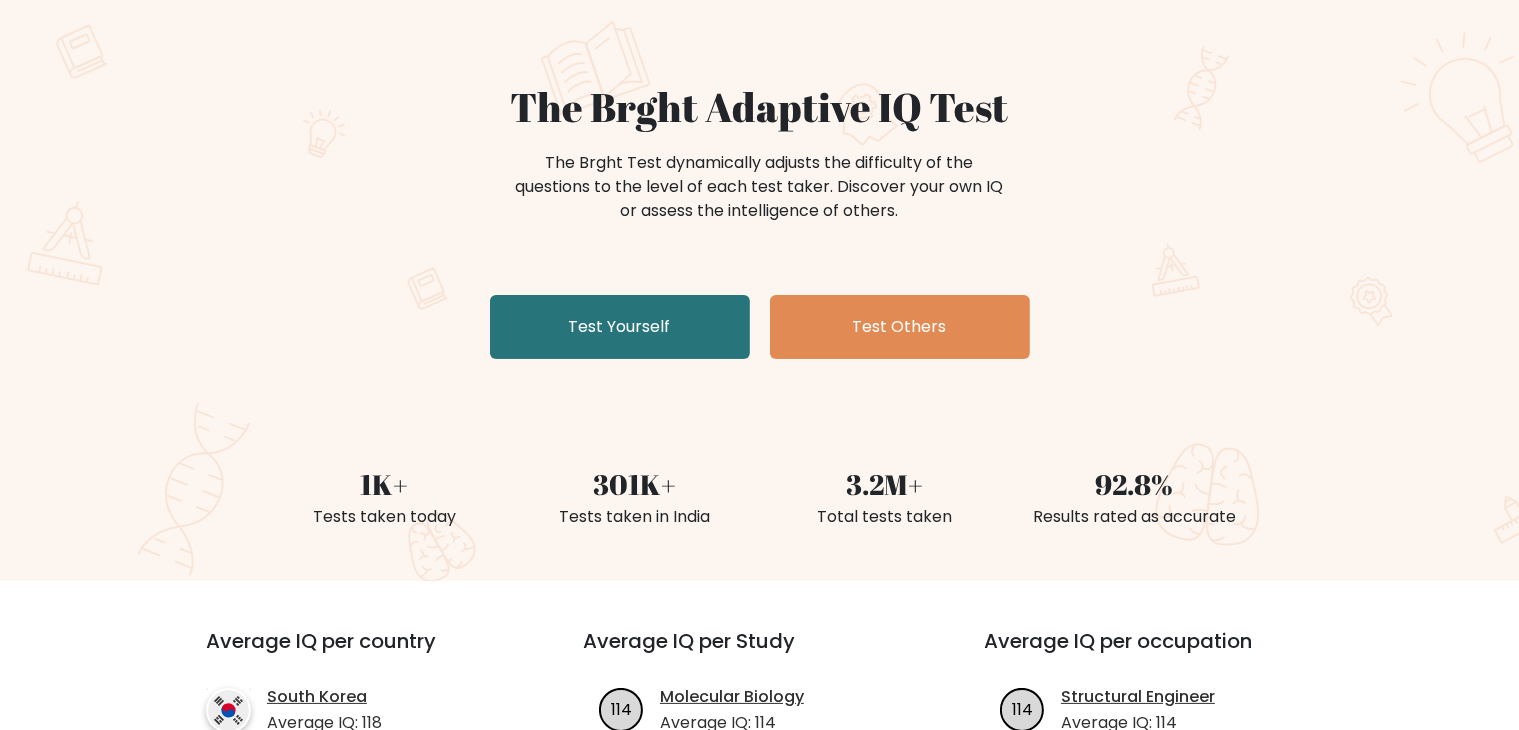 scroll, scrollTop: 119, scrollLeft: 0, axis: vertical 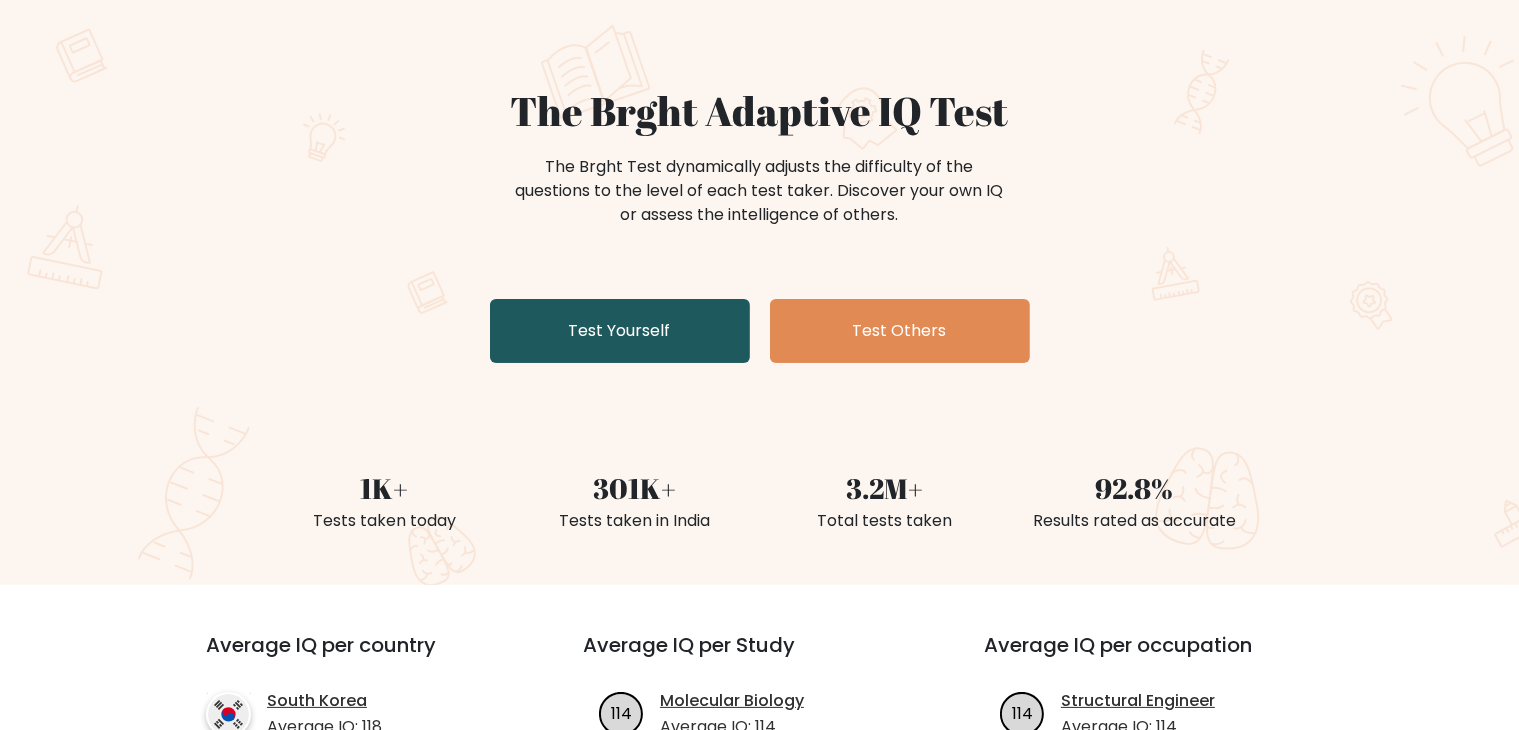 click on "Test Yourself" at bounding box center (620, 331) 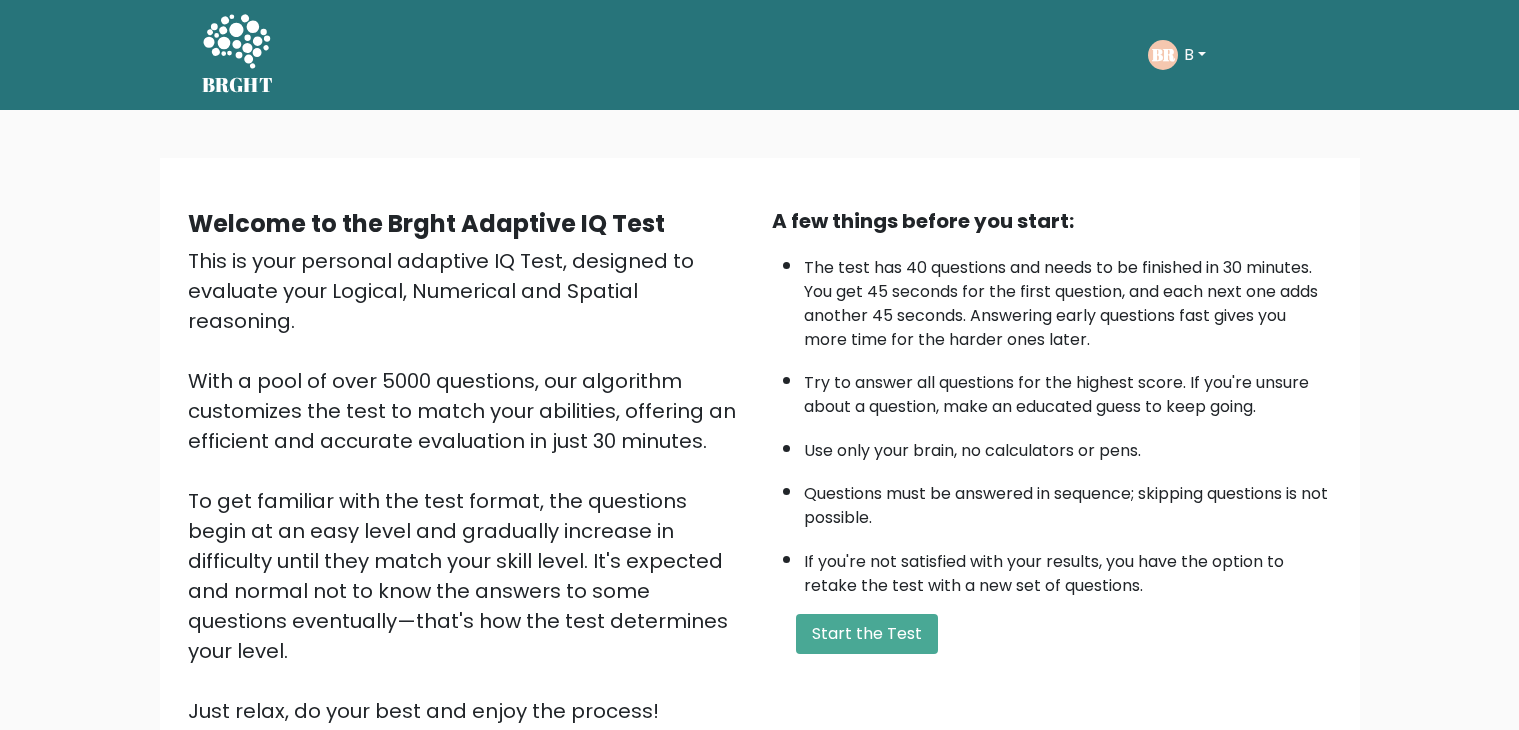 scroll, scrollTop: 0, scrollLeft: 0, axis: both 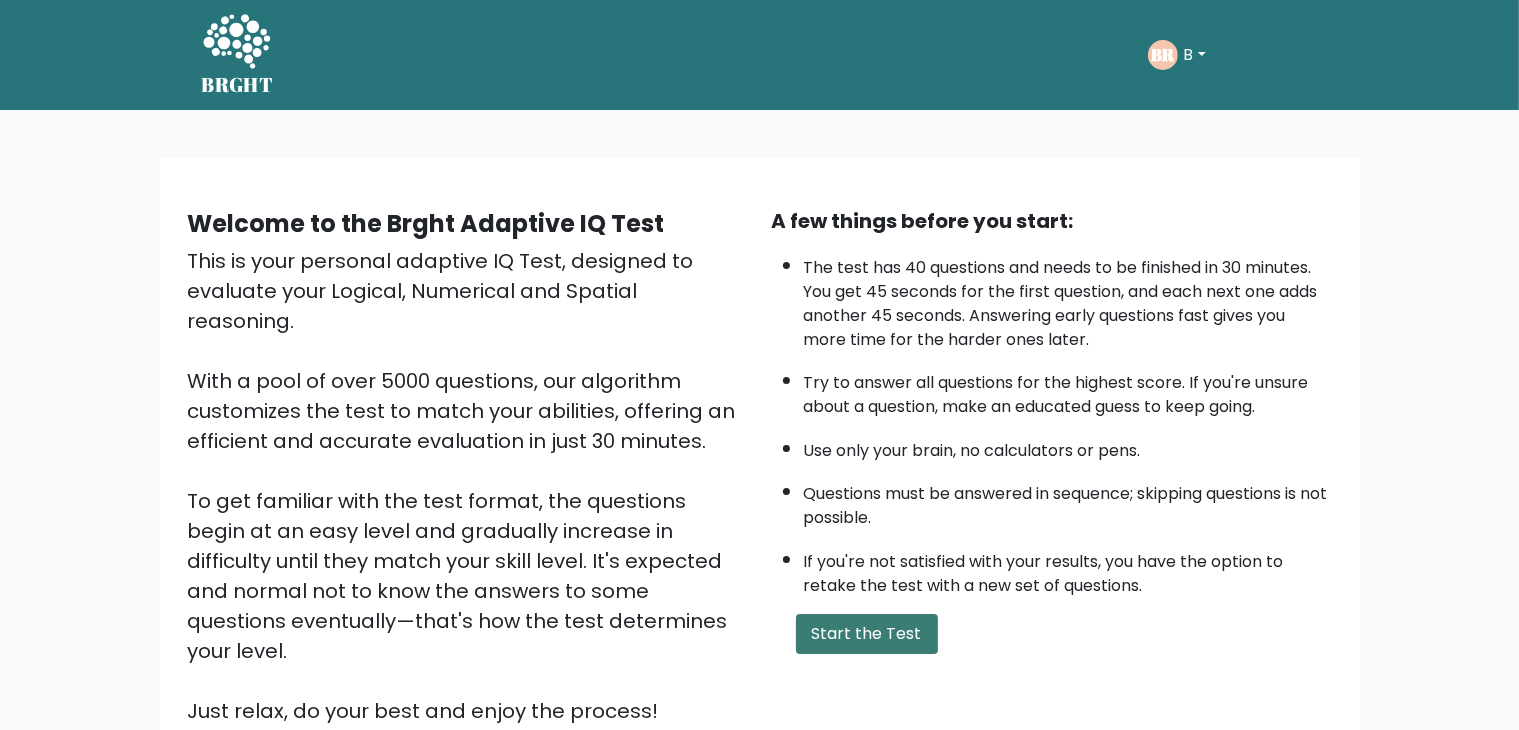click on "Start the Test" at bounding box center (867, 634) 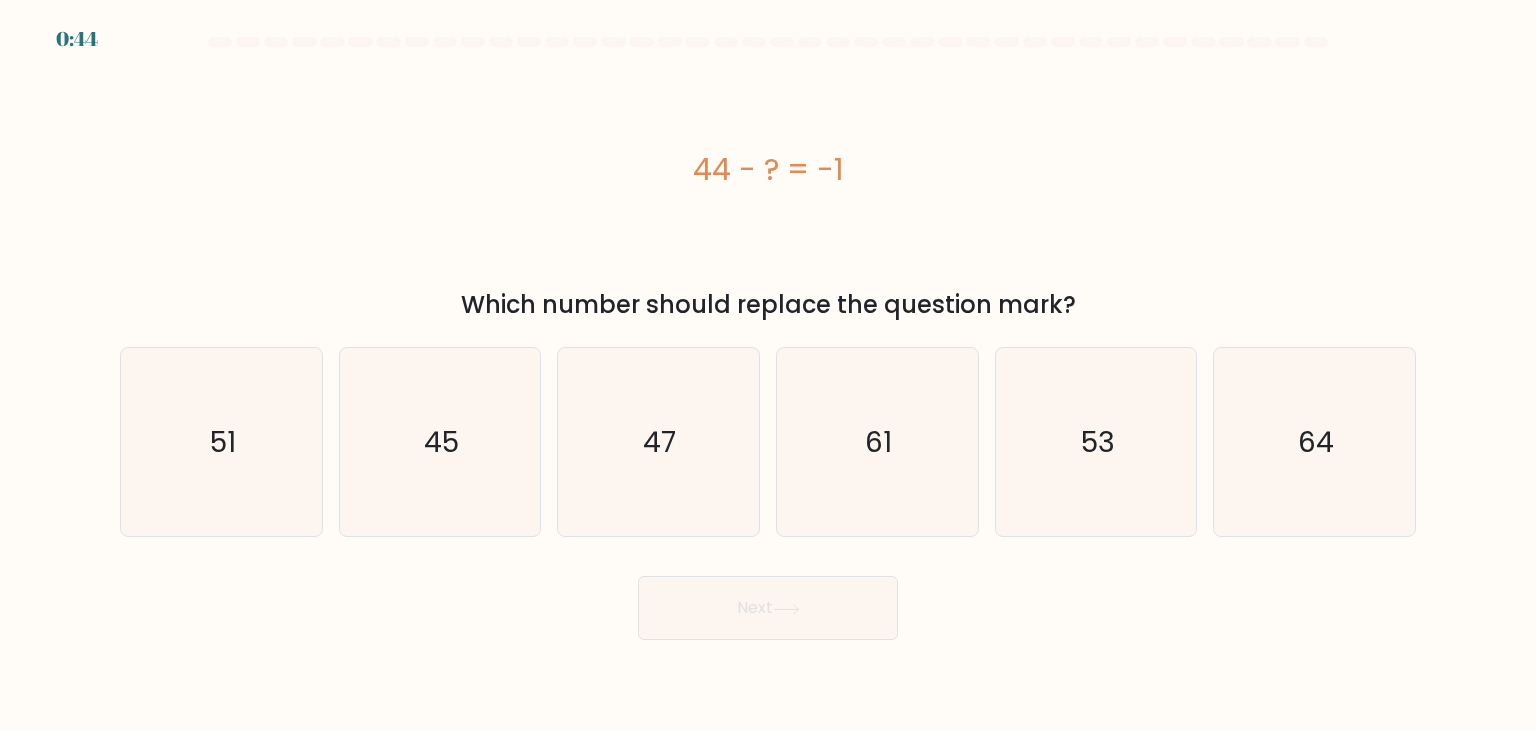 scroll, scrollTop: 0, scrollLeft: 0, axis: both 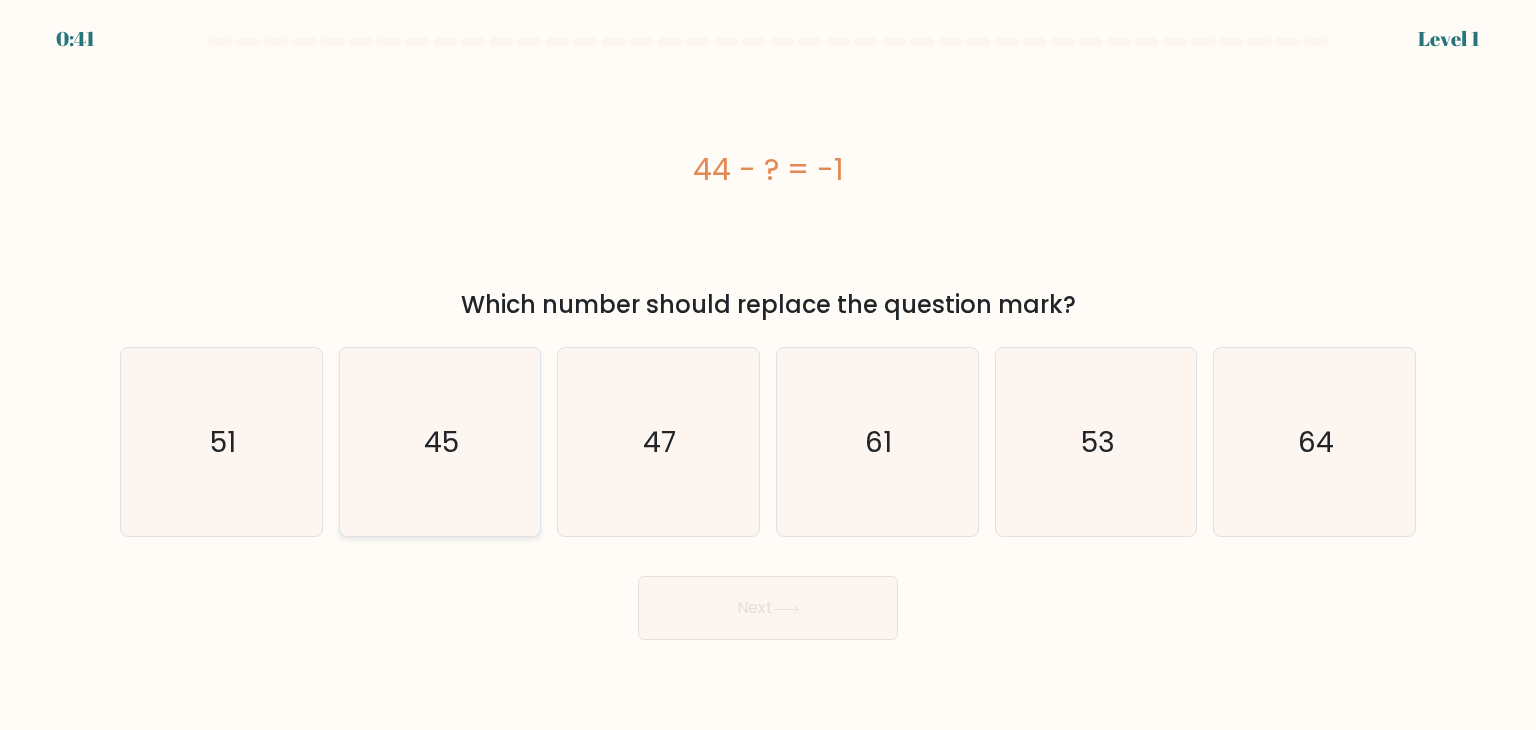 click on "45" 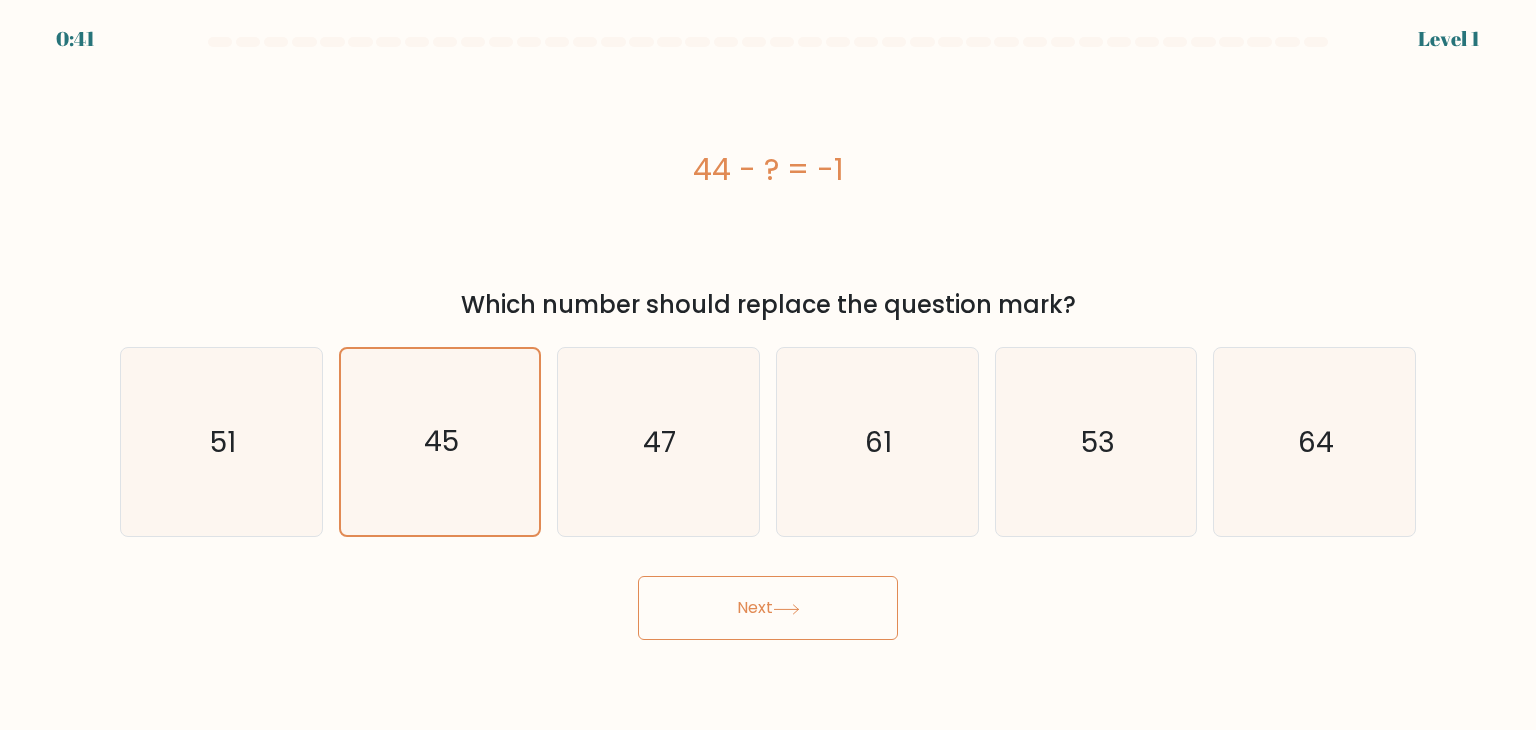 click on "Next" at bounding box center (768, 608) 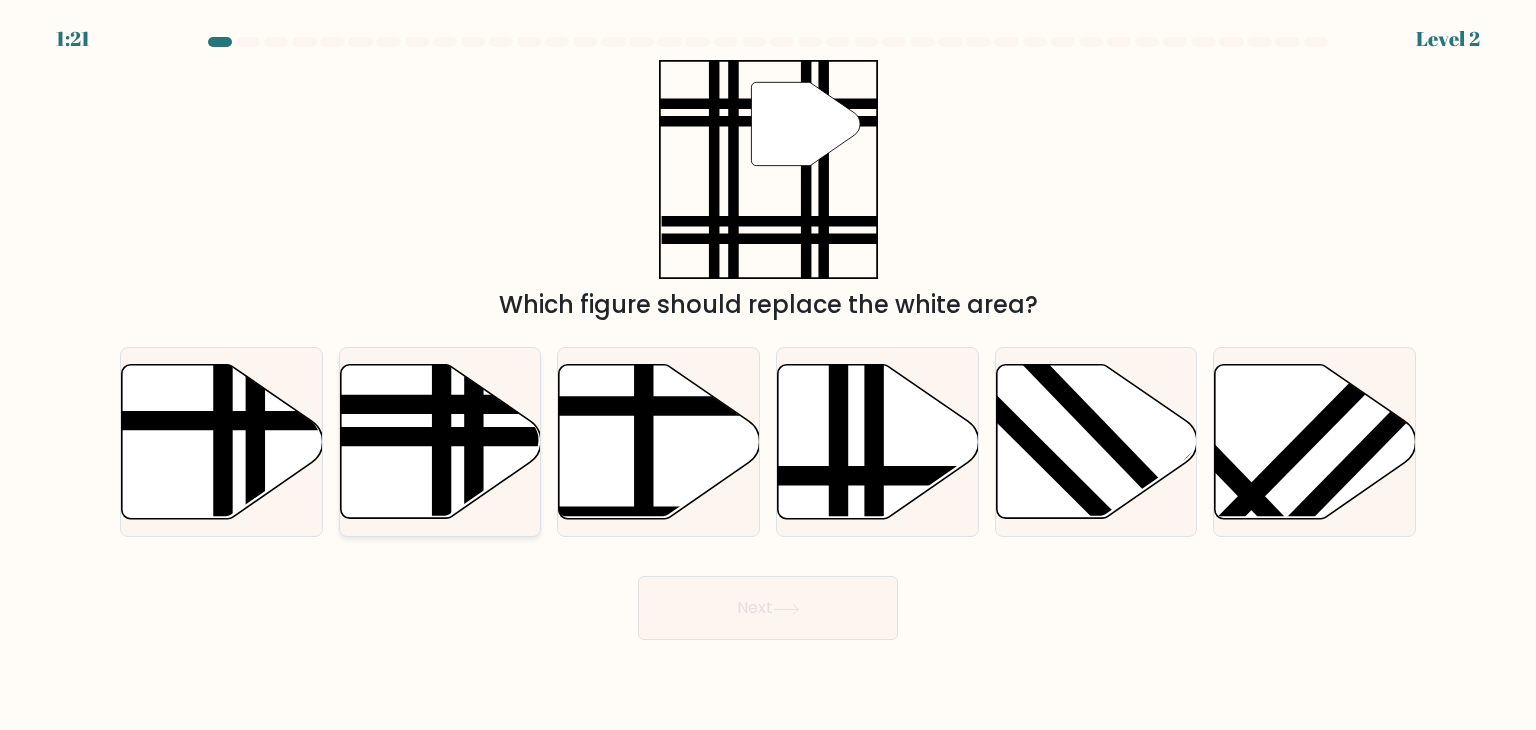 click 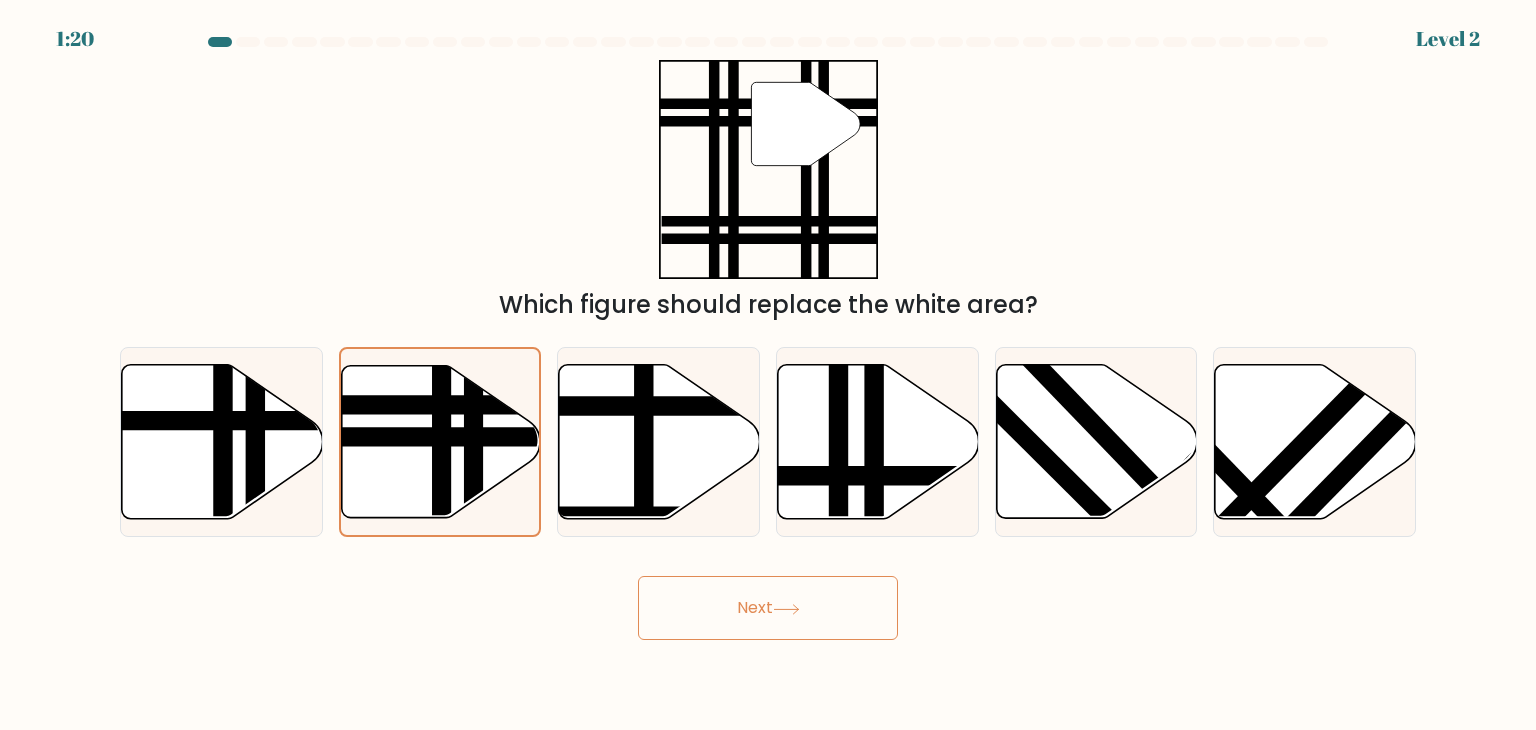 click on "Next" at bounding box center (768, 608) 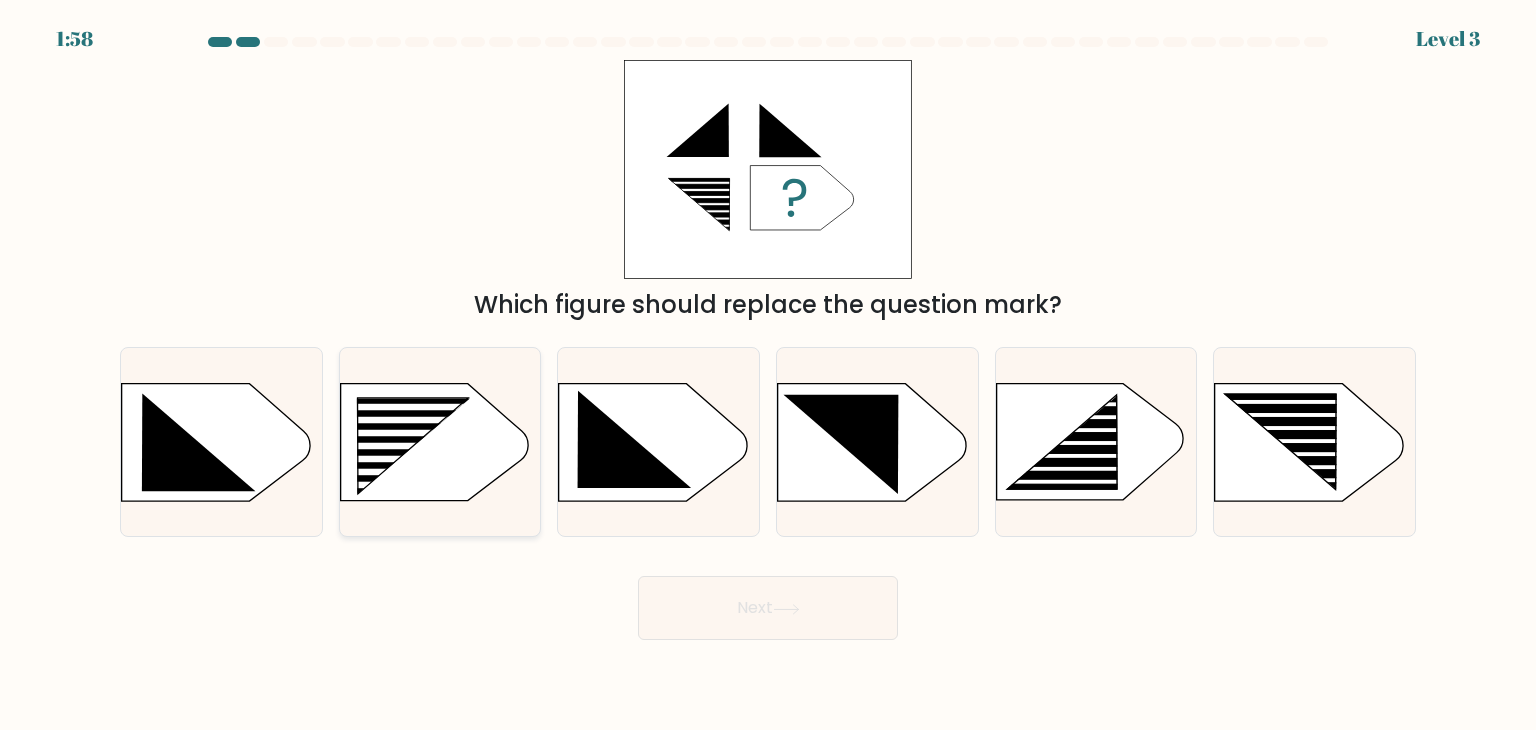 click 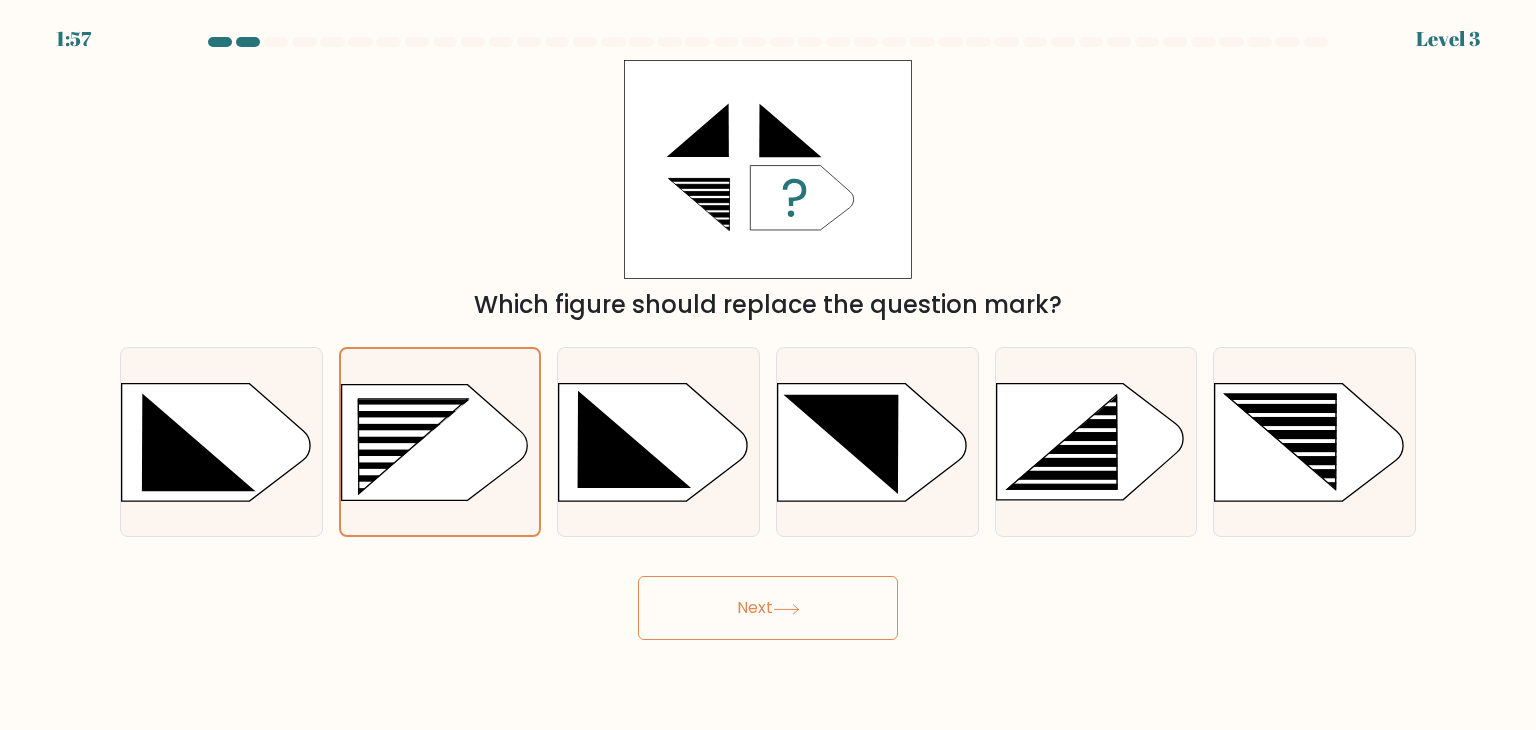 click on "Next" at bounding box center [768, 608] 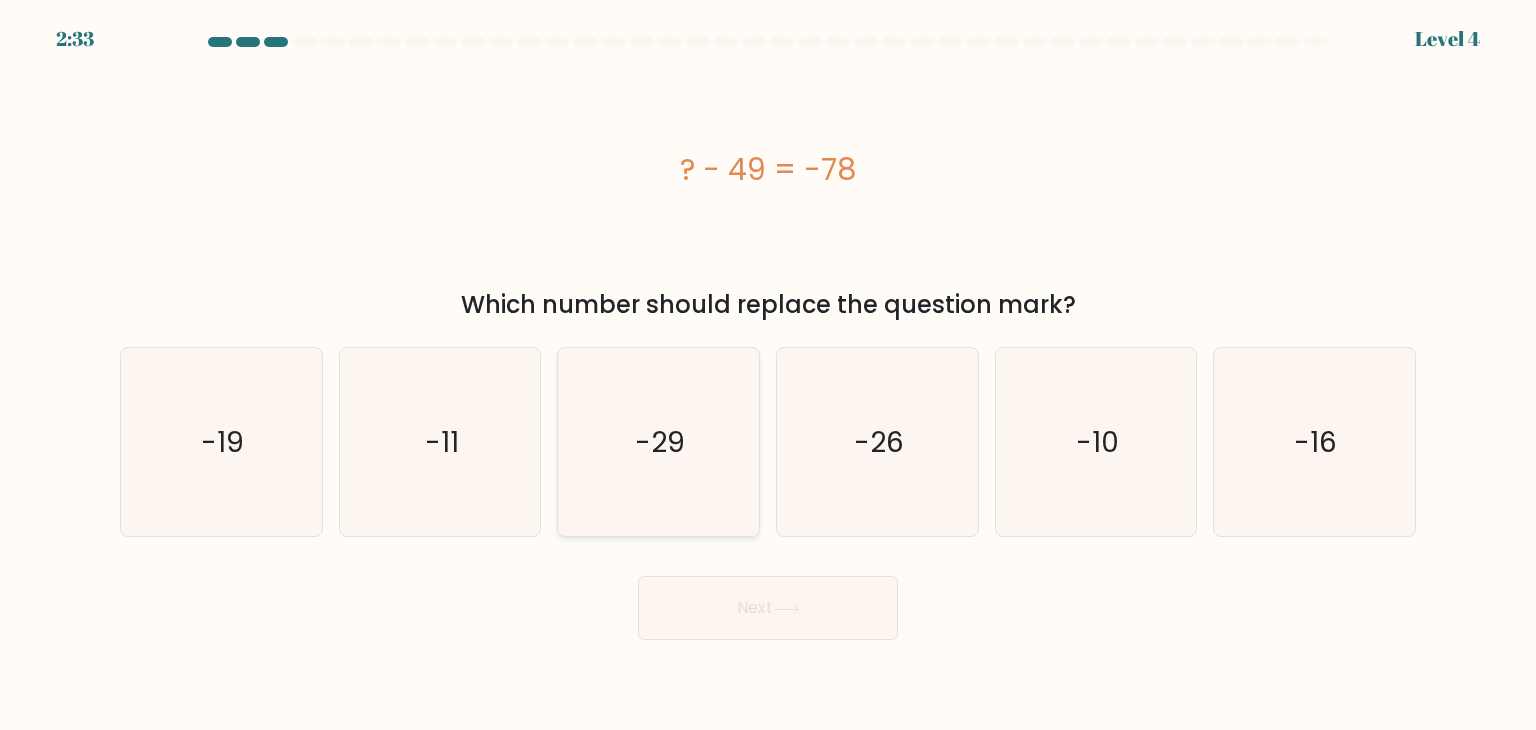 click on "-29" 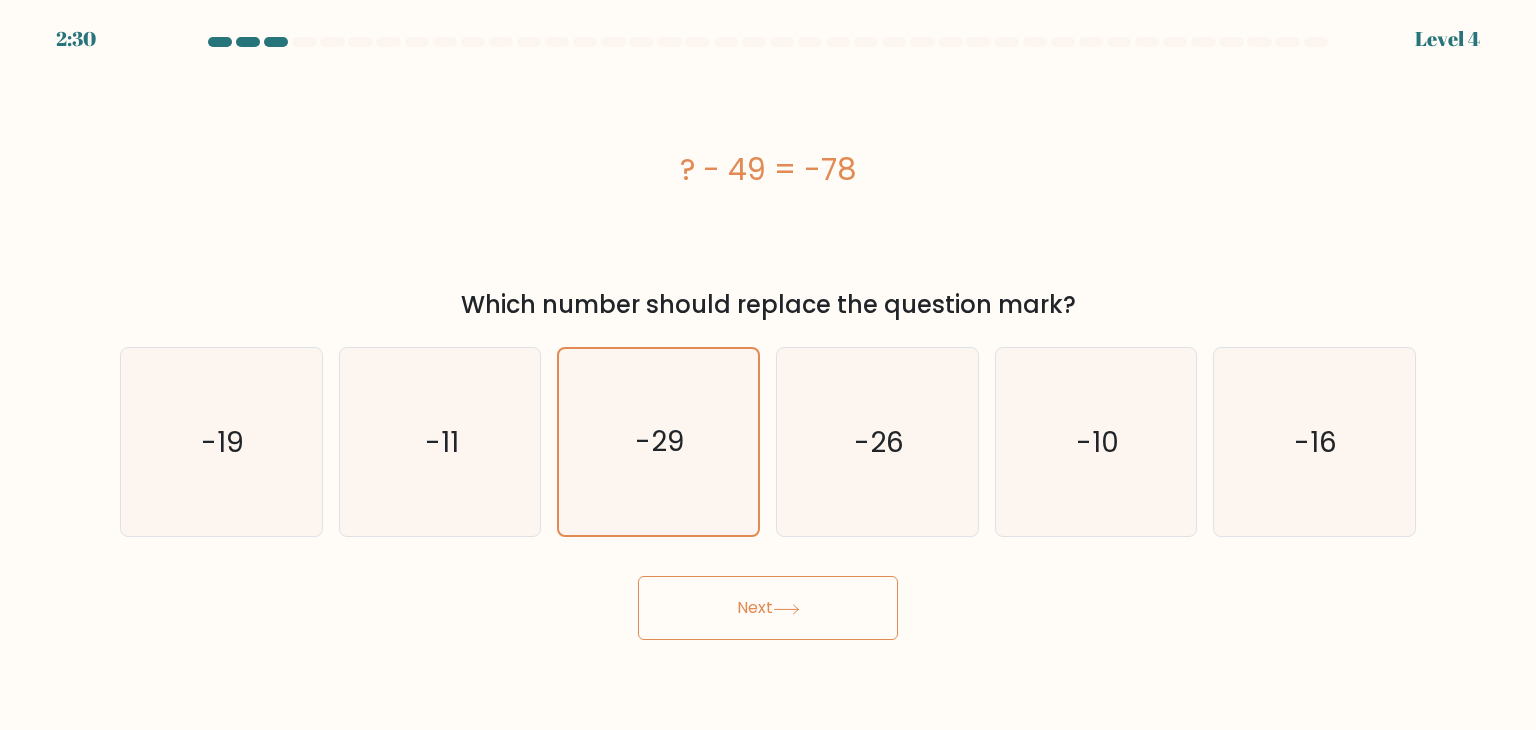 click on "Next" at bounding box center [768, 608] 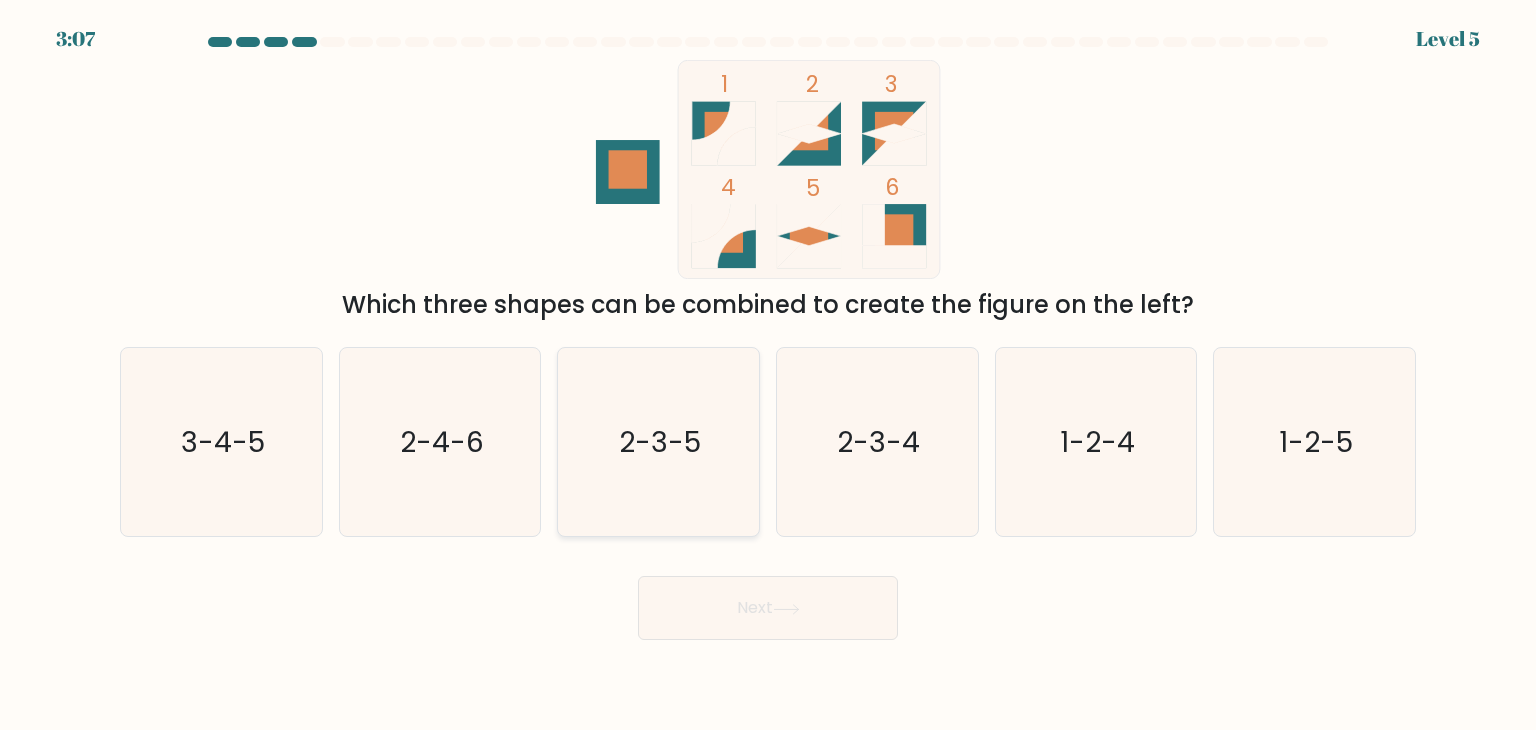 click on "2-3-5" 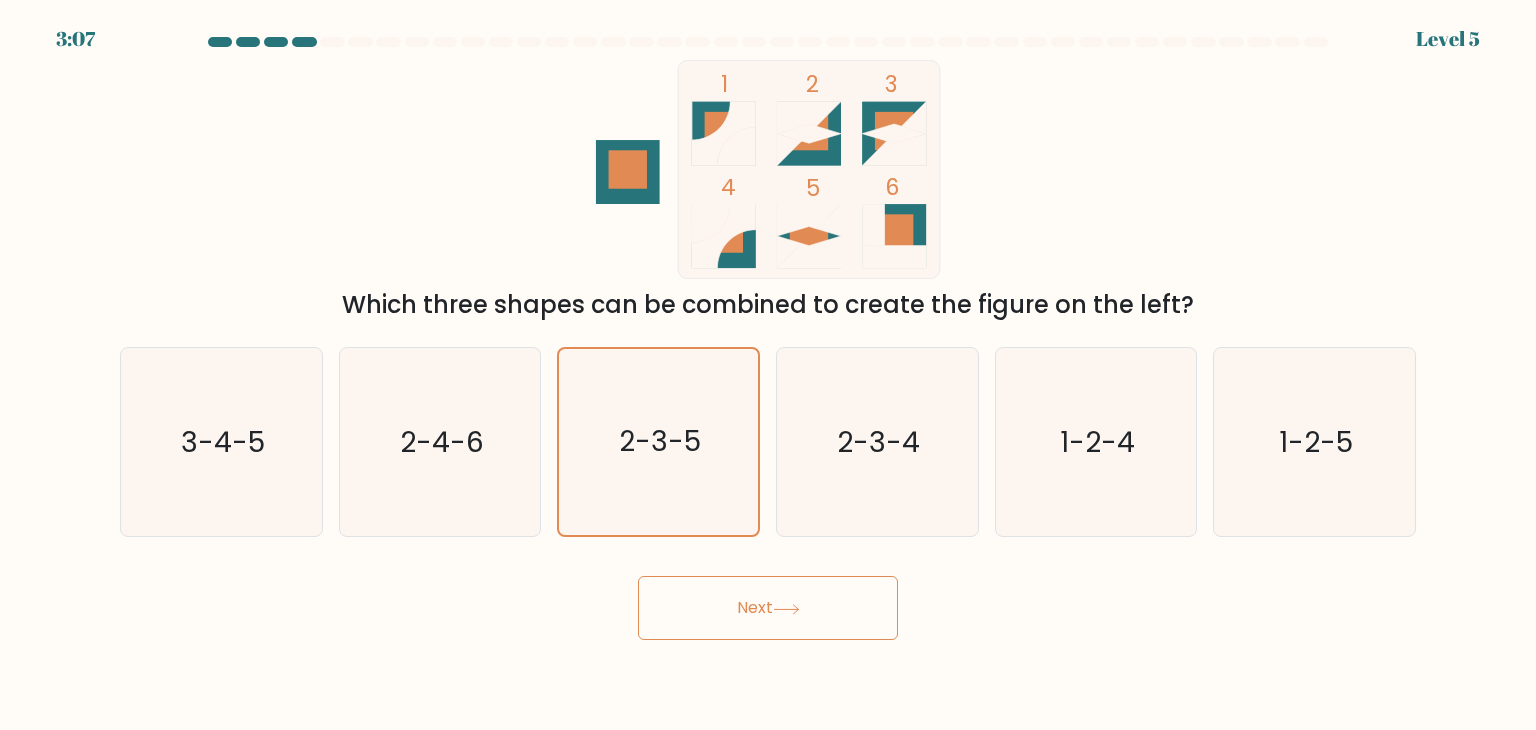 click on "3:07
Level 5" at bounding box center [768, 365] 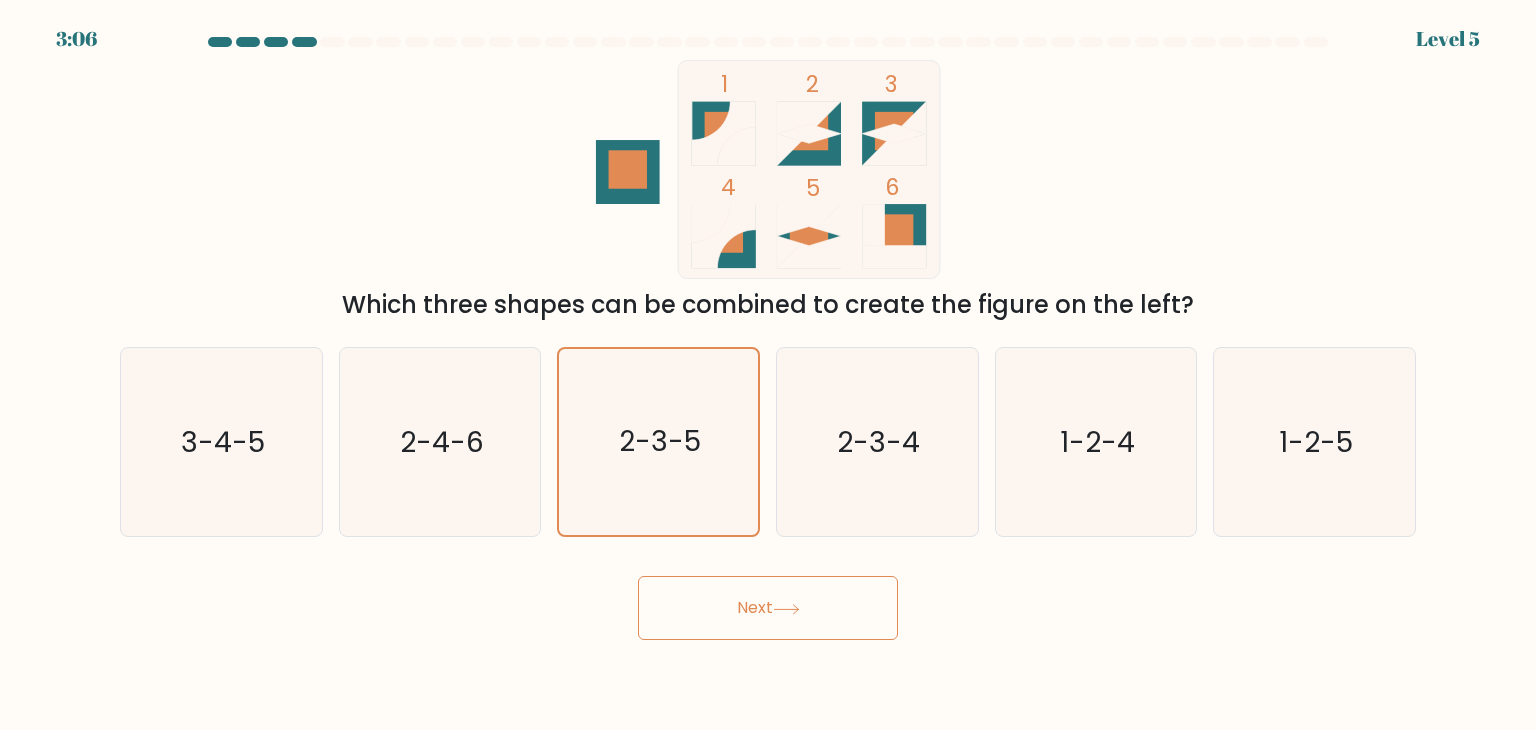 click 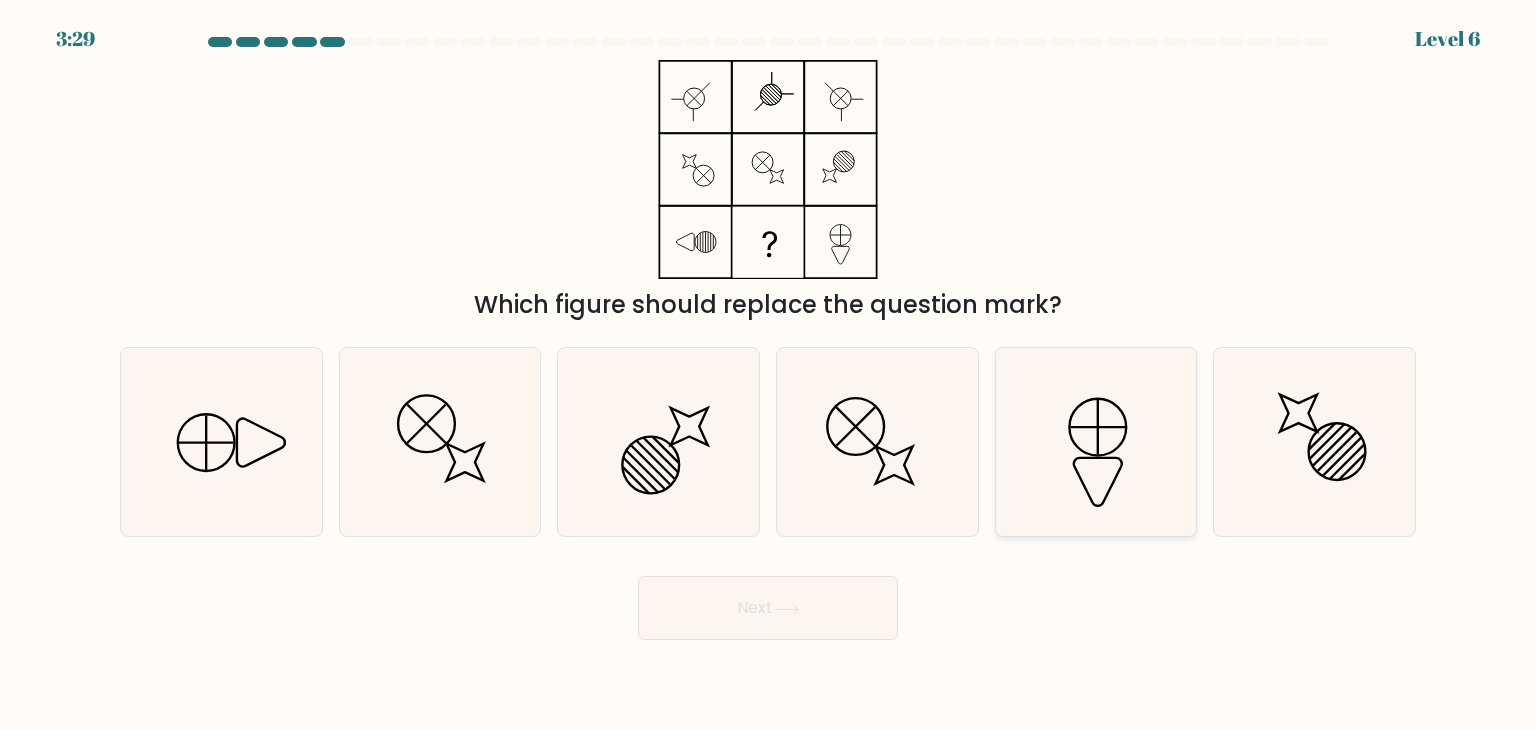 click 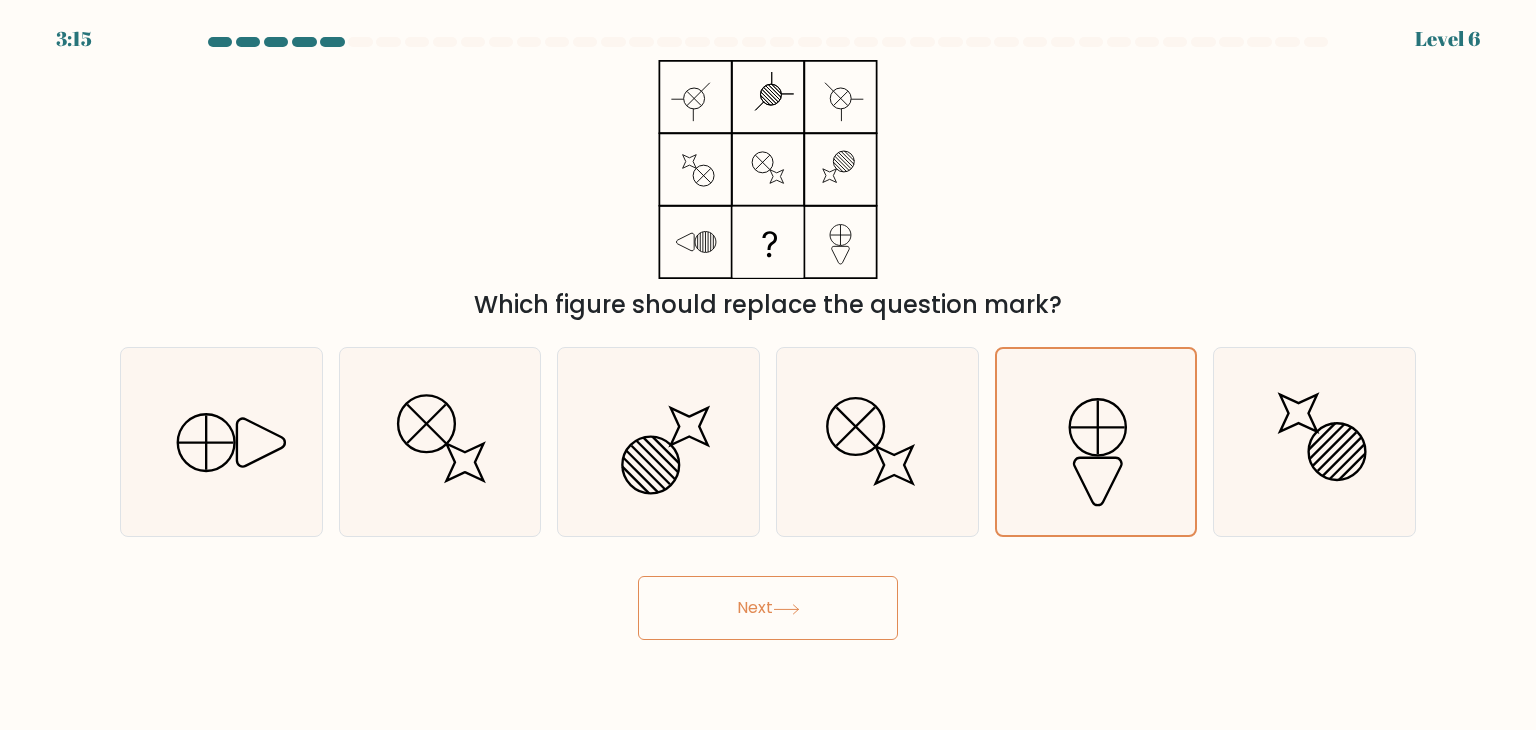 click on "Next" at bounding box center [768, 608] 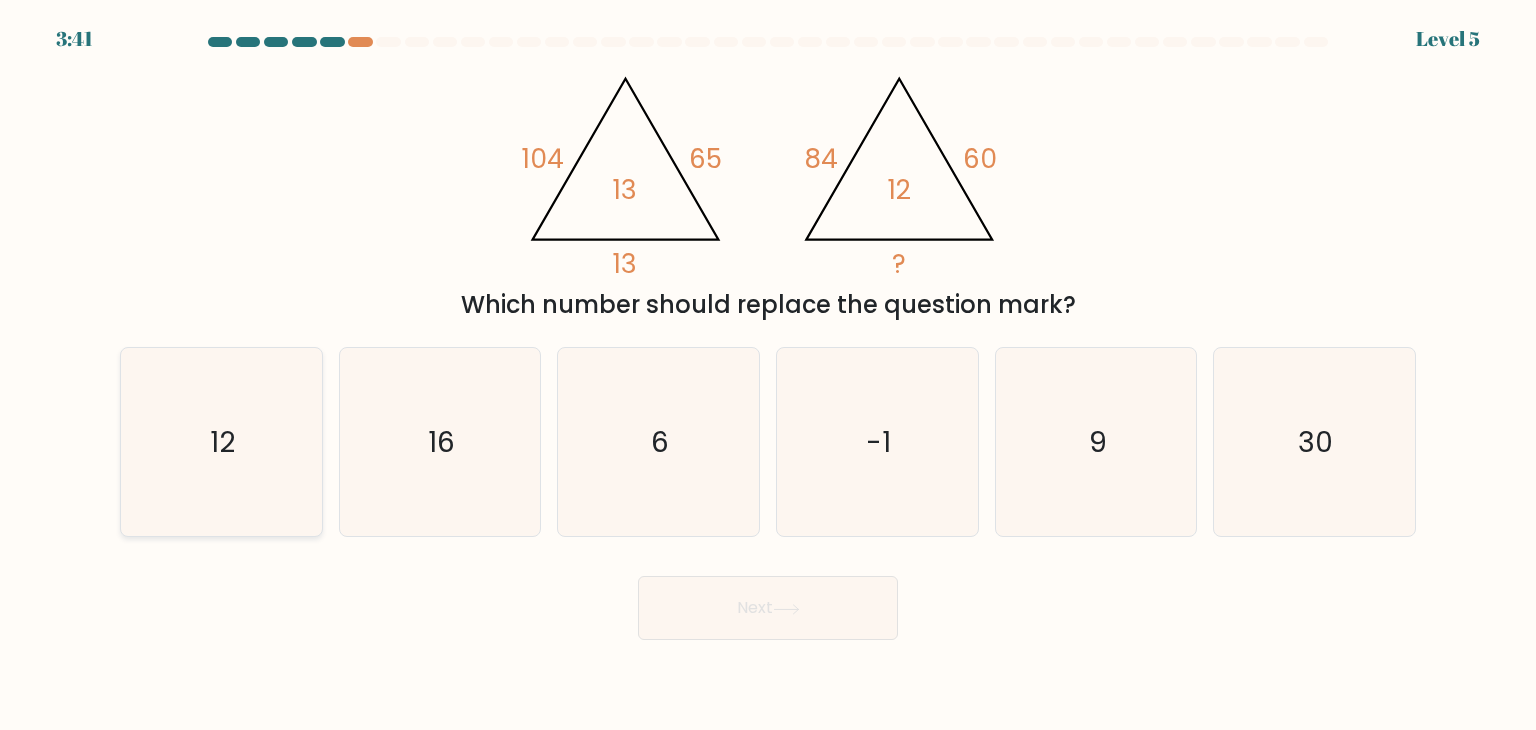 click on "12" 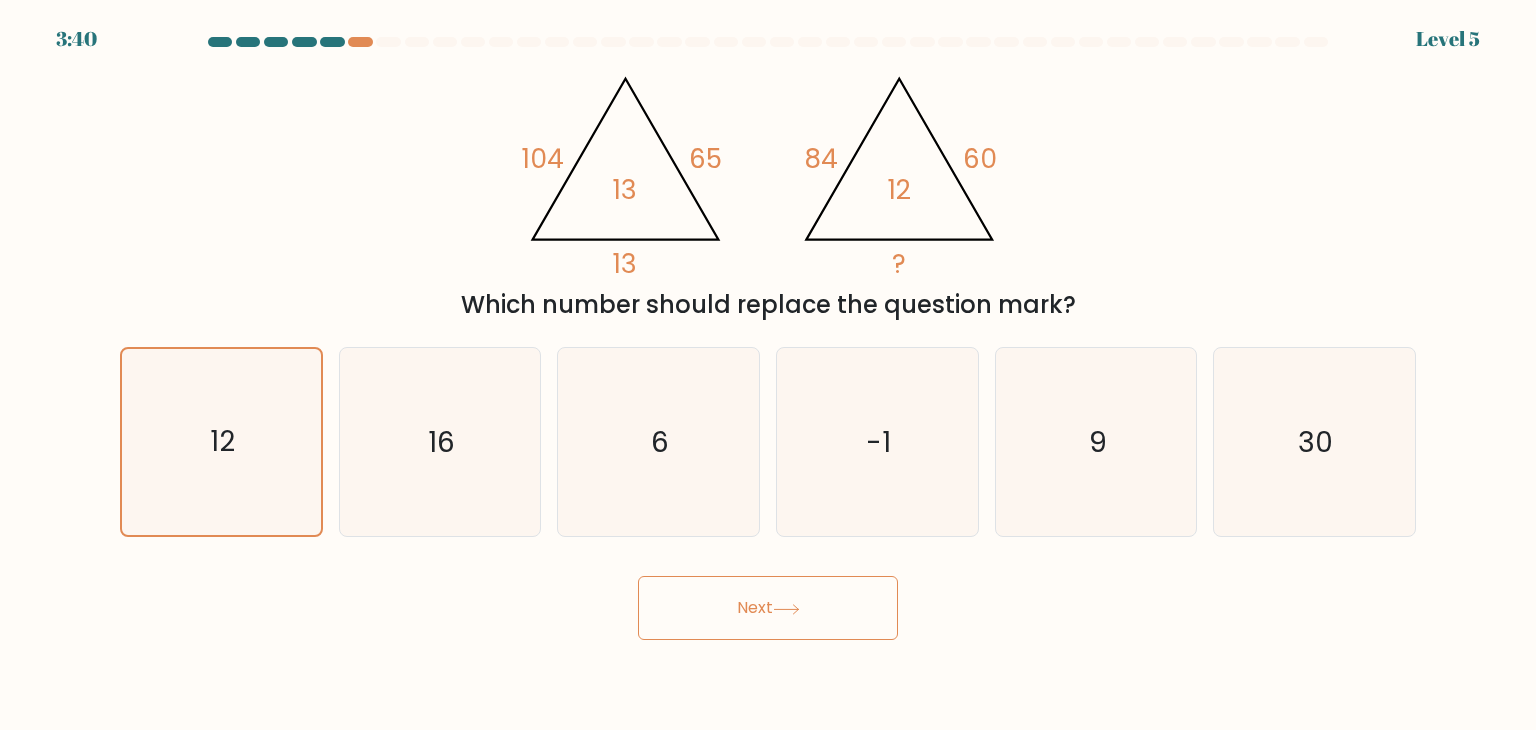 click on "Next" at bounding box center (768, 608) 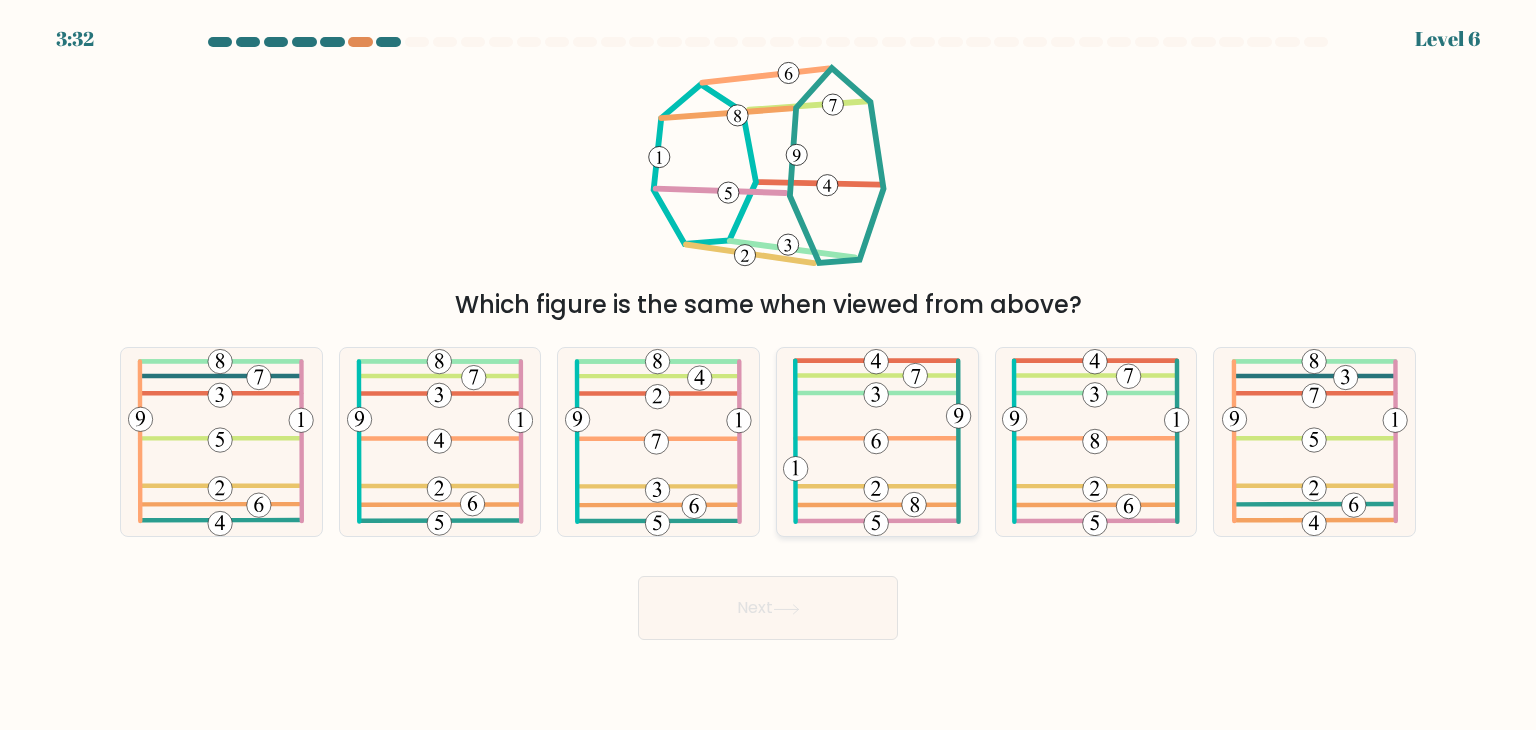 click 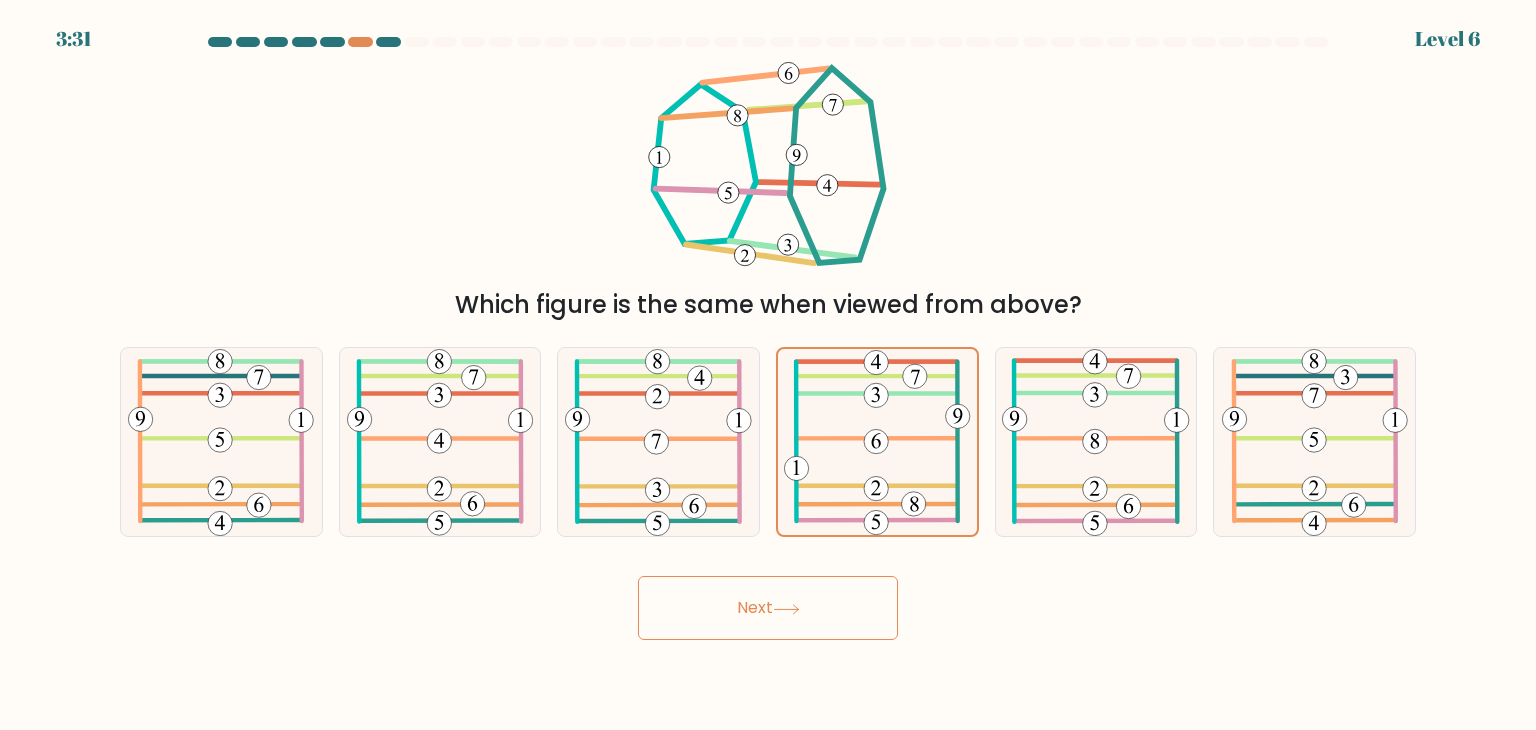 click on "Next" at bounding box center (768, 608) 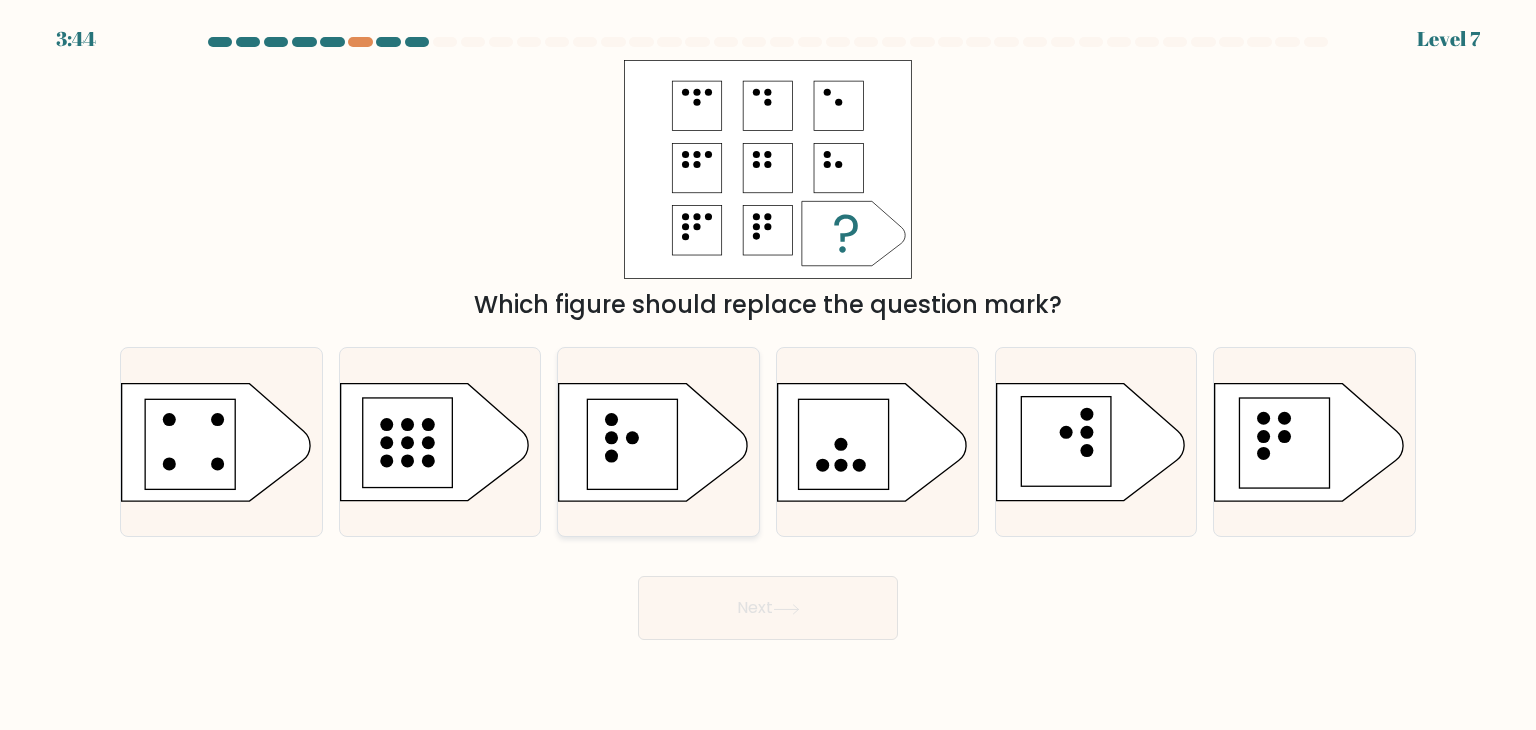 click 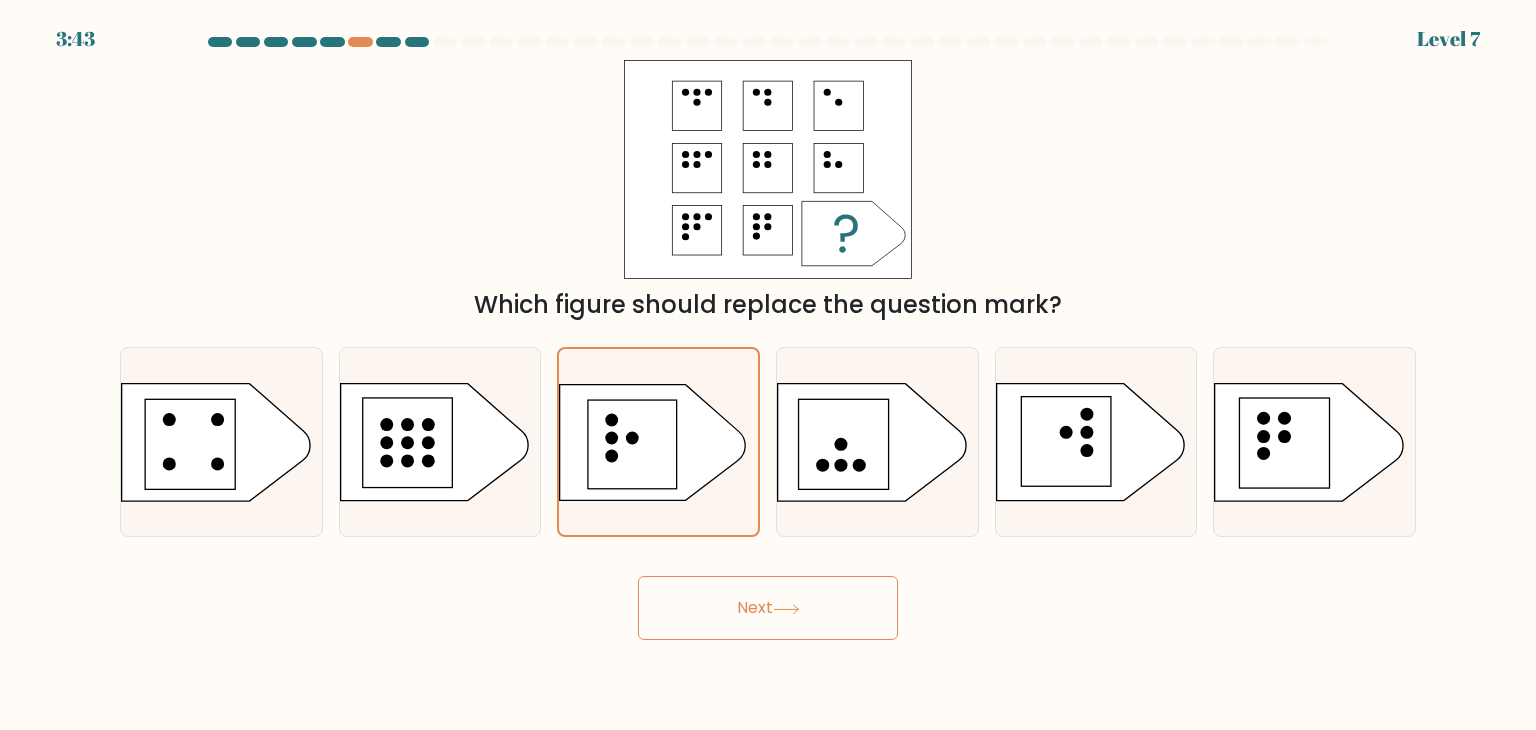 click on "Next" at bounding box center (768, 608) 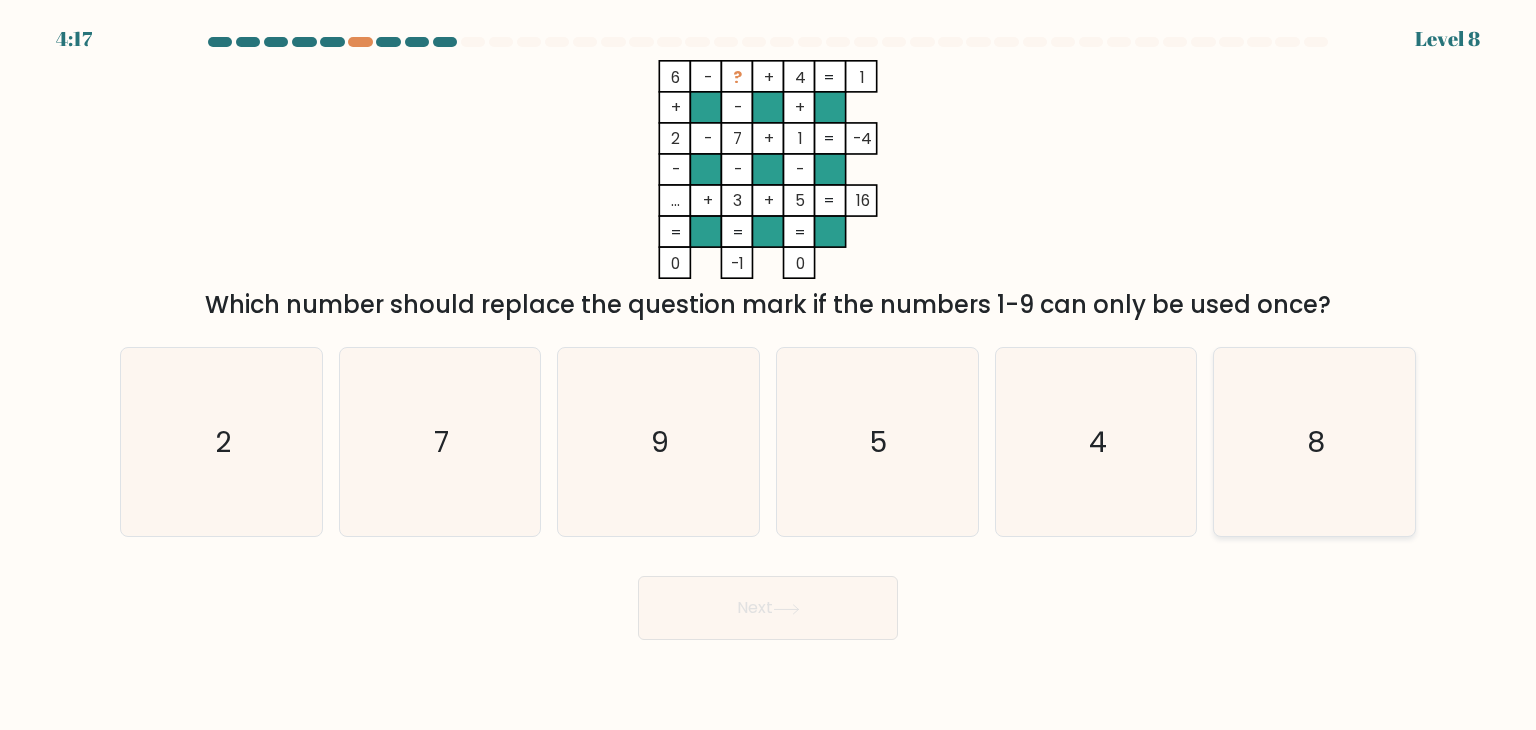 click on "8" 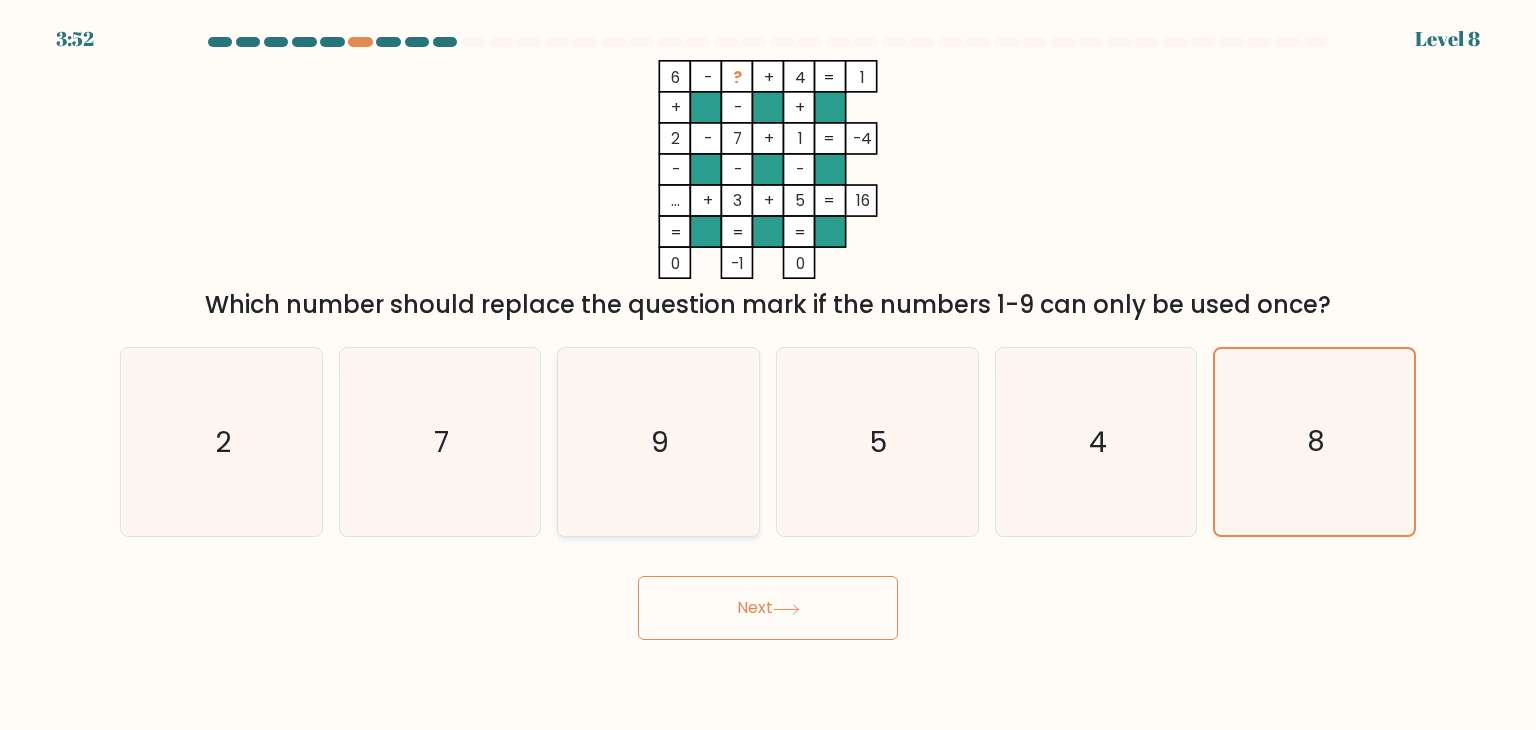 click on "9" 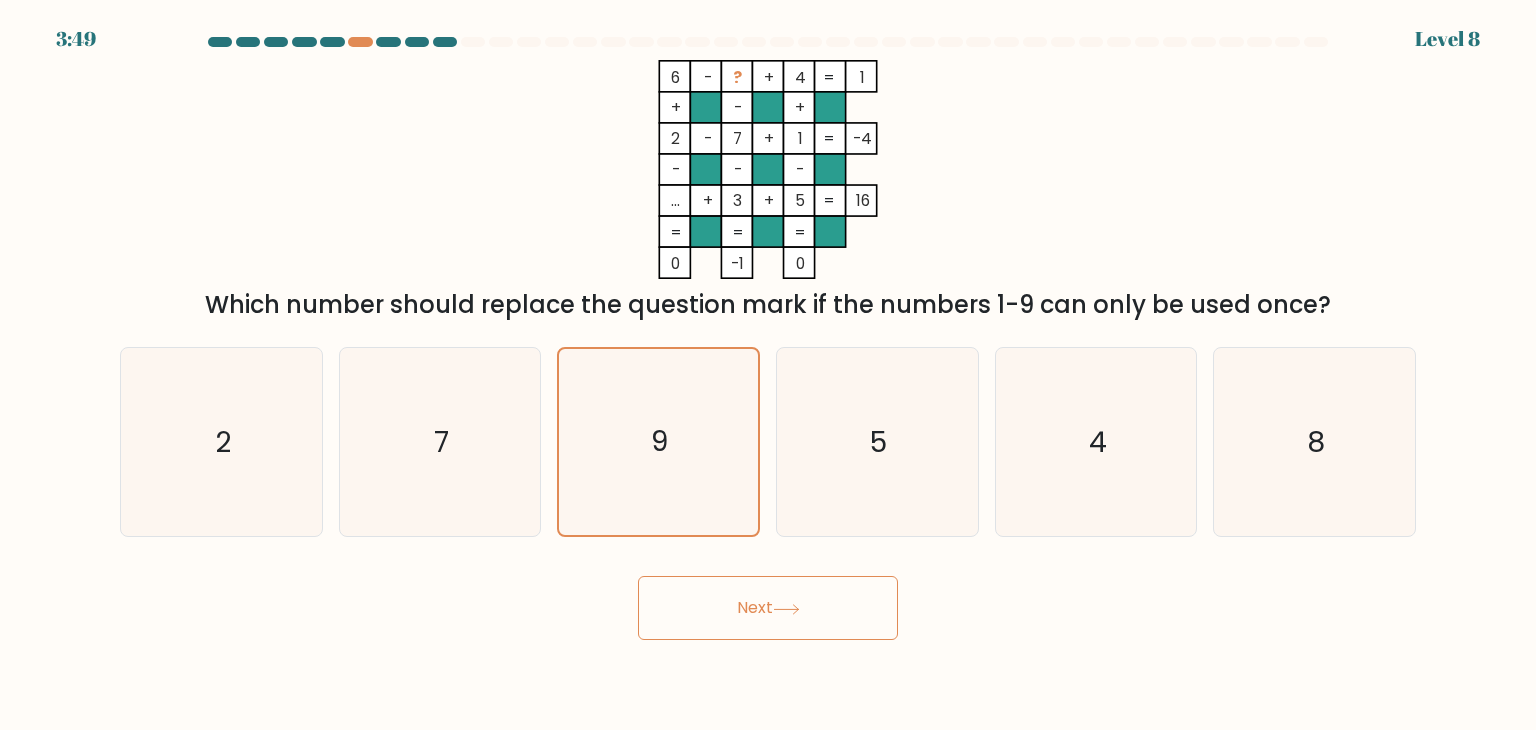click on "Next" at bounding box center [768, 608] 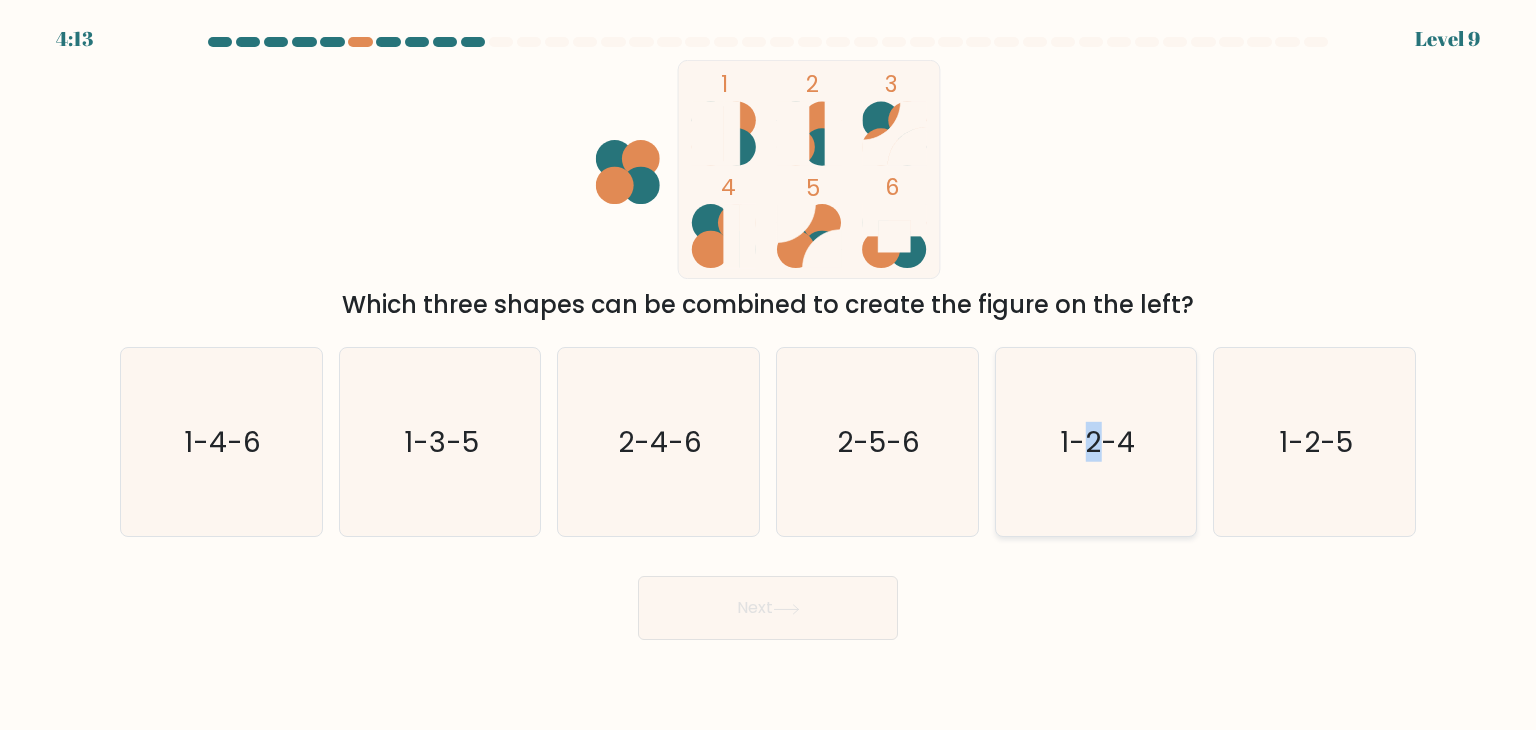 click on "1-2-4" 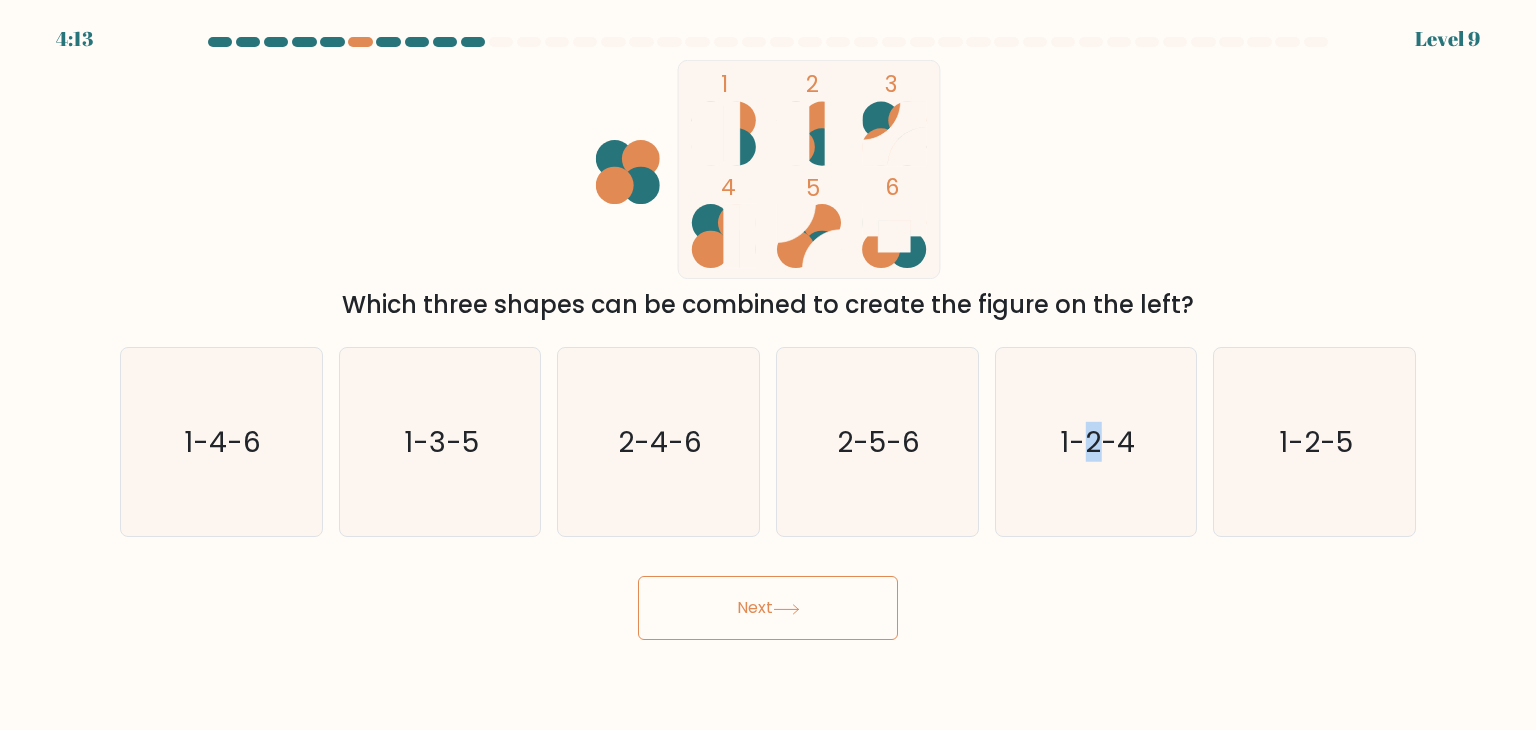 click on "Next" at bounding box center [768, 608] 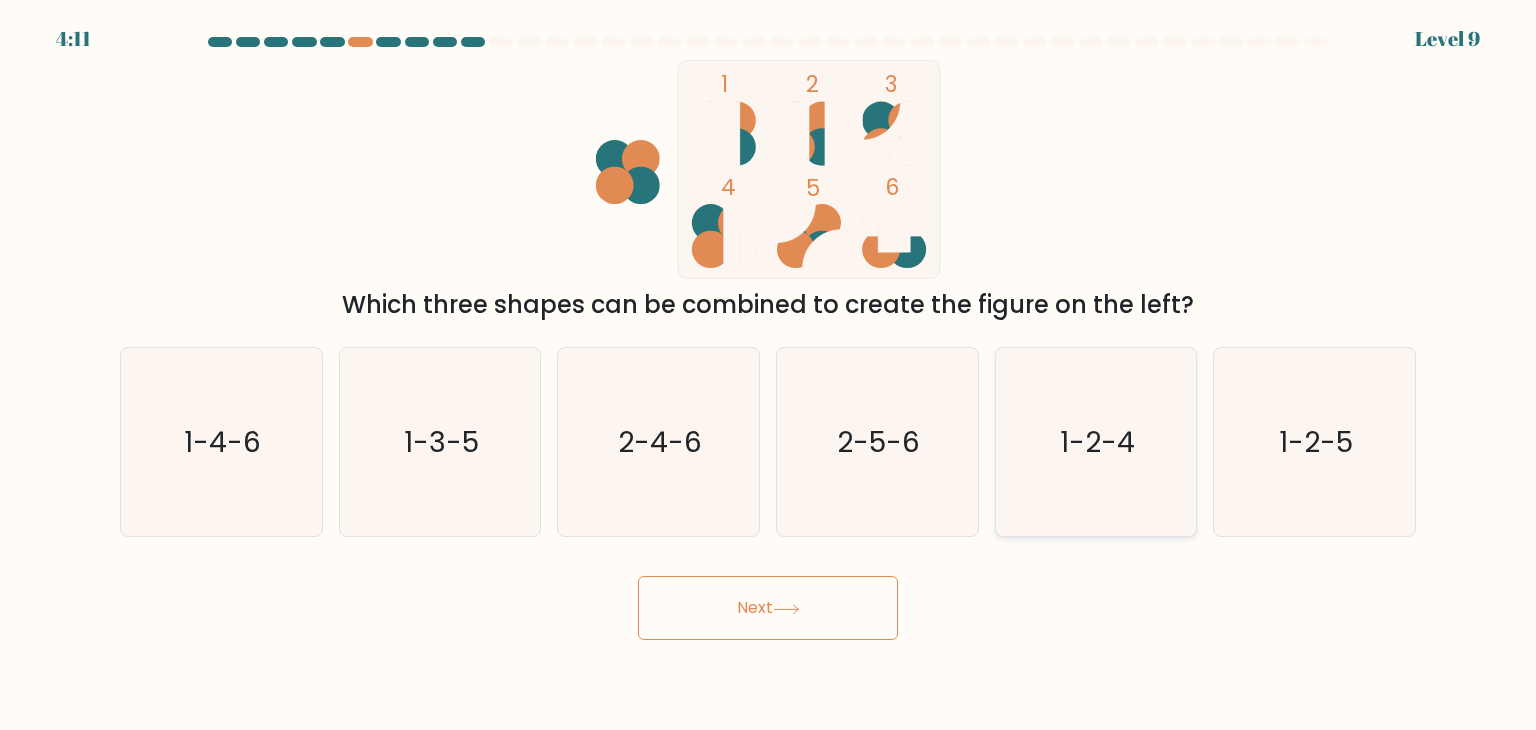 click on "1-2-4" 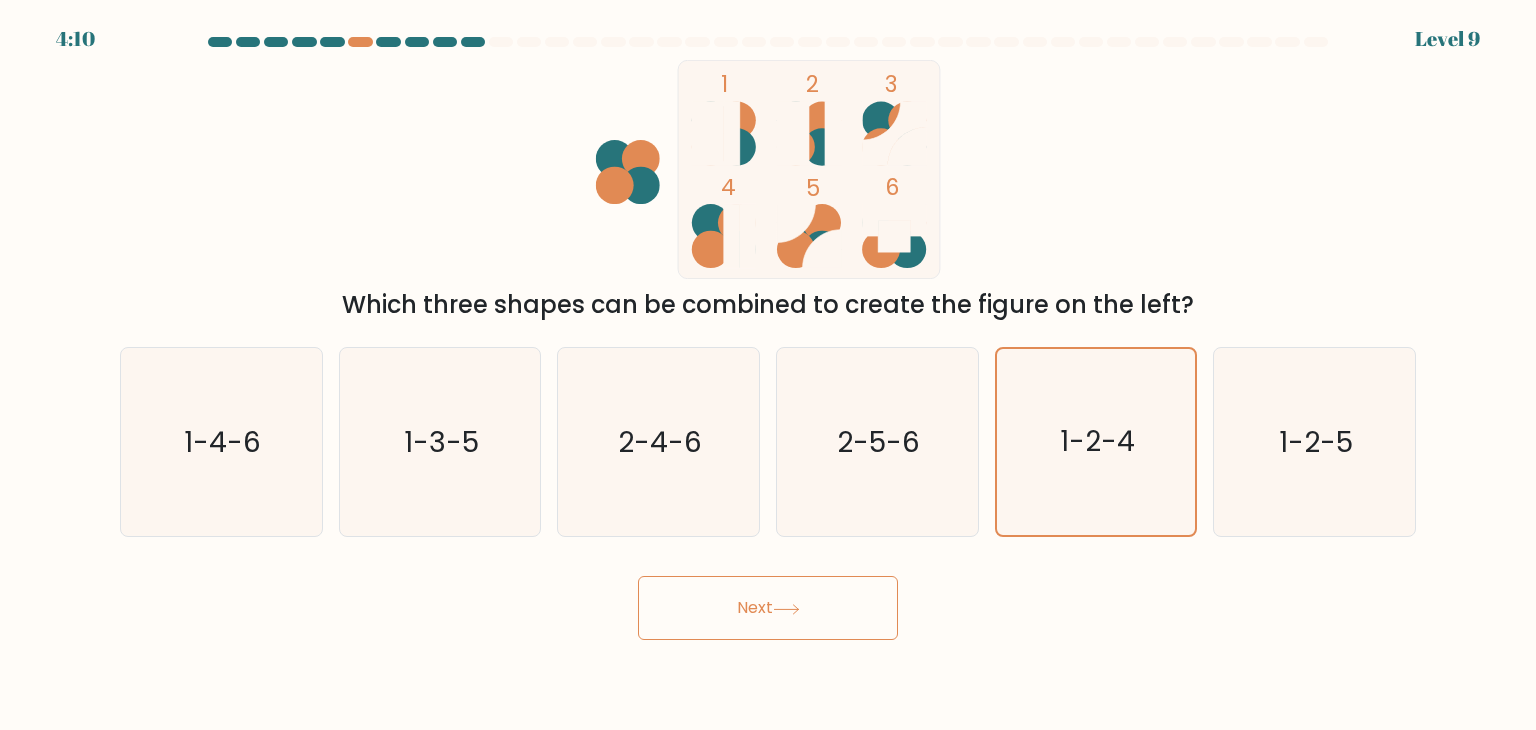 click on "Next" at bounding box center (768, 608) 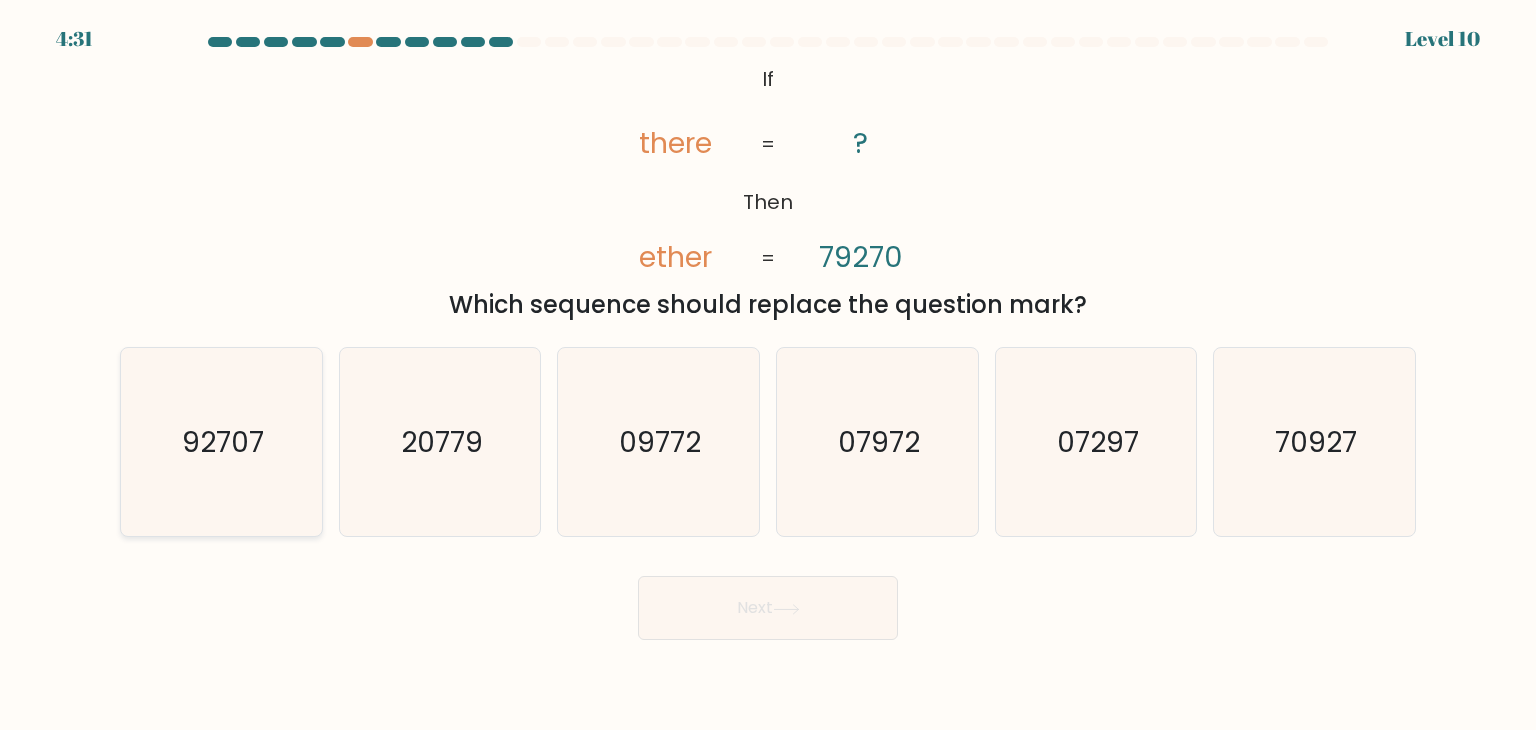 click on "92707" 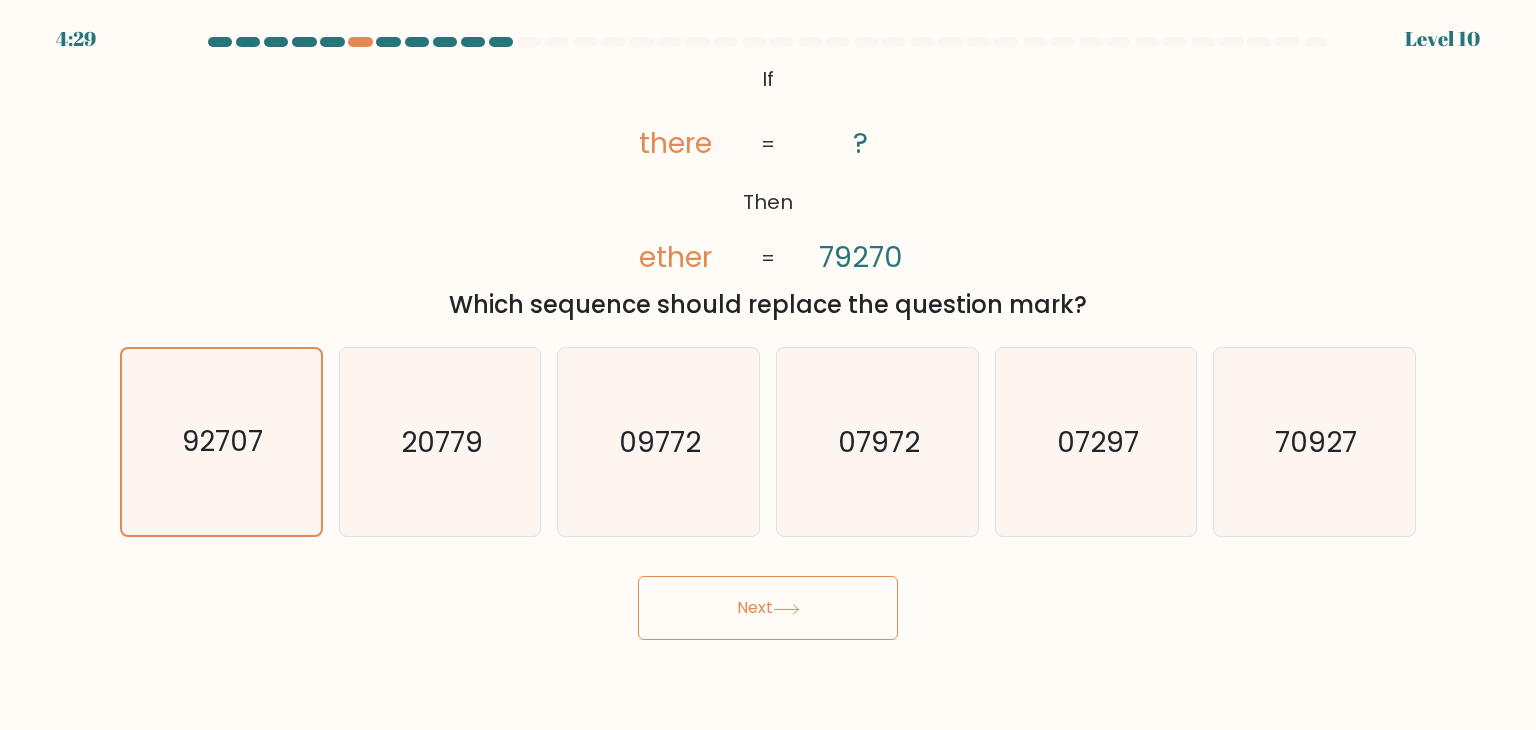 click on "Next" at bounding box center (768, 608) 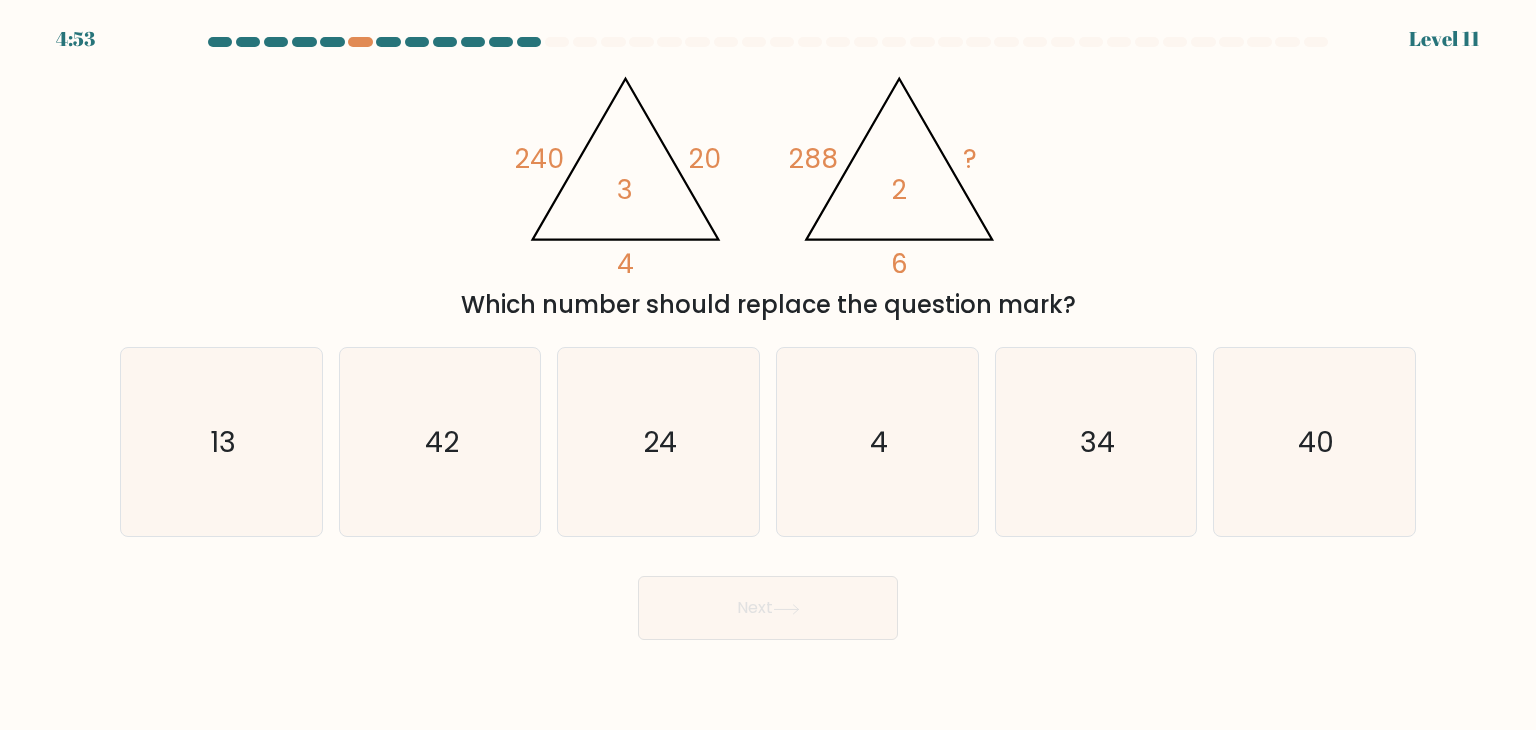 click on "@import url('https://fonts.googleapis.com/css?family=Abril+Fatface:400,100,100italic,300,300italic,400italic,500,500italic,700,700italic,900,900italic');                        240       20       4       3                                       @import url('https://fonts.googleapis.com/css?family=Abril+Fatface:400,100,100italic,300,300italic,400italic,500,500italic,700,700italic,900,900italic');                        288       ?       6       2" 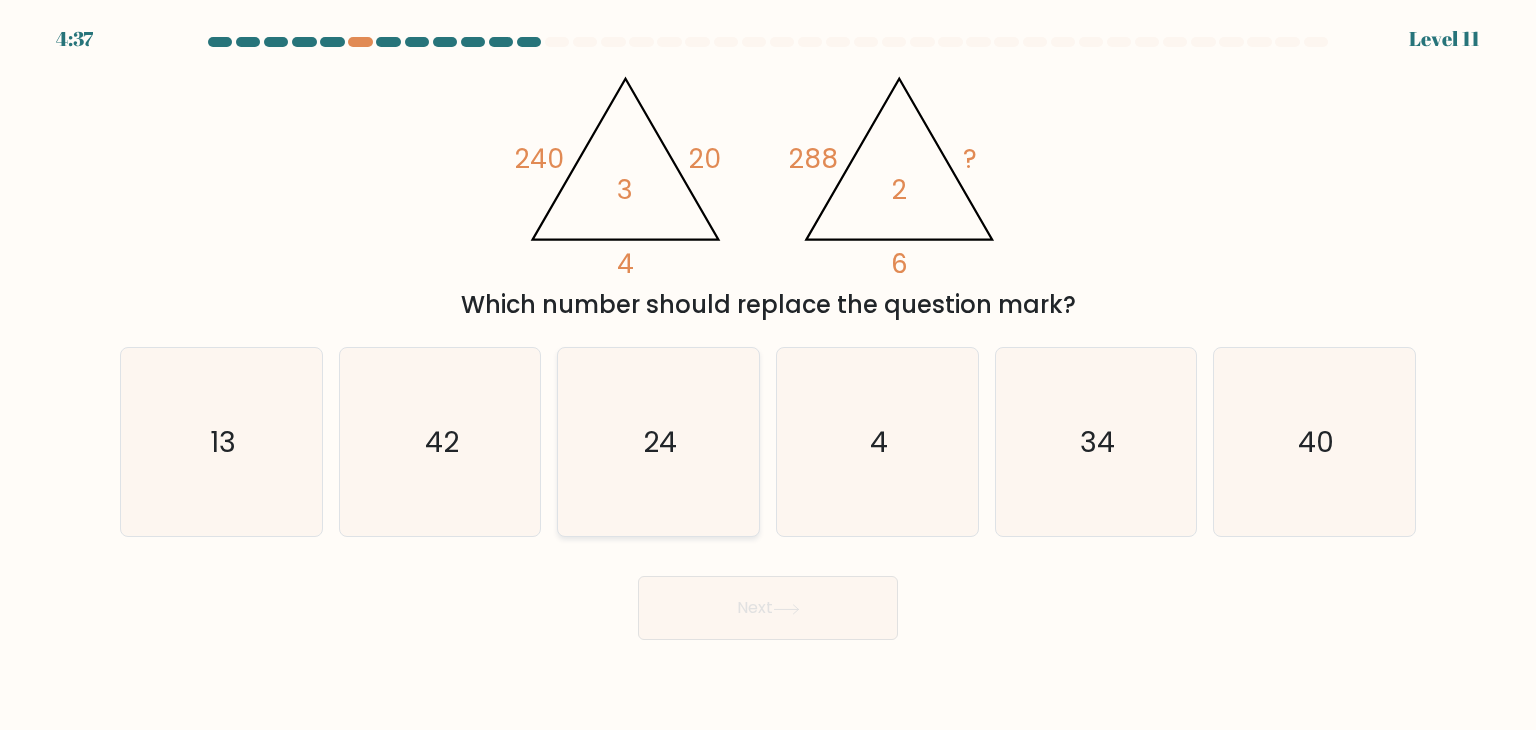 click on "24" 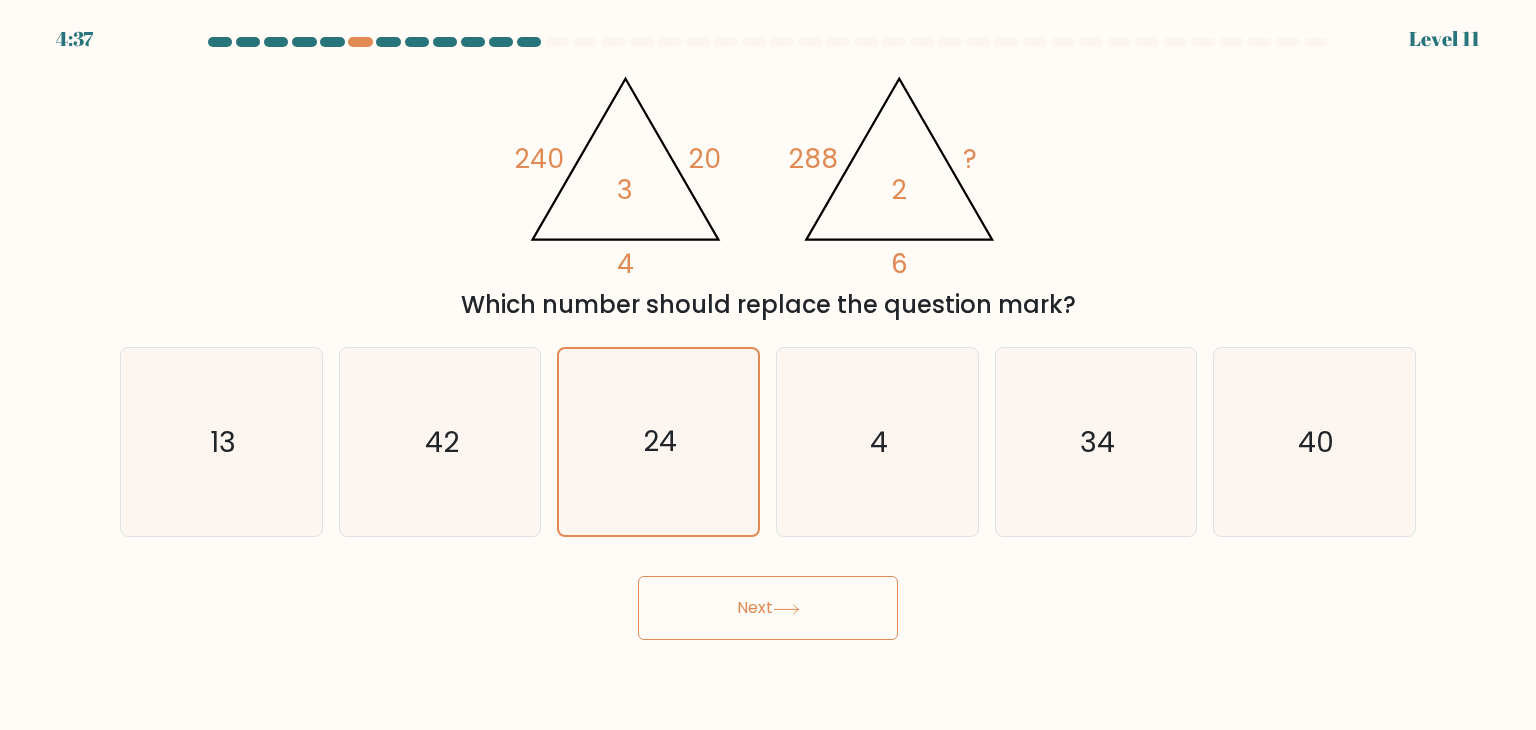 click on "Next" at bounding box center [768, 608] 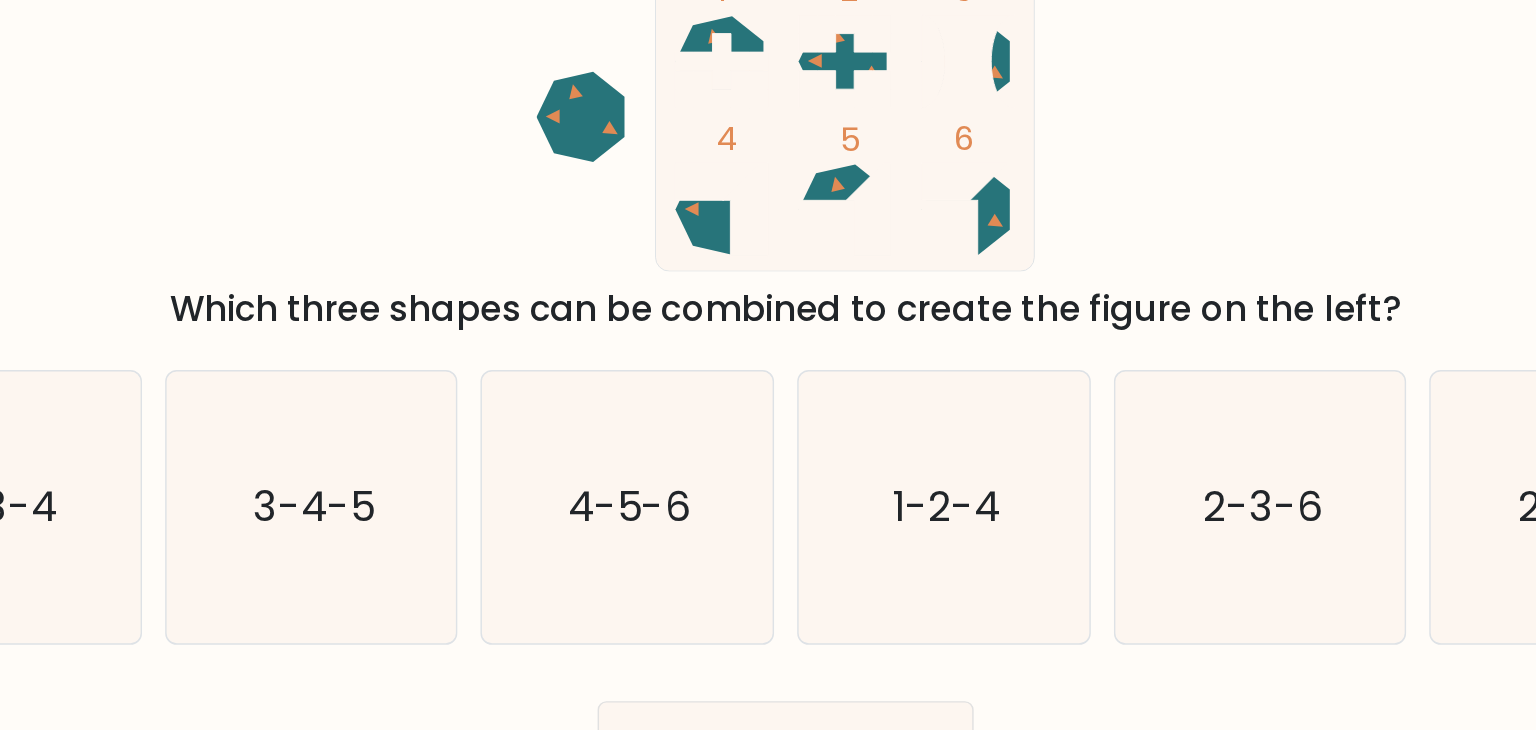 click at bounding box center [768, 338] 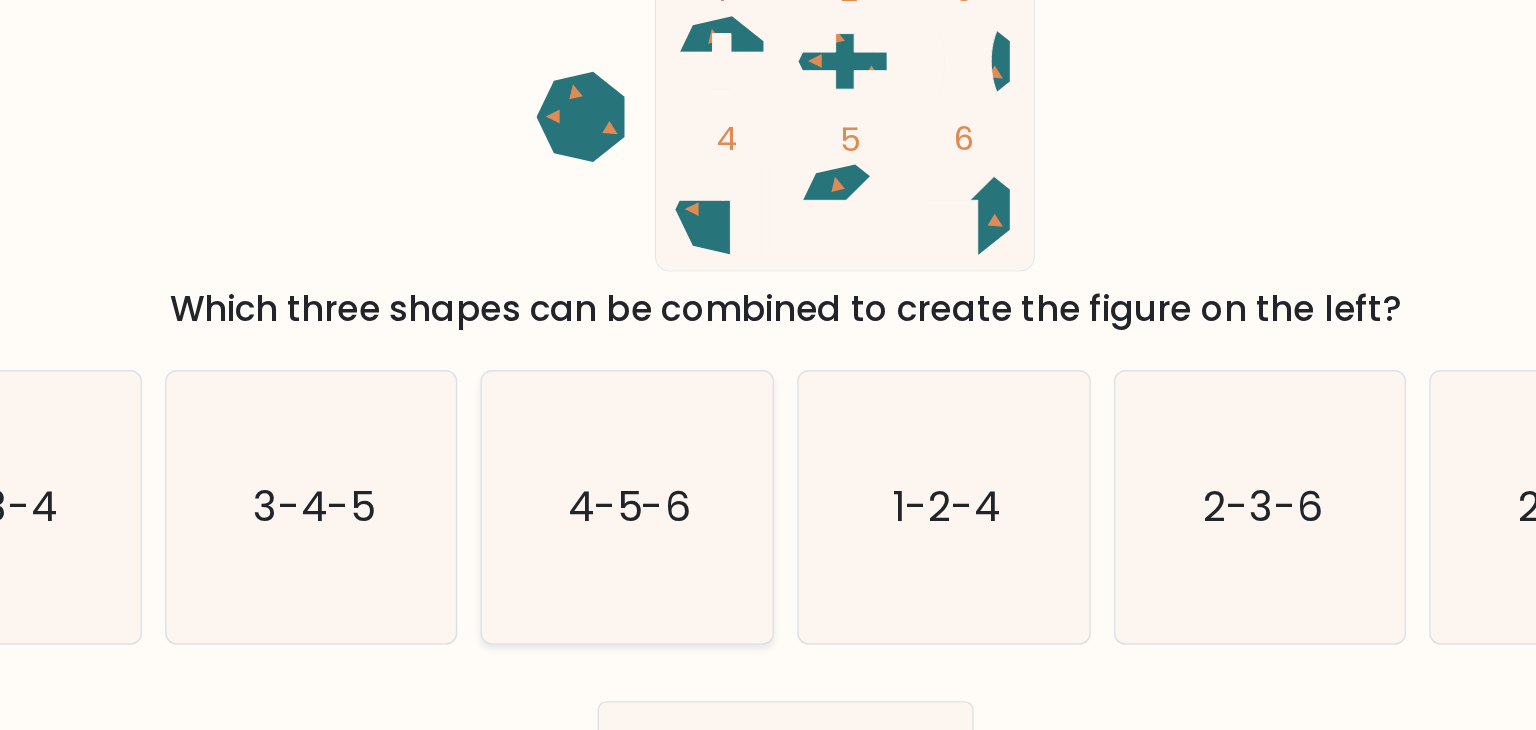 click on "4-5-6" 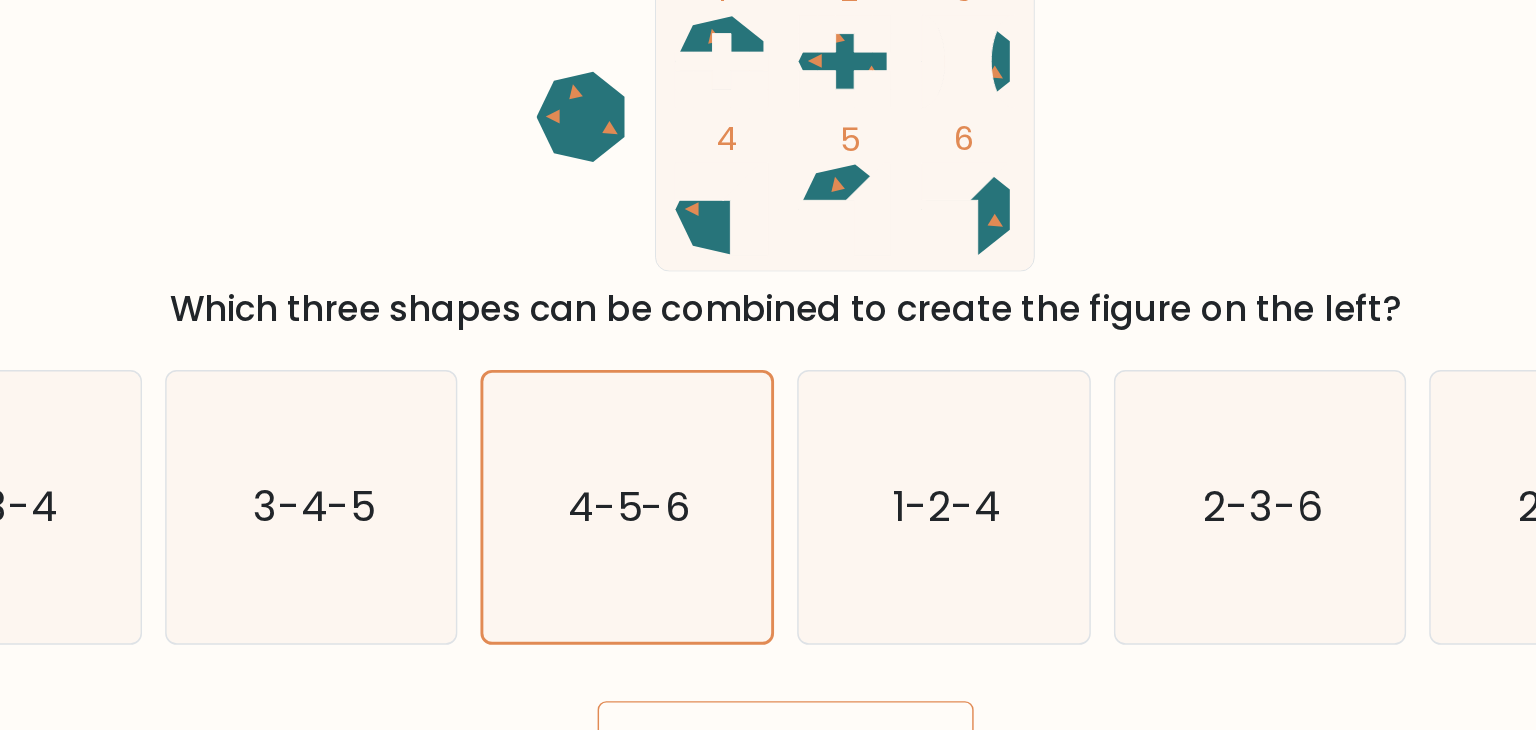 click on "Next" at bounding box center [768, 608] 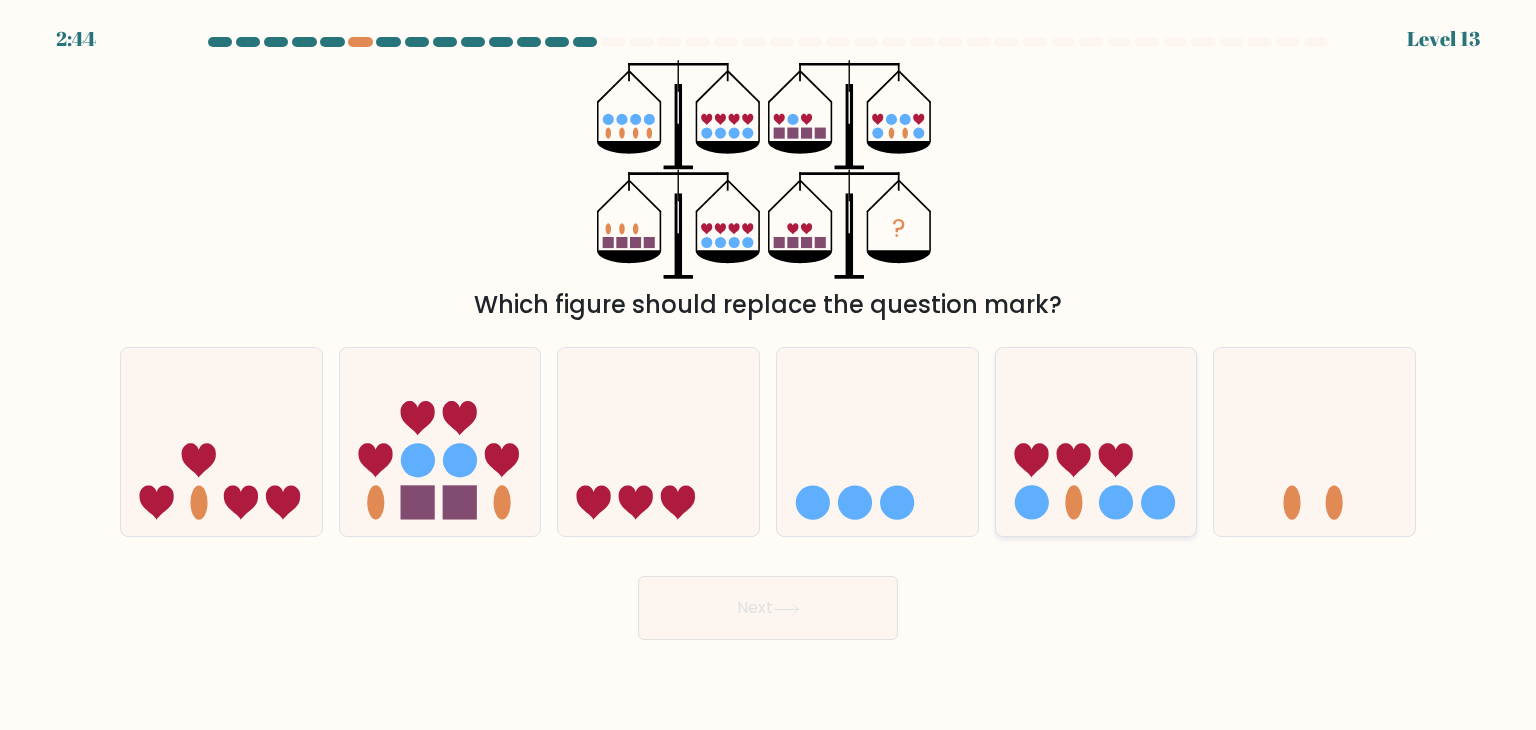 click 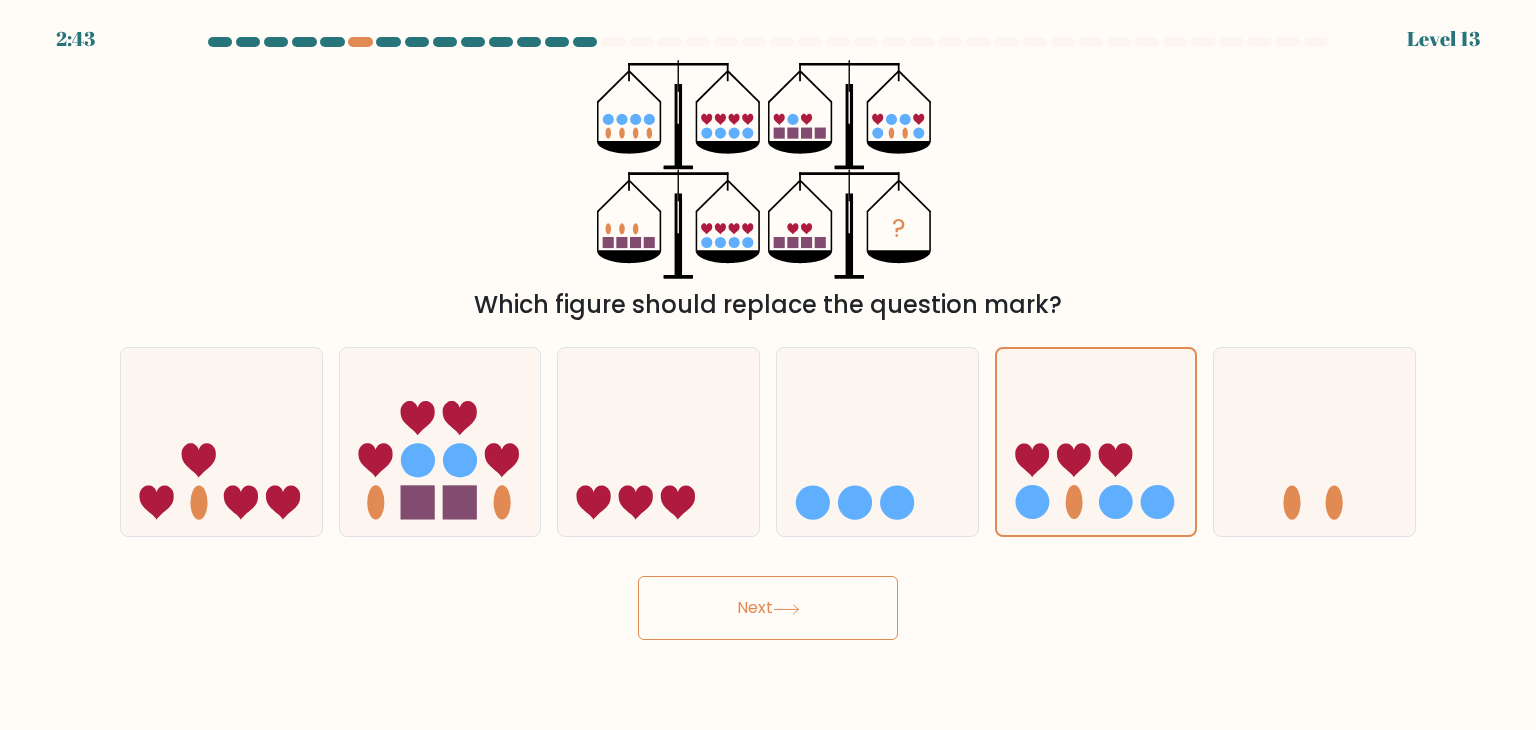click on "Next" at bounding box center [768, 608] 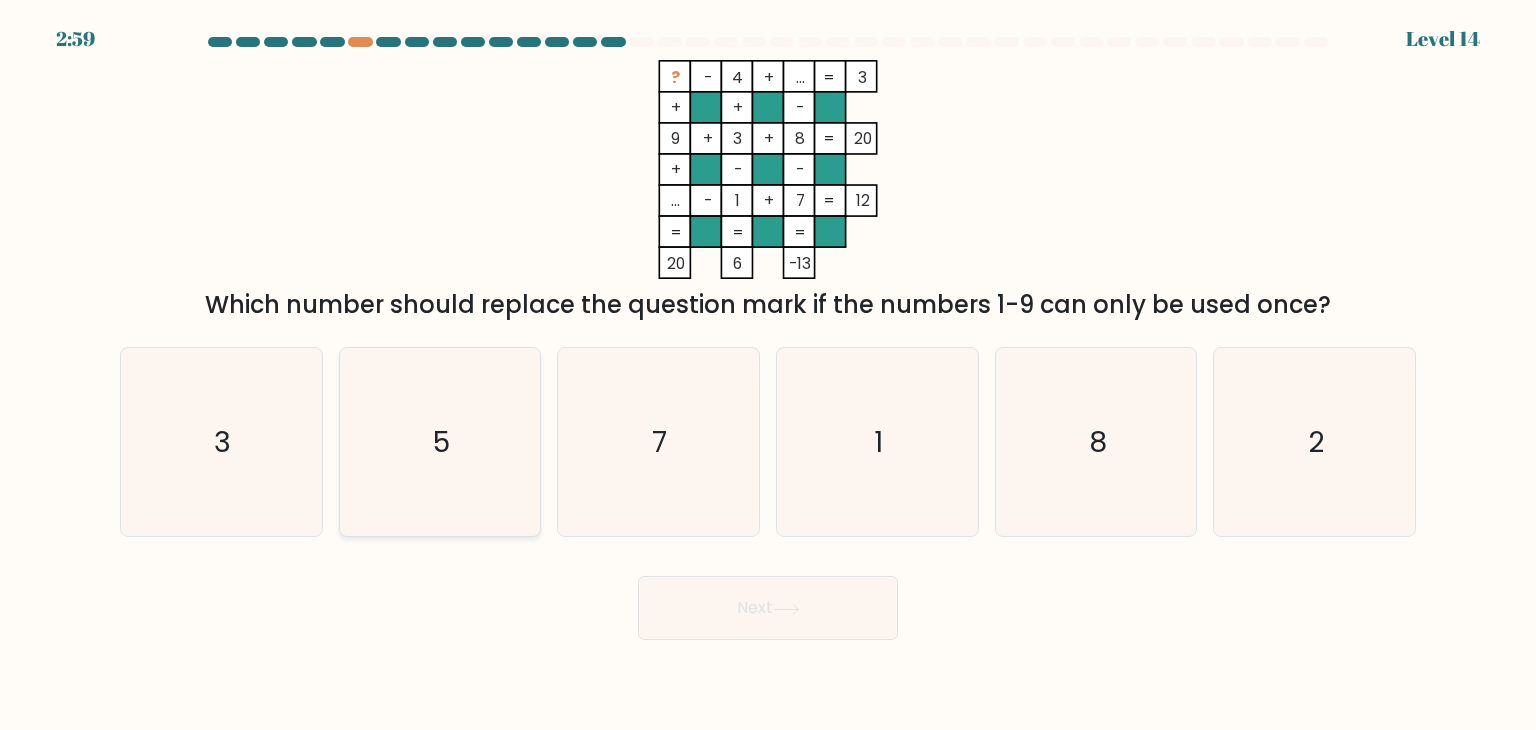 click on "5" 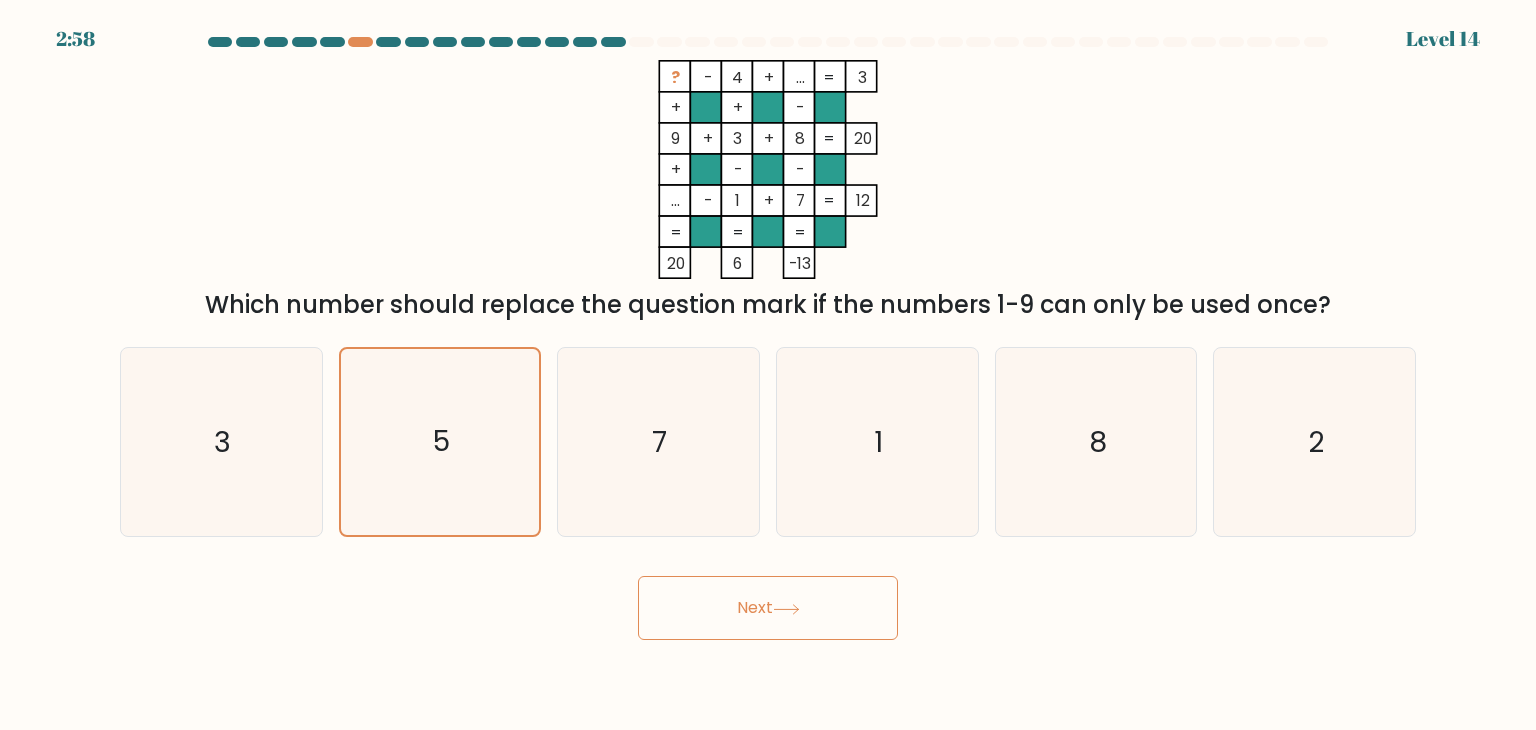 click on "Next" at bounding box center (768, 608) 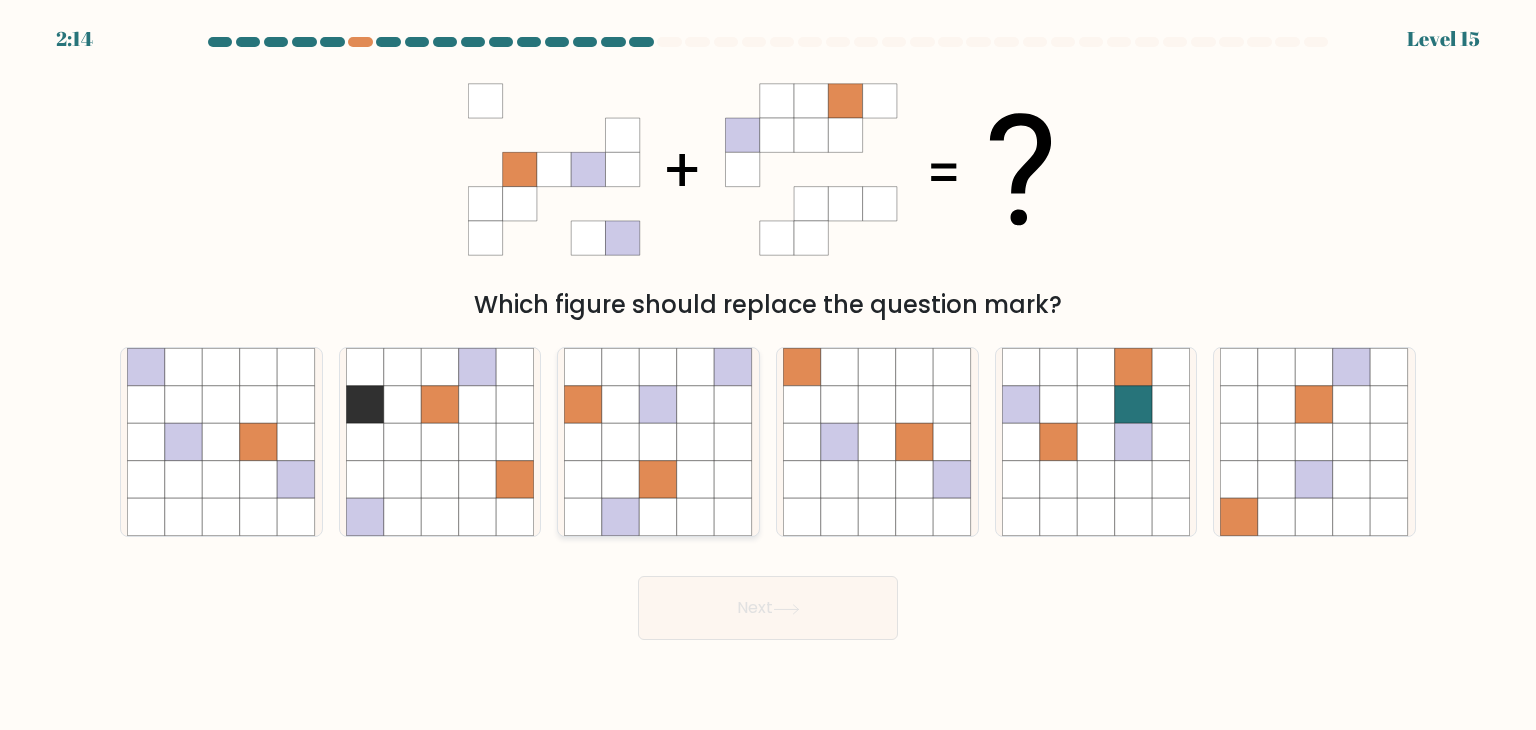 click 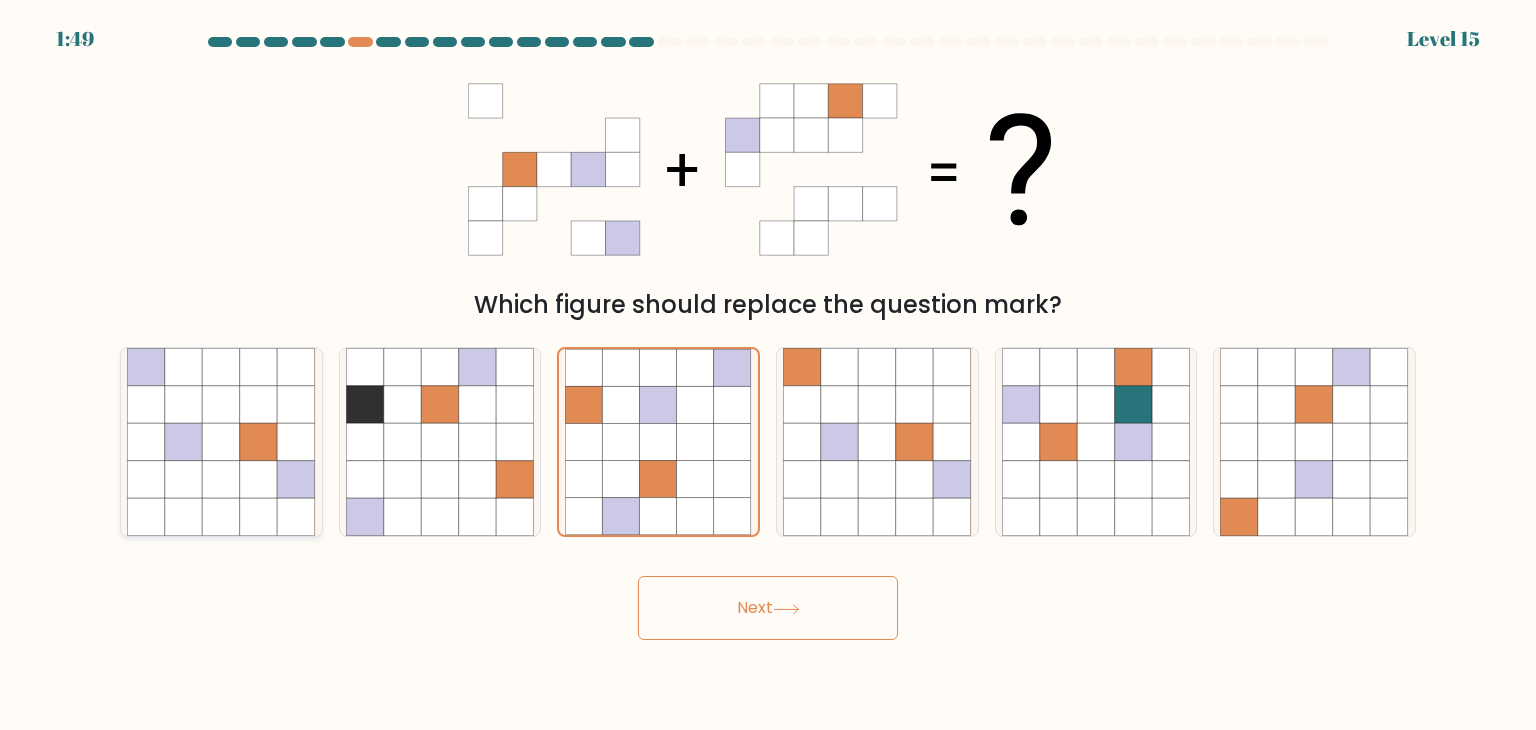 click 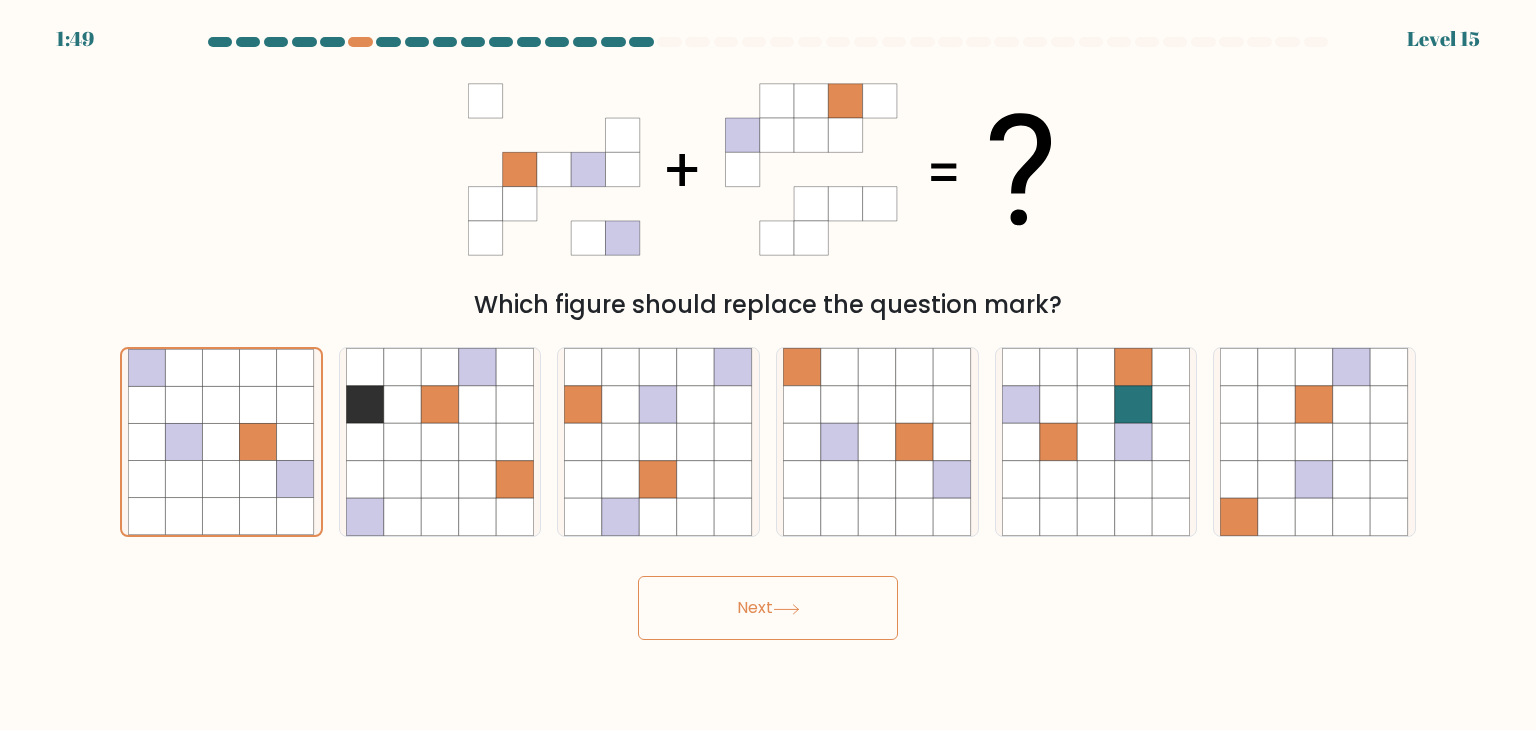 click on "Next" at bounding box center (768, 608) 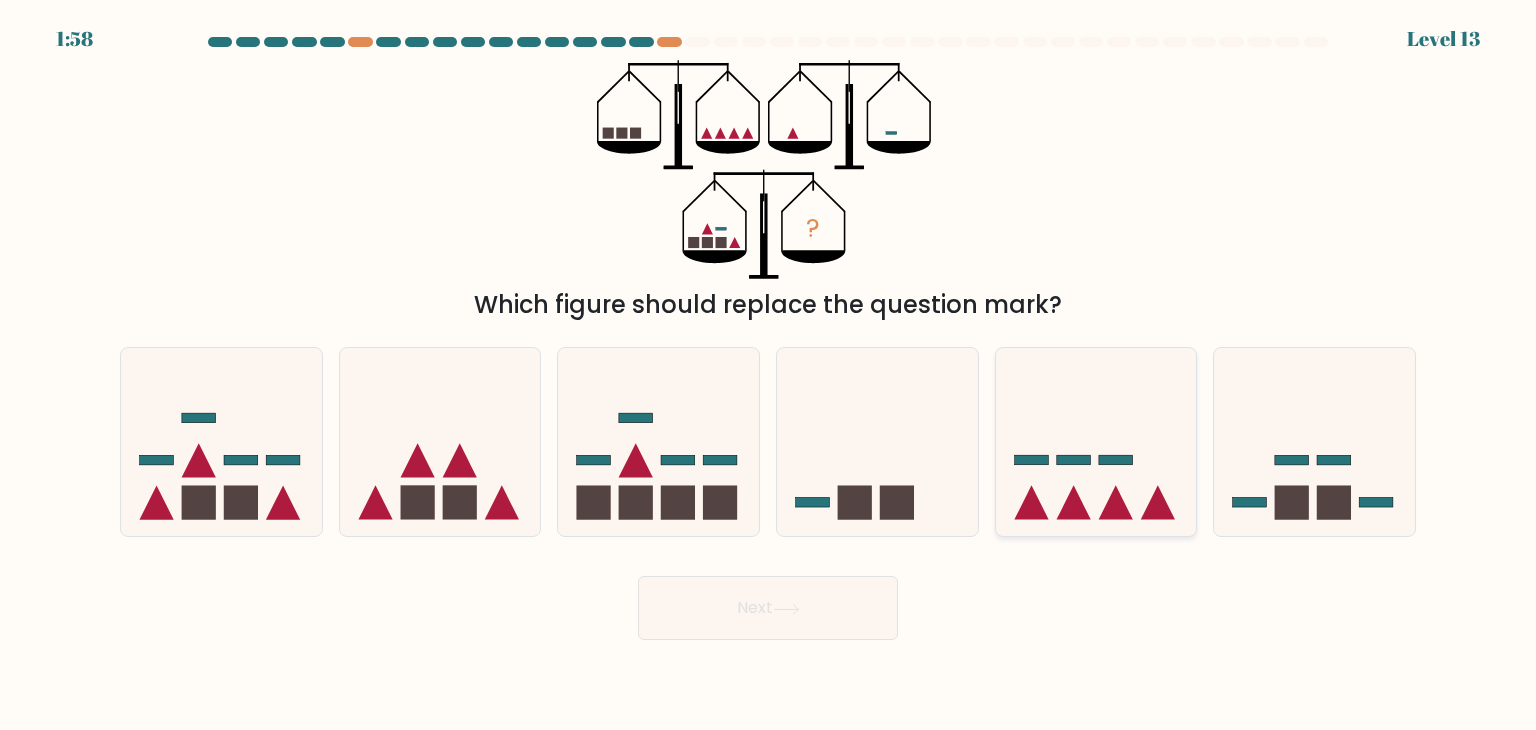 click 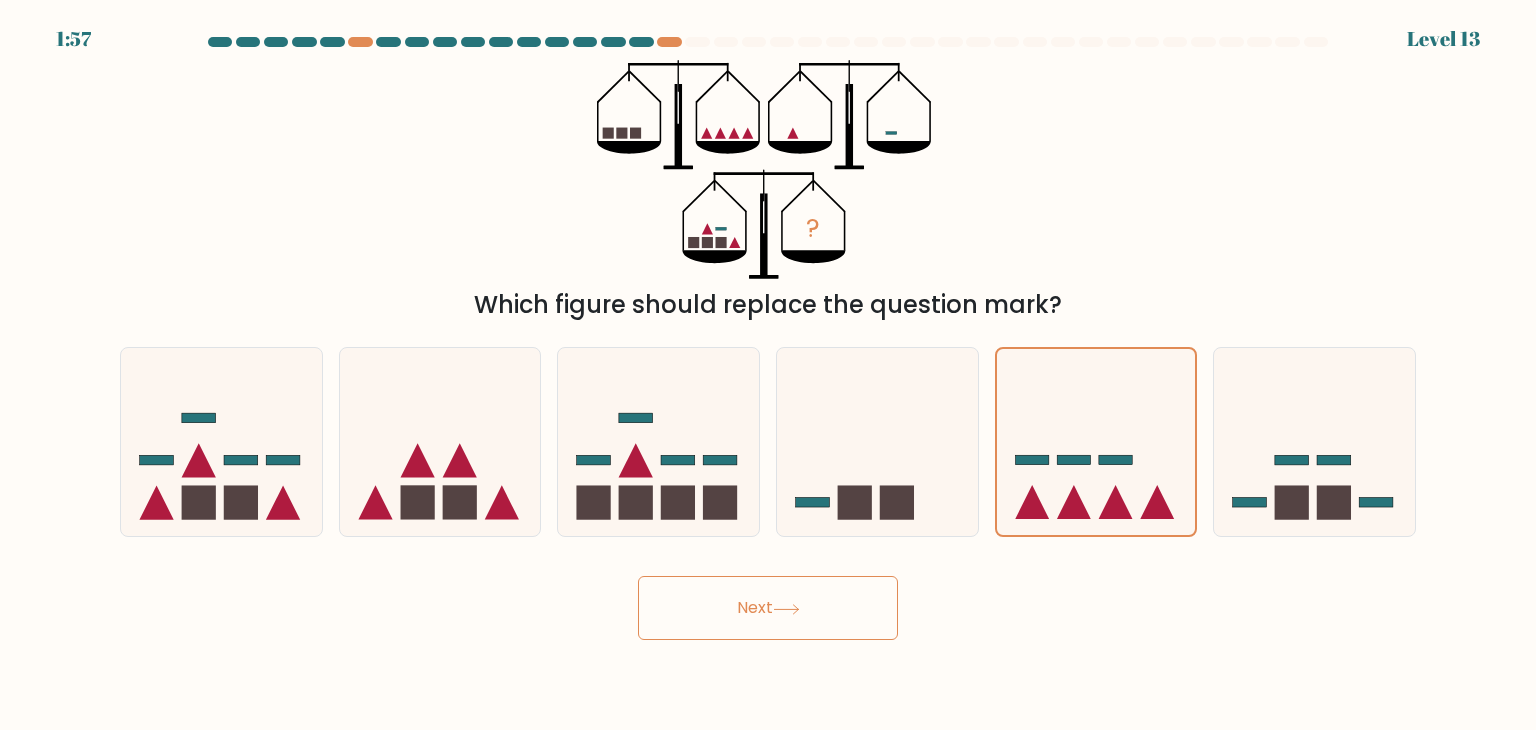 click on "Next" at bounding box center [768, 608] 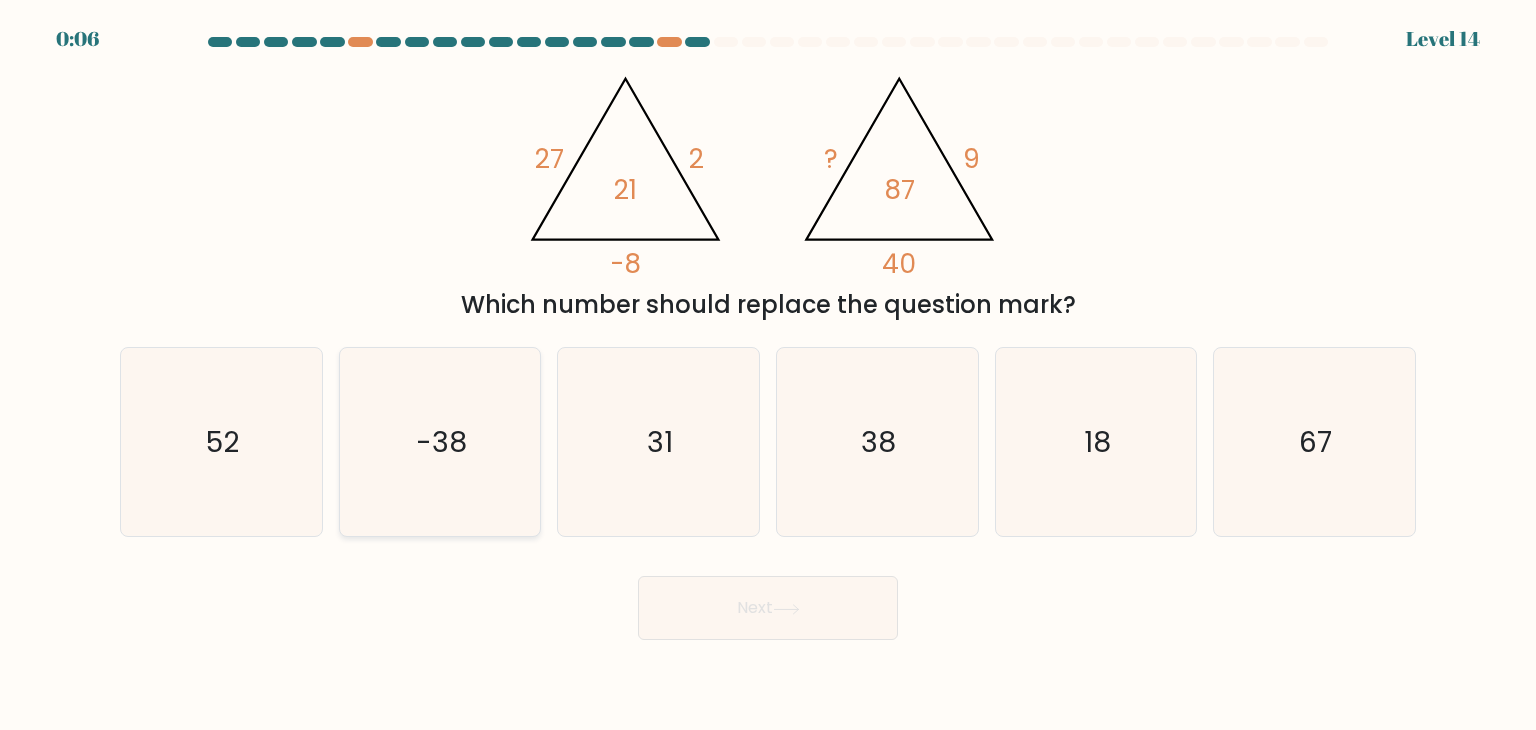 click on "-38" 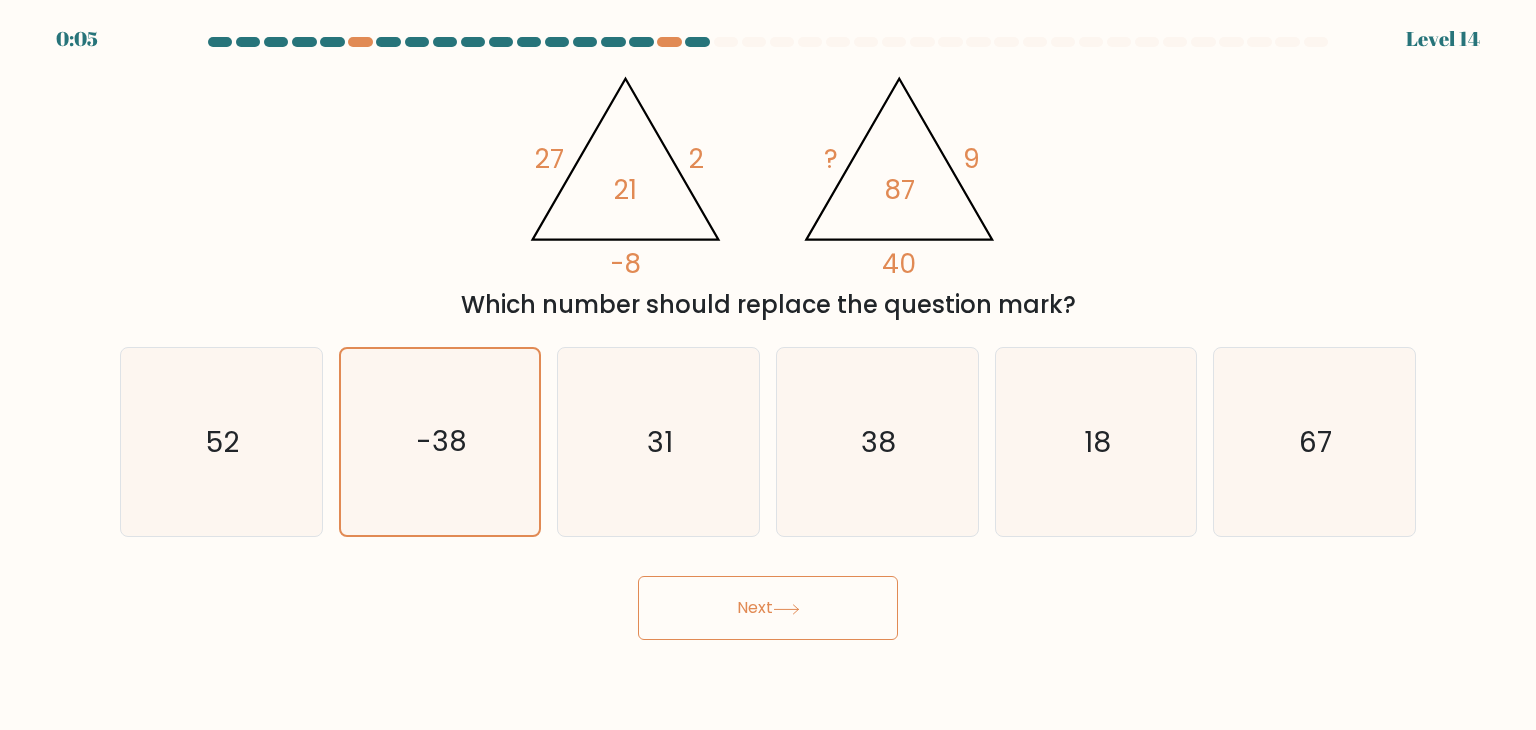 click on "Next" at bounding box center [768, 608] 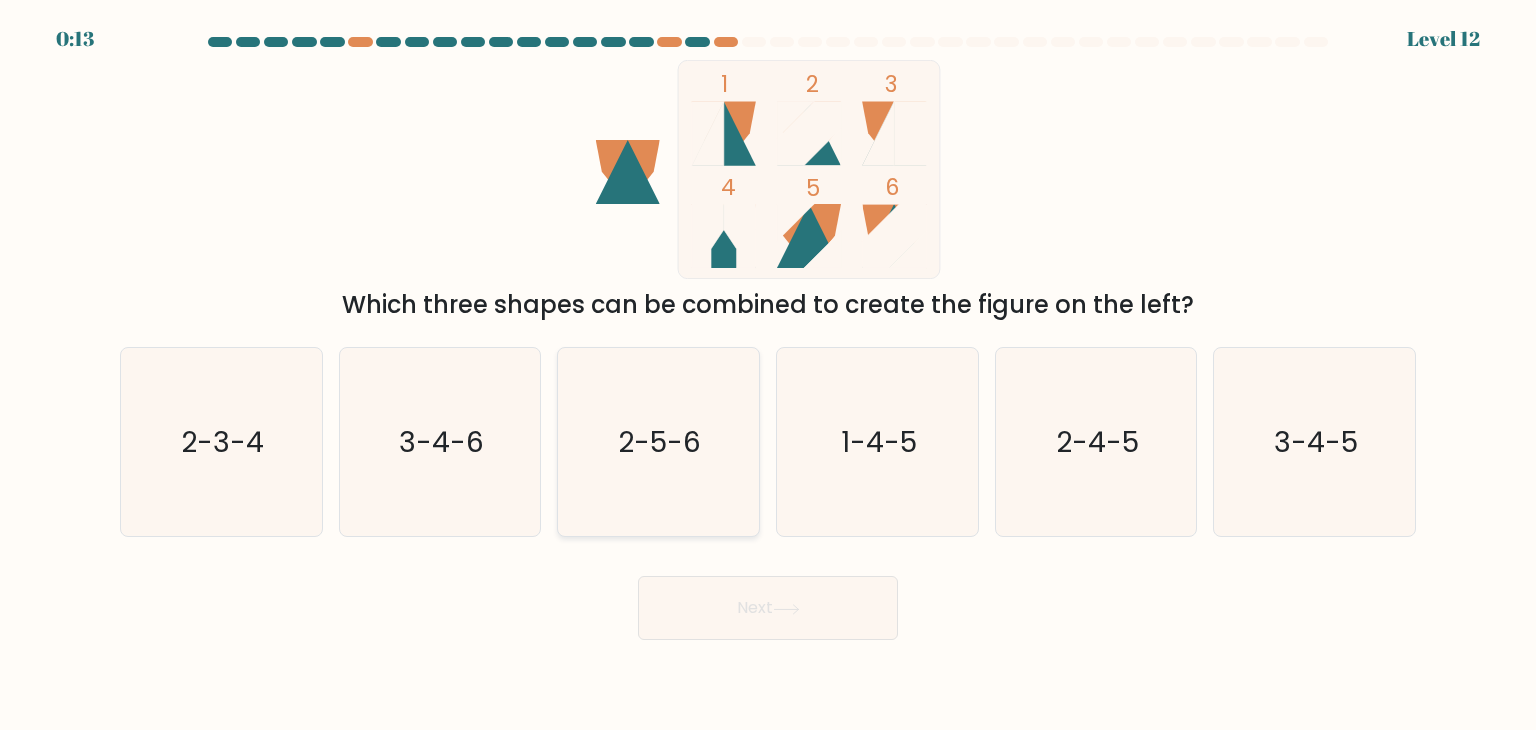 click on "2-5-6" 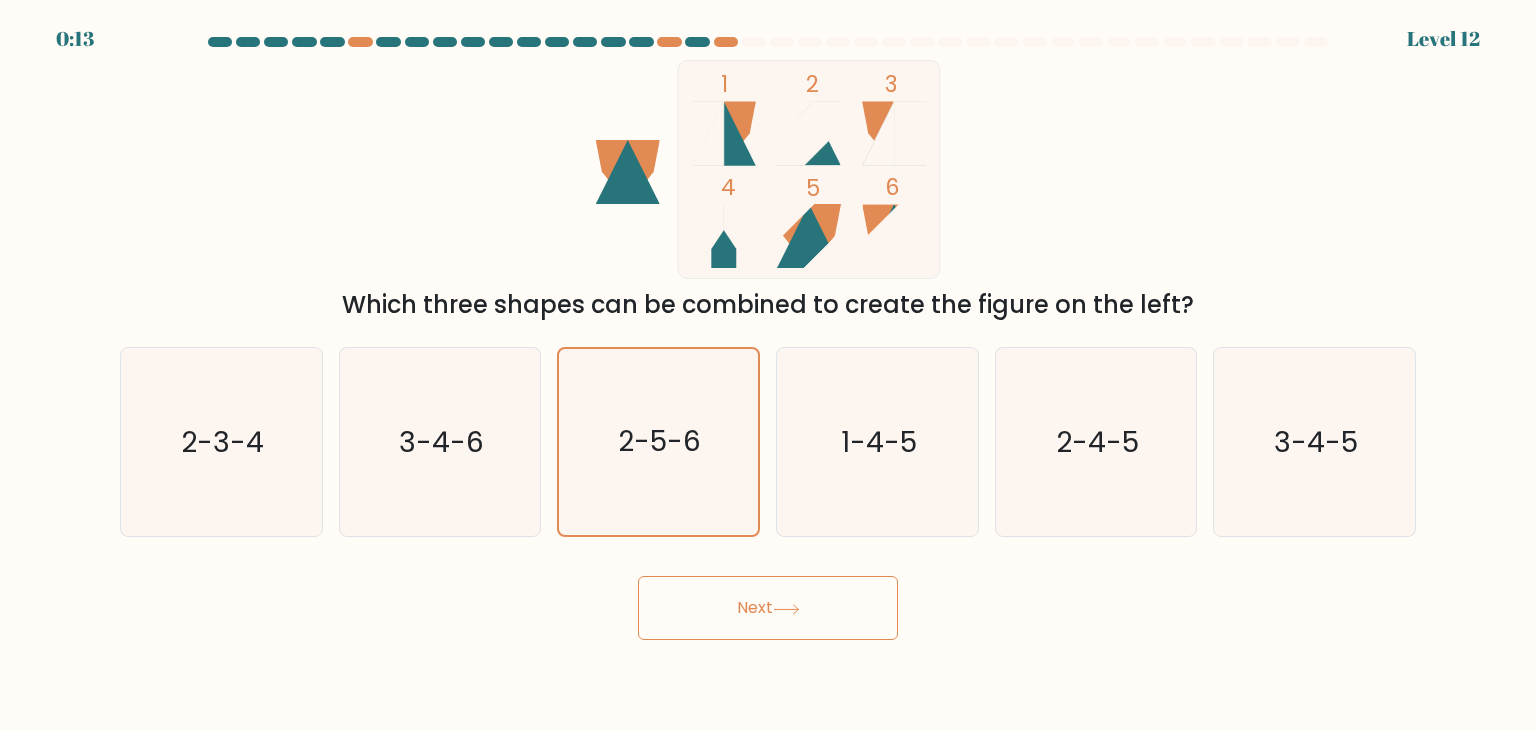 click on "Next" at bounding box center [768, 608] 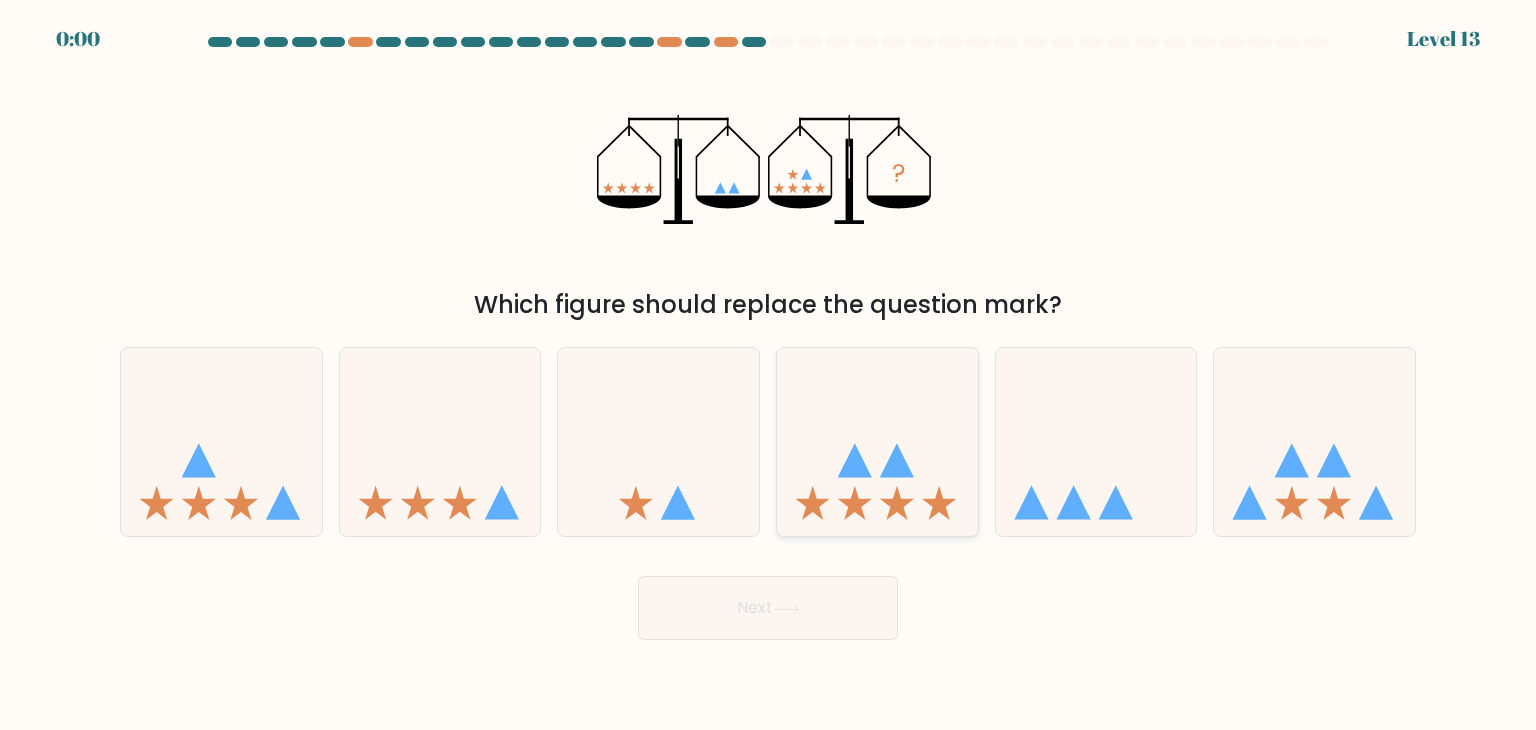 click 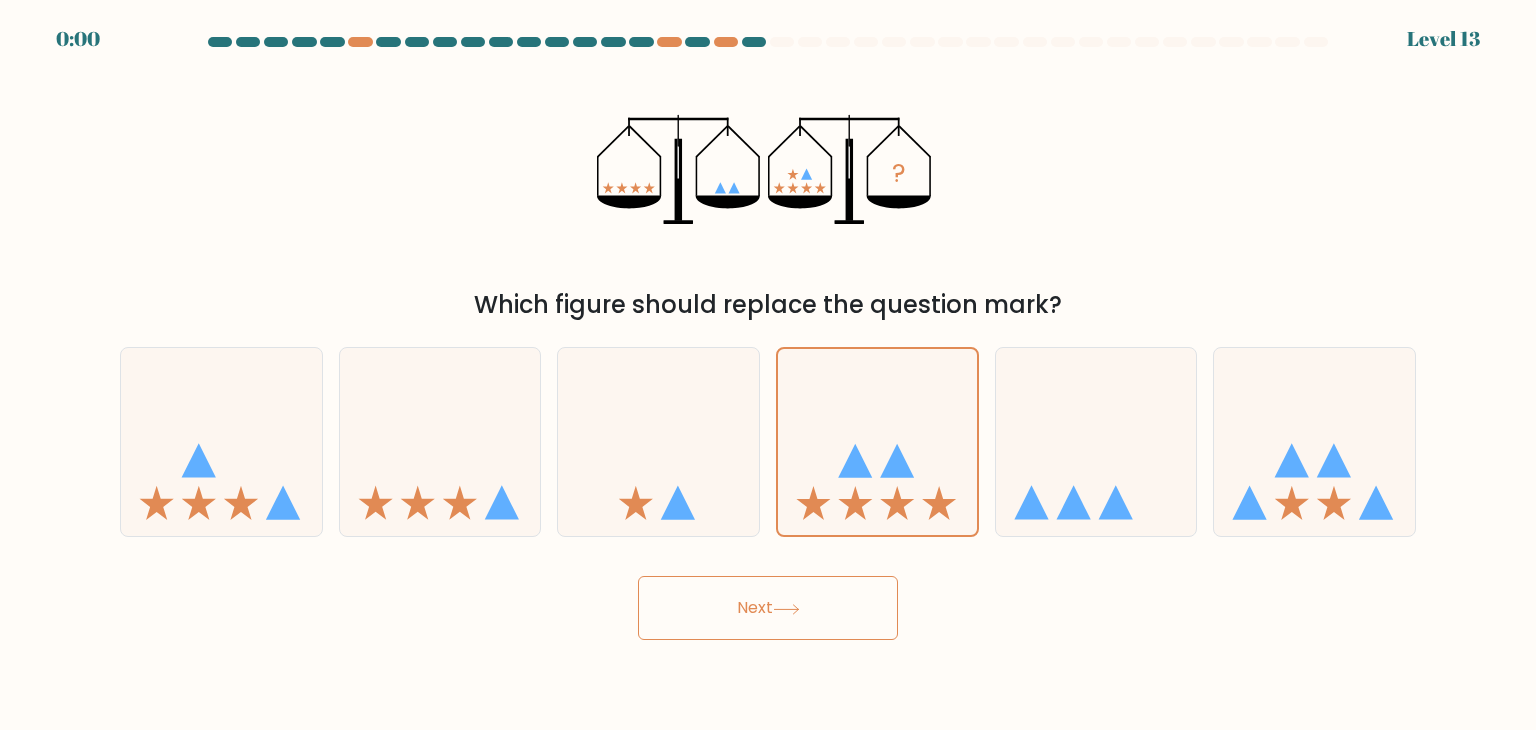 click on "0:00
Level 13" at bounding box center [768, 365] 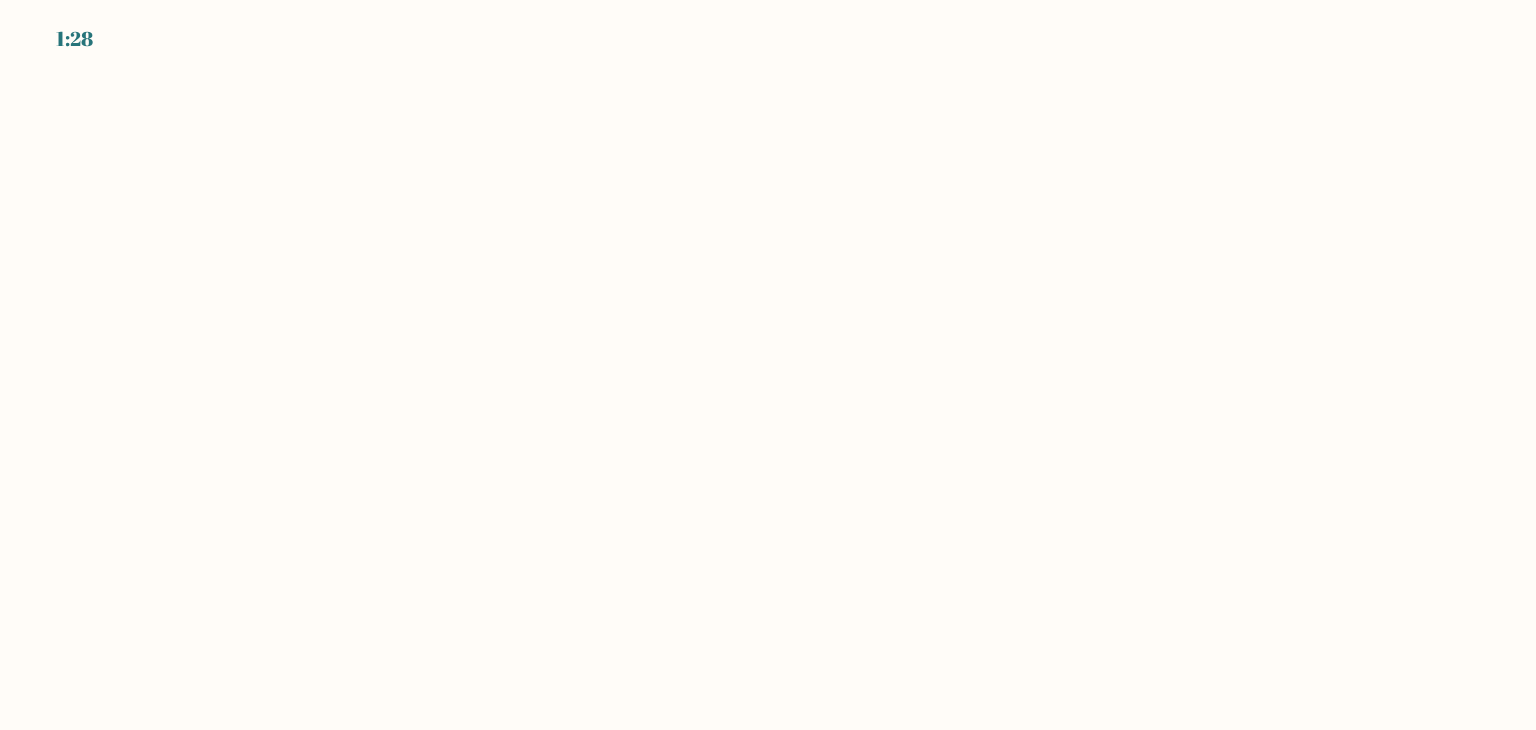 scroll, scrollTop: 0, scrollLeft: 0, axis: both 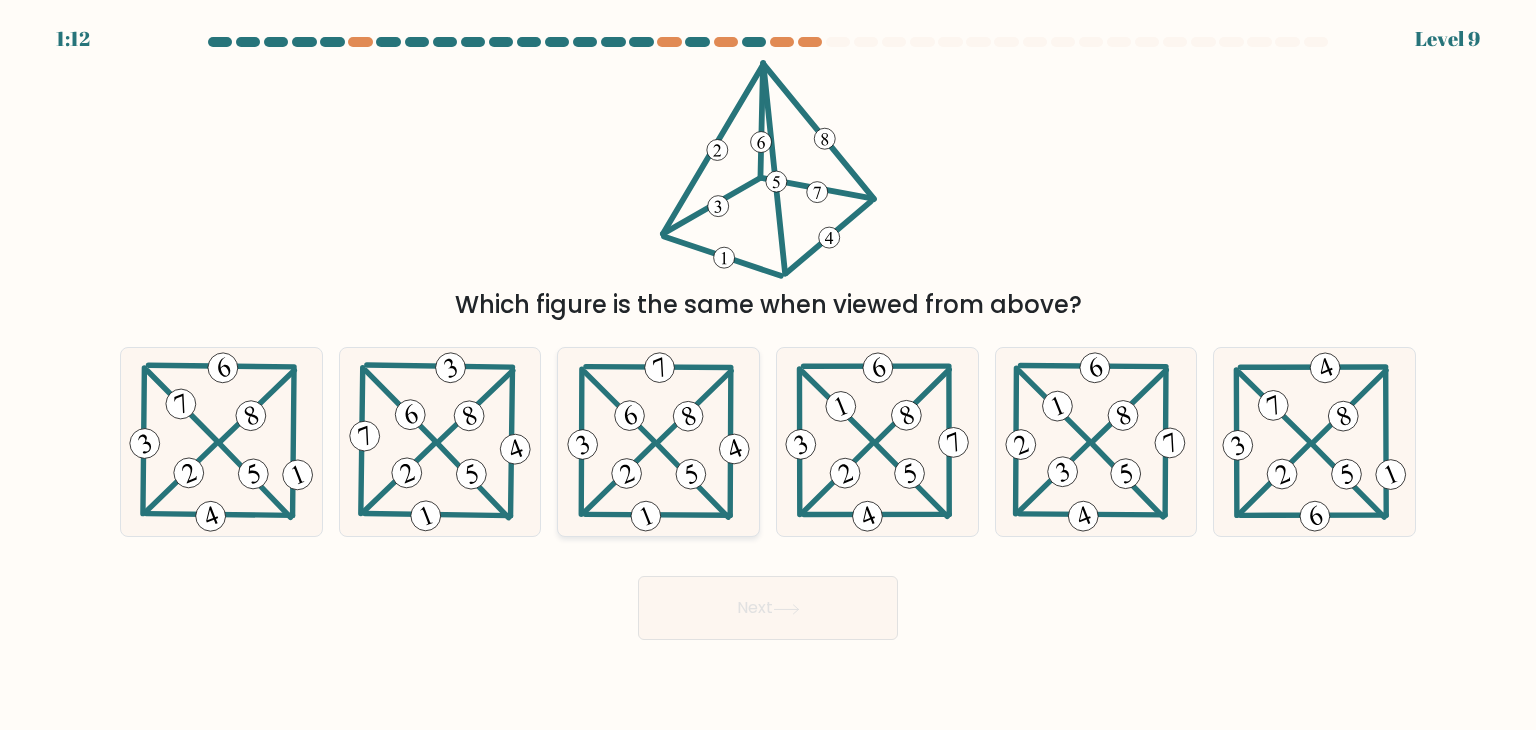 click 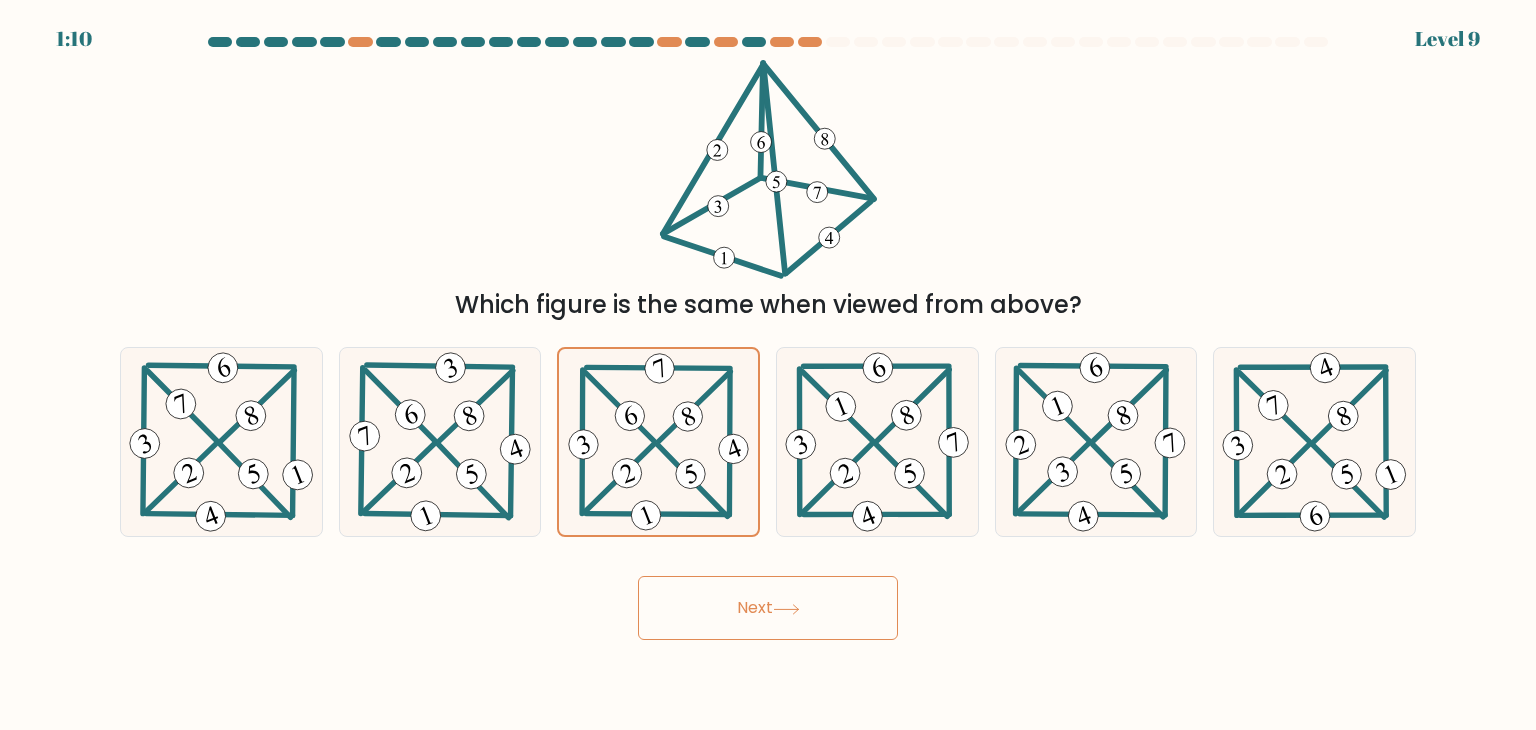 click 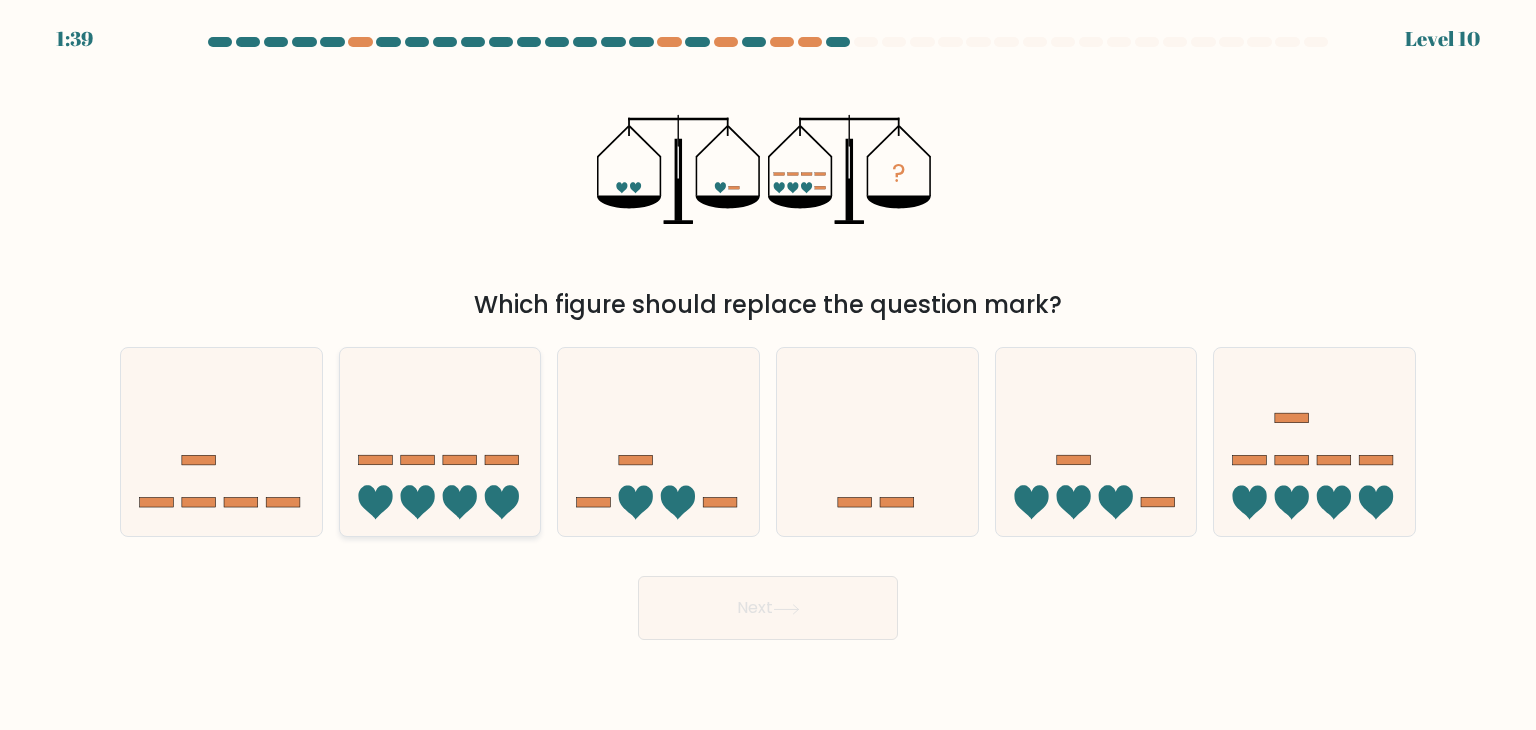 click 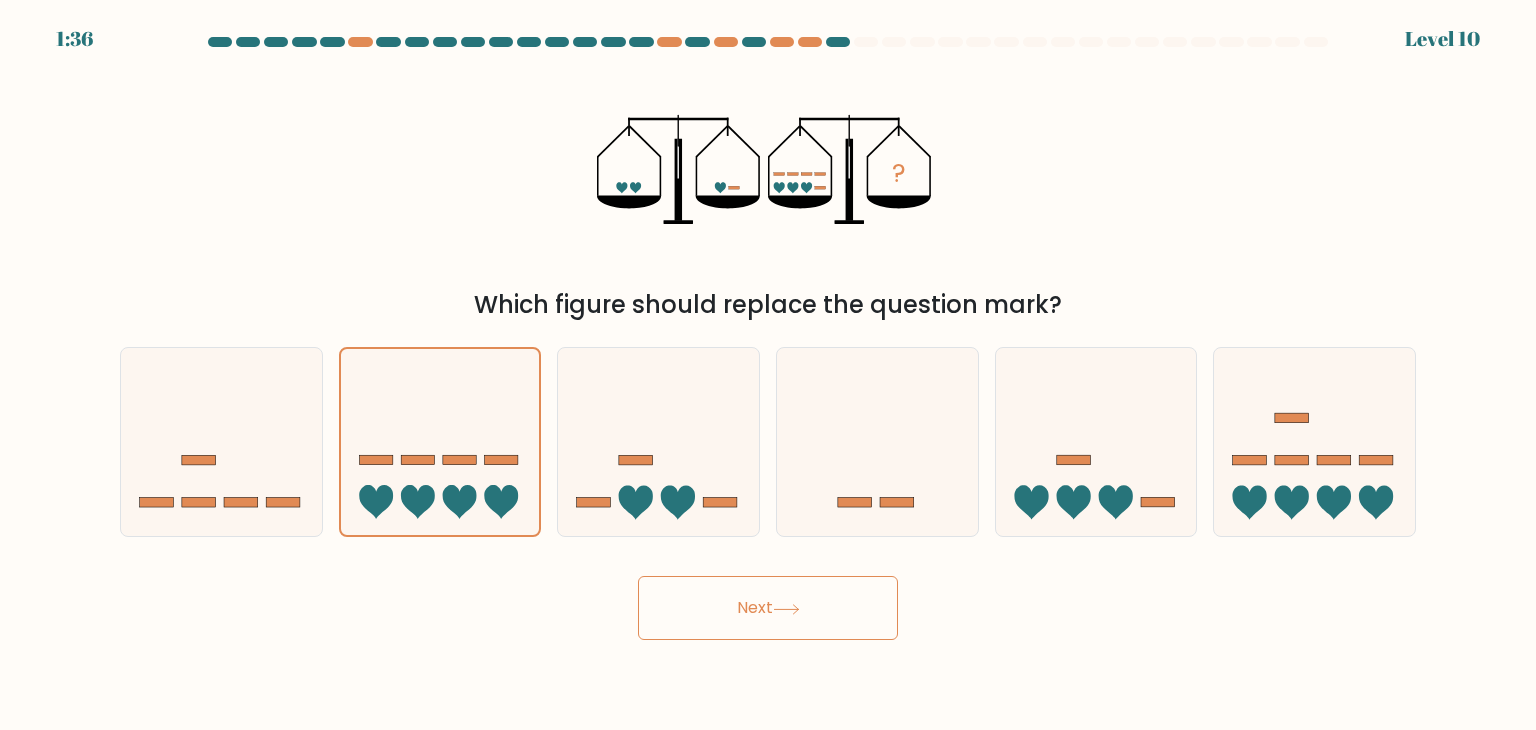 click on "Next" at bounding box center (768, 608) 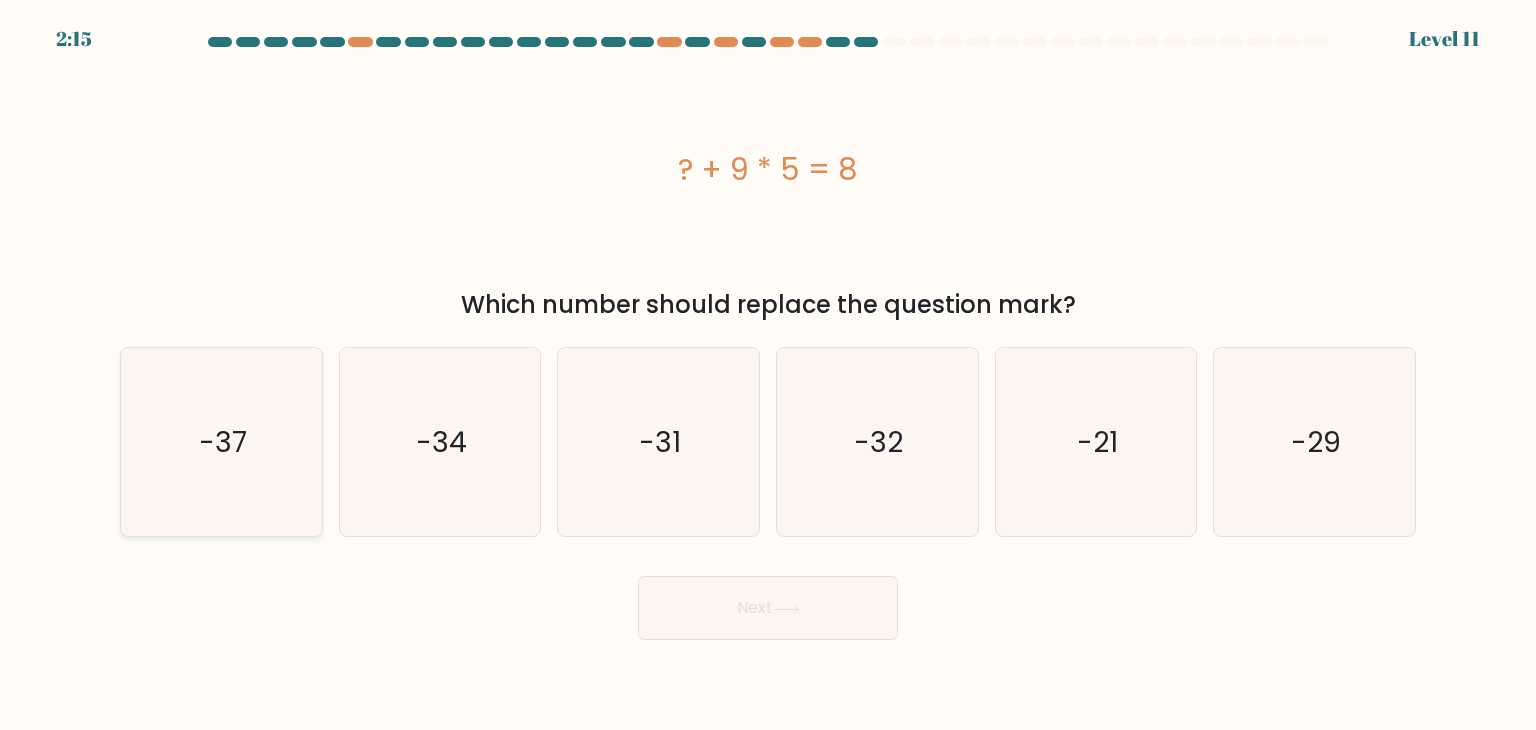 click on "-37" 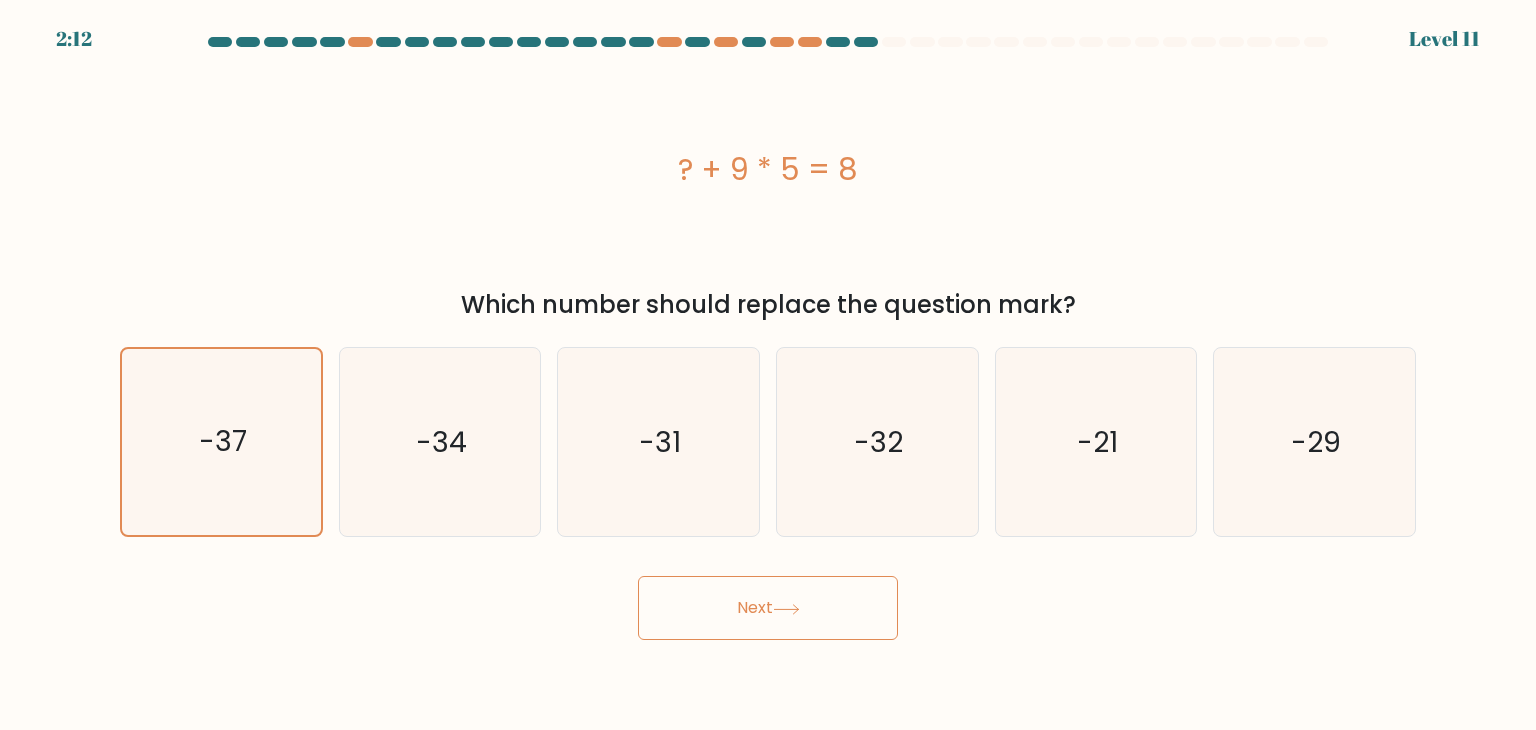 click on "Next" at bounding box center (768, 608) 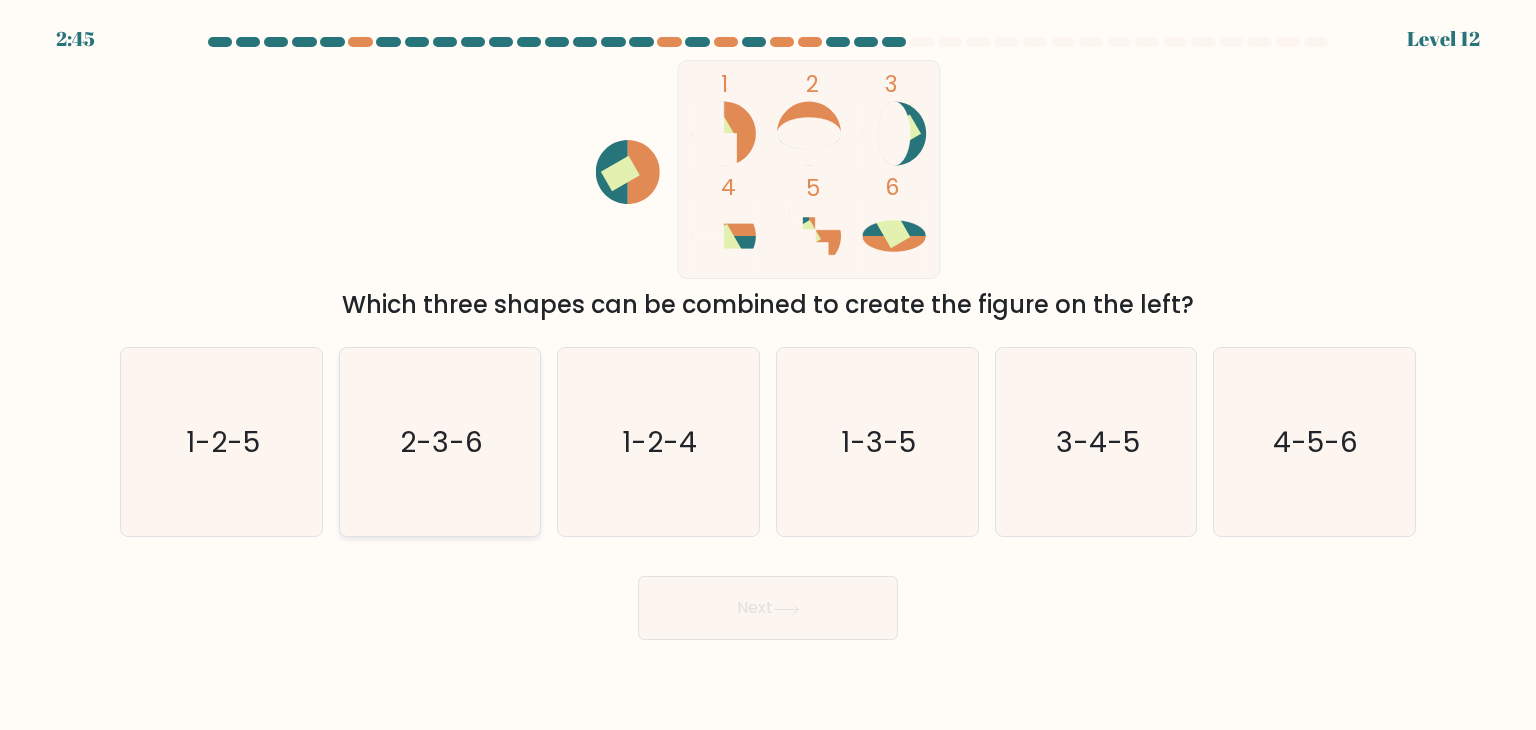 click on "2-3-6" 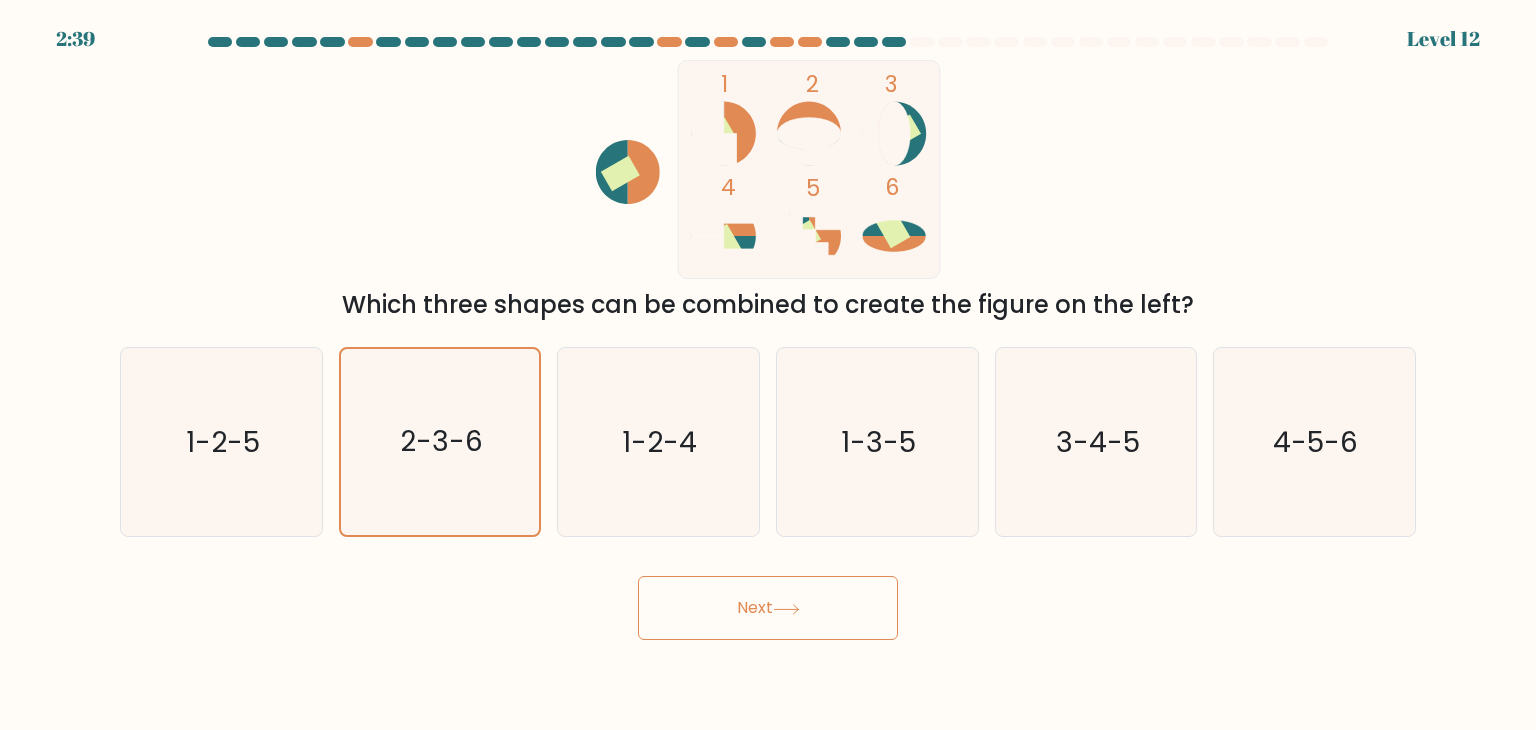 click on "Next" at bounding box center (768, 608) 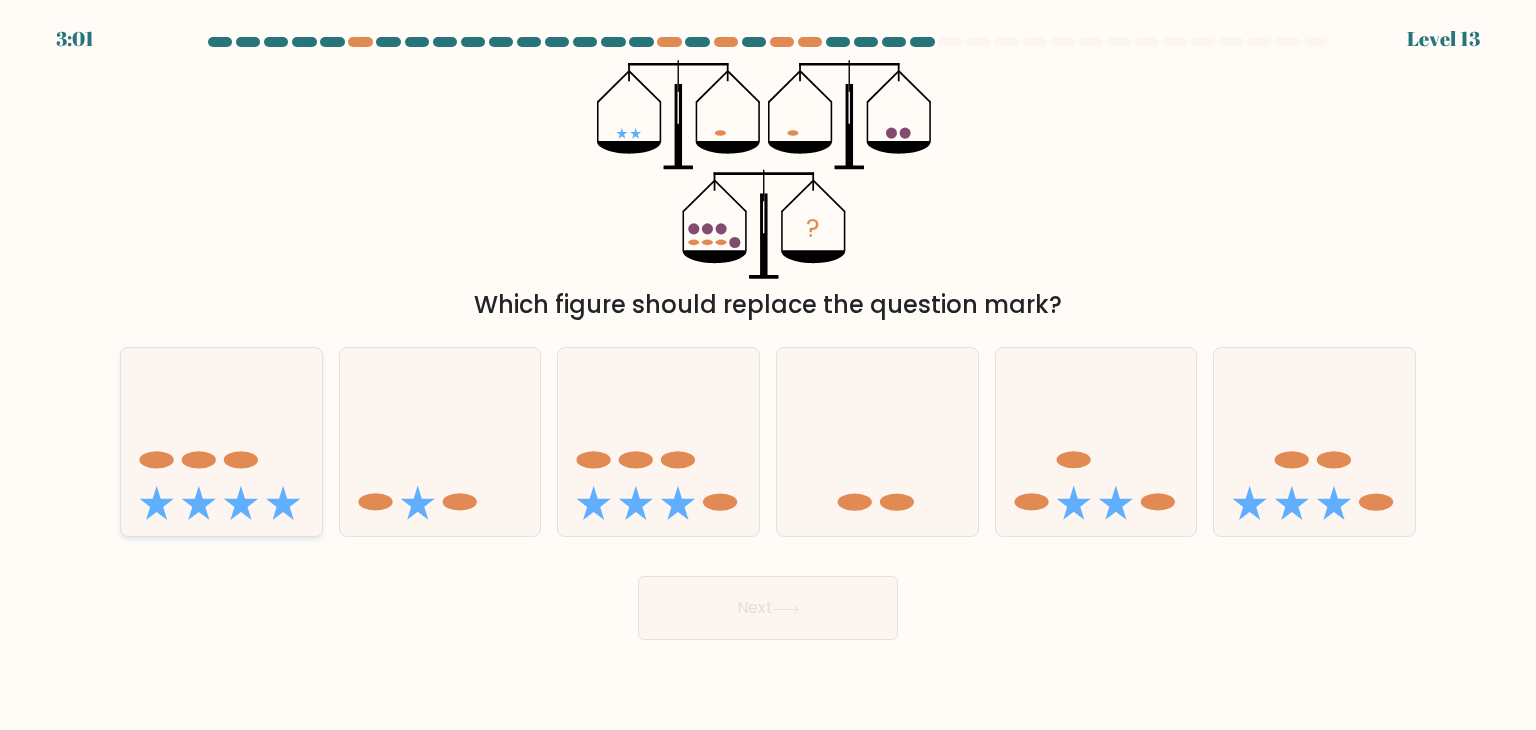 click 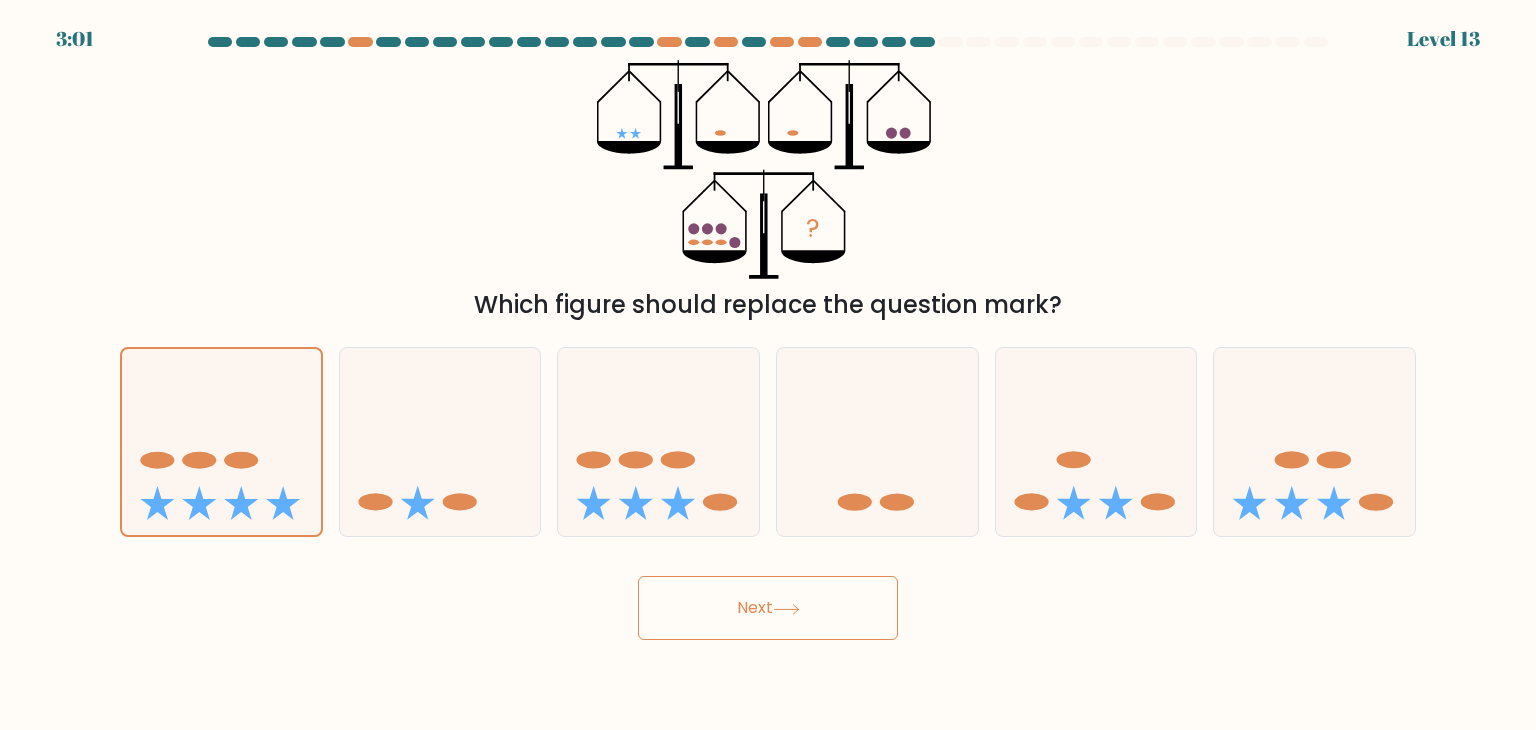 click at bounding box center (768, 338) 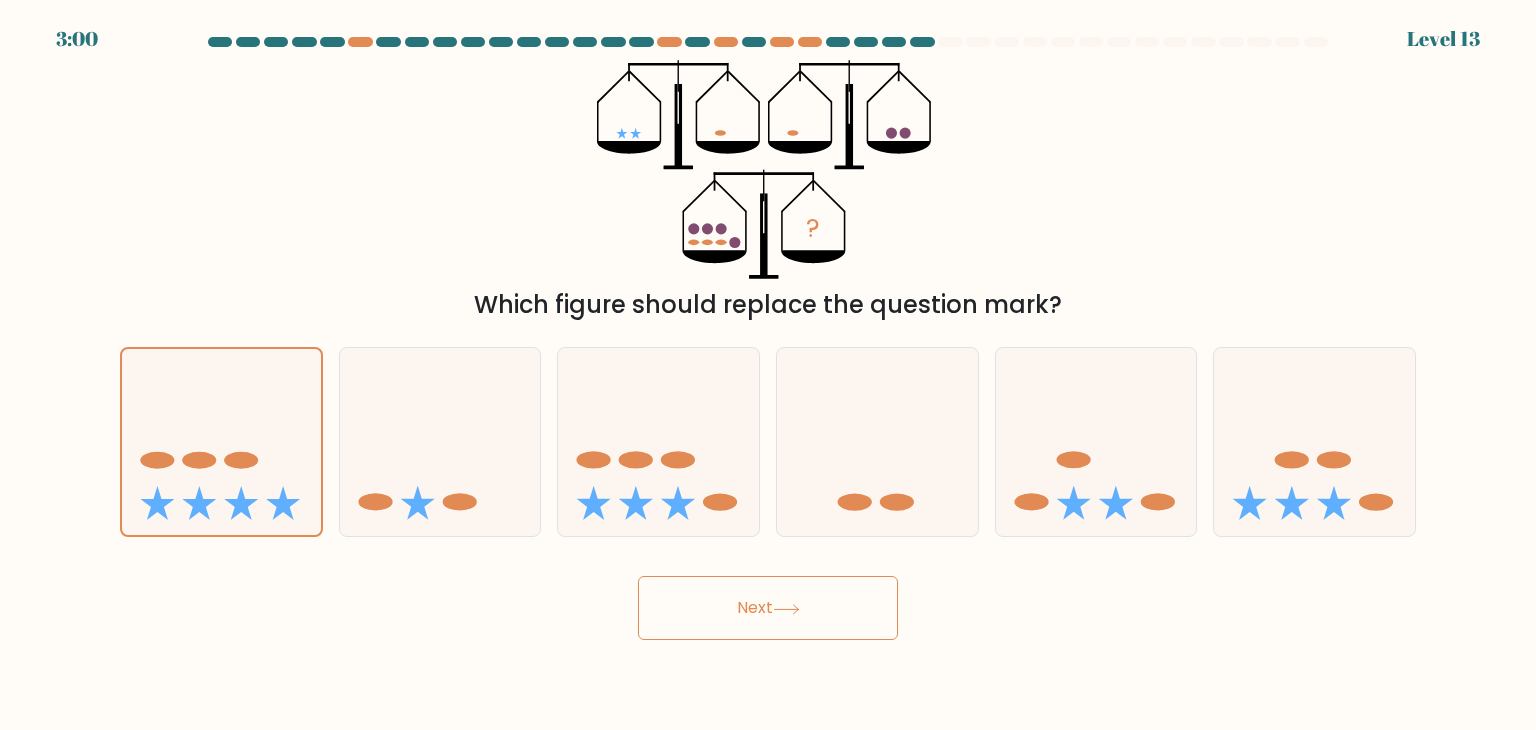 click on "Next" at bounding box center [768, 600] 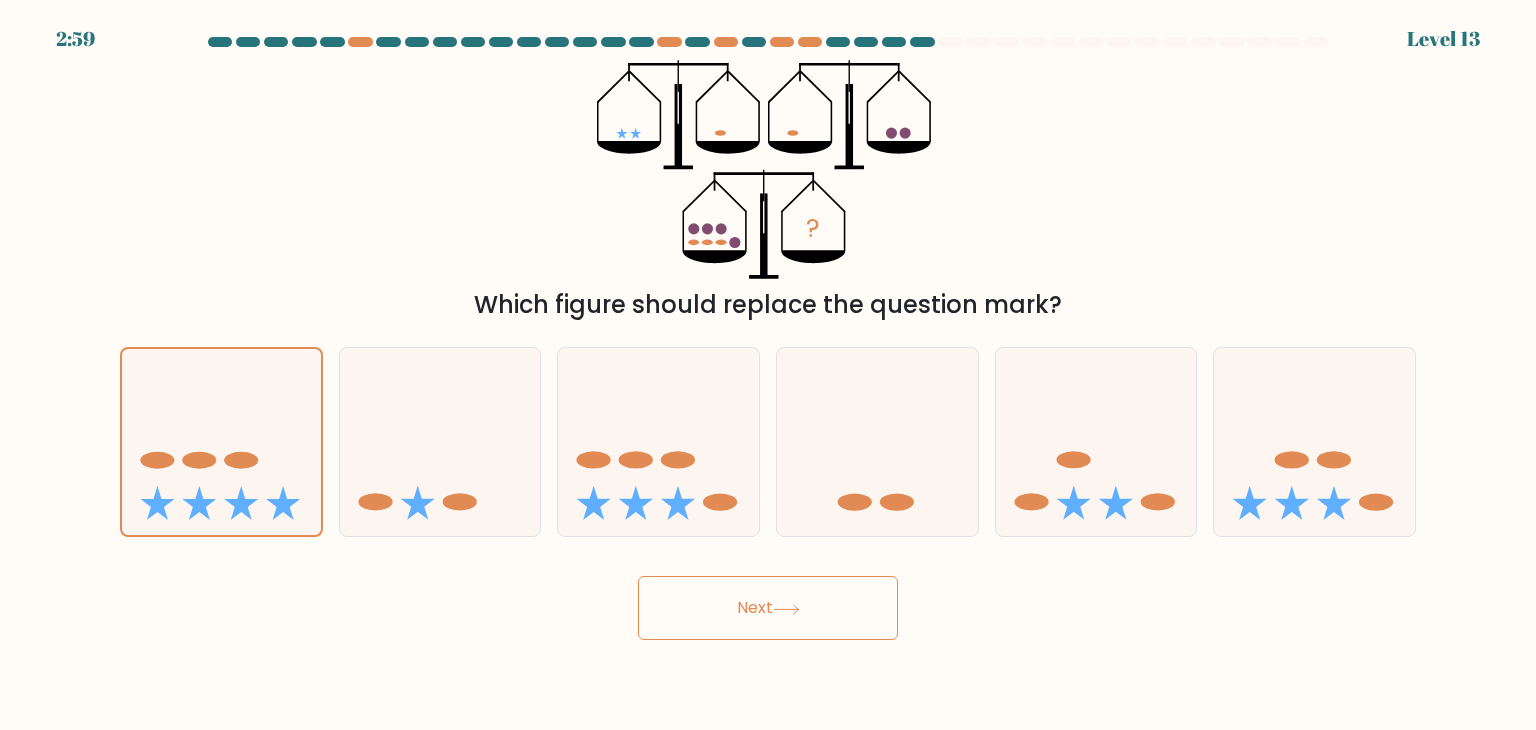drag, startPoint x: 649, startPoint y: 580, endPoint x: 394, endPoint y: 599, distance: 255.70686 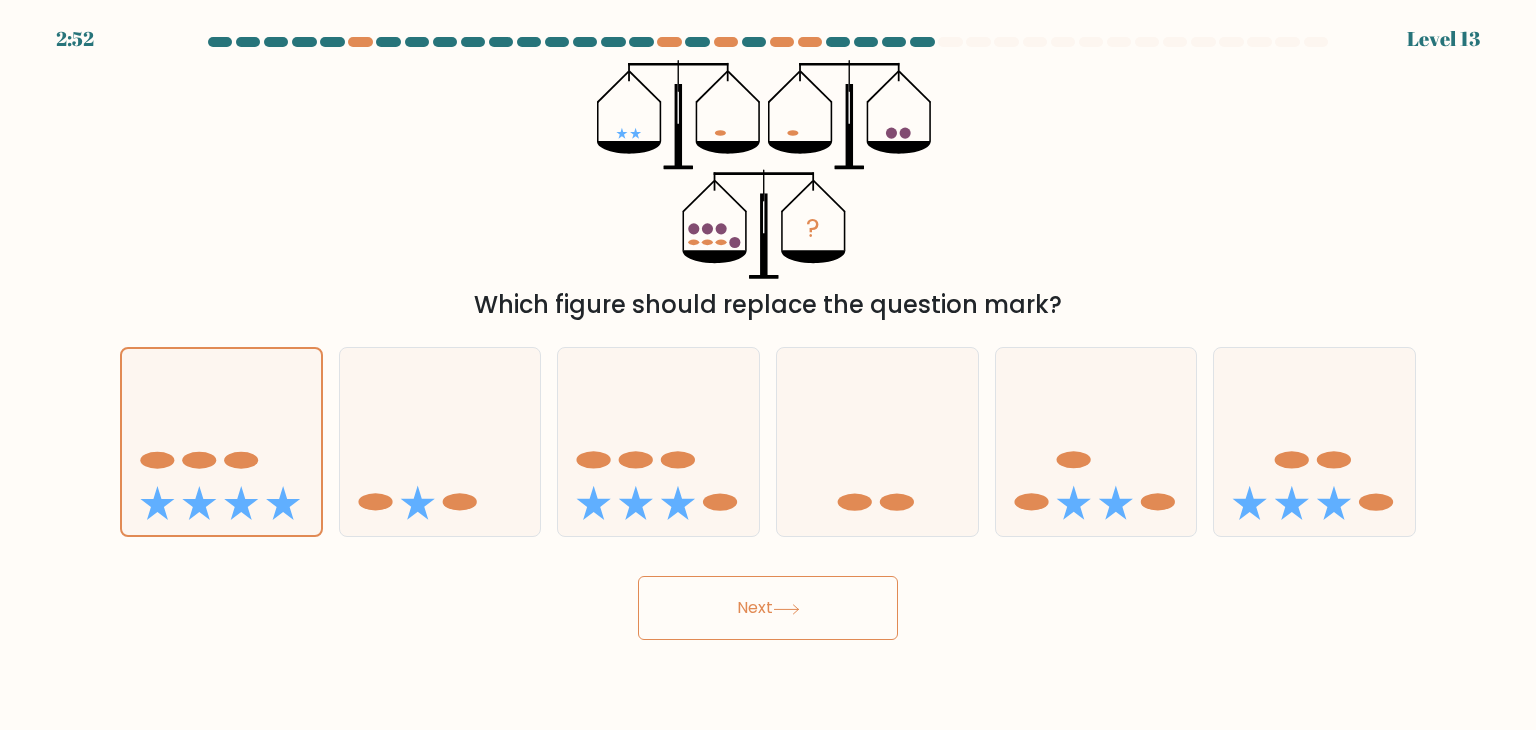 click on "Next" at bounding box center [768, 608] 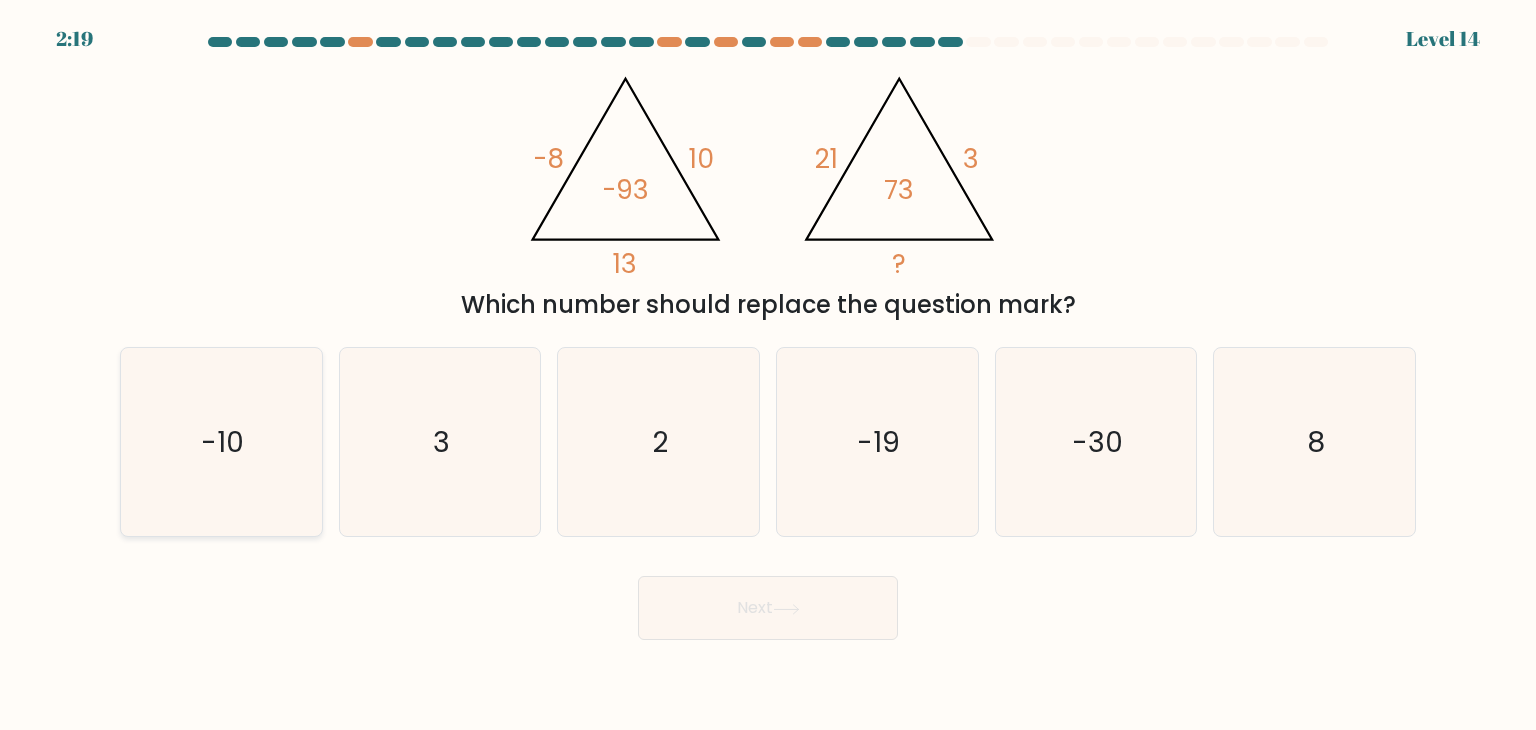 click on "-10" 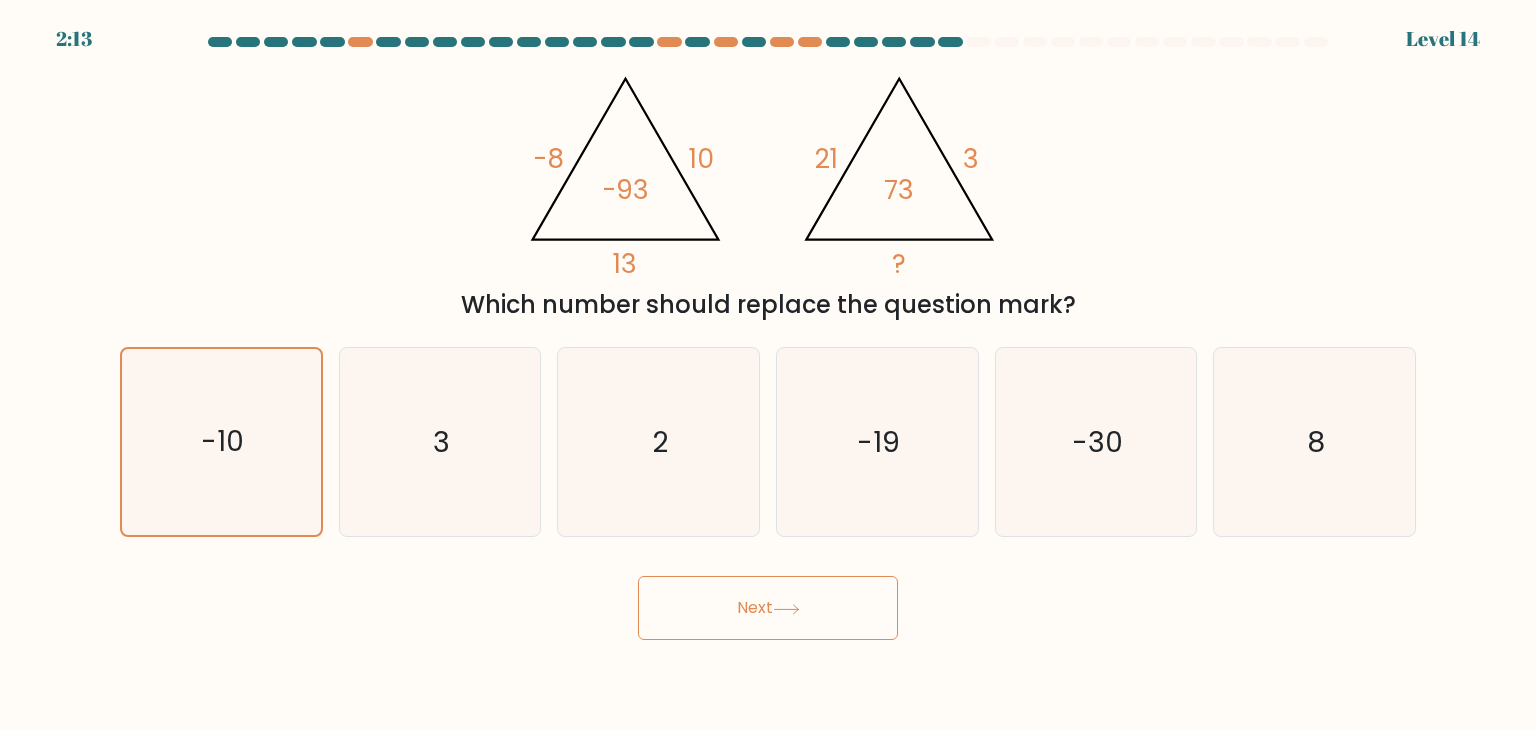 click on "Next" at bounding box center (768, 608) 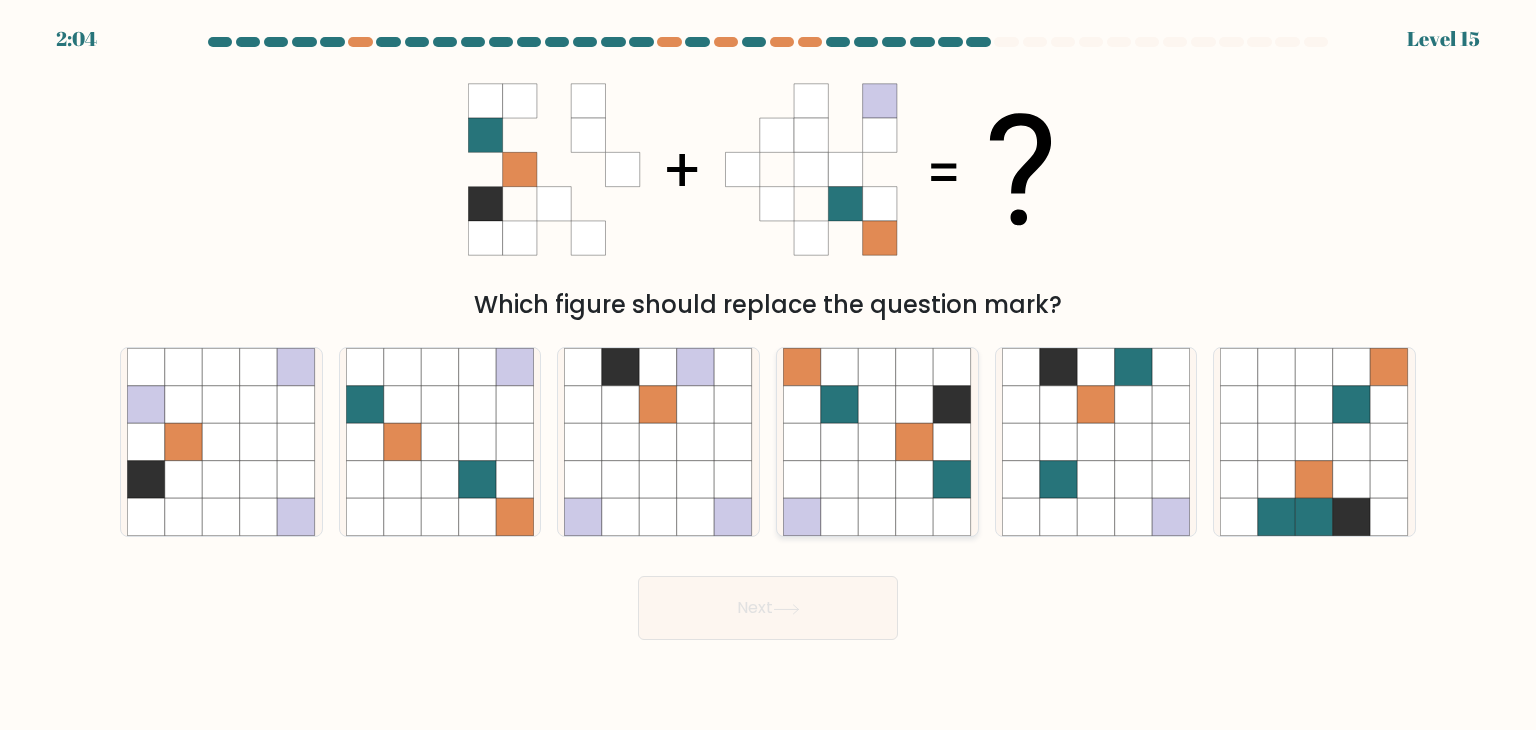 click 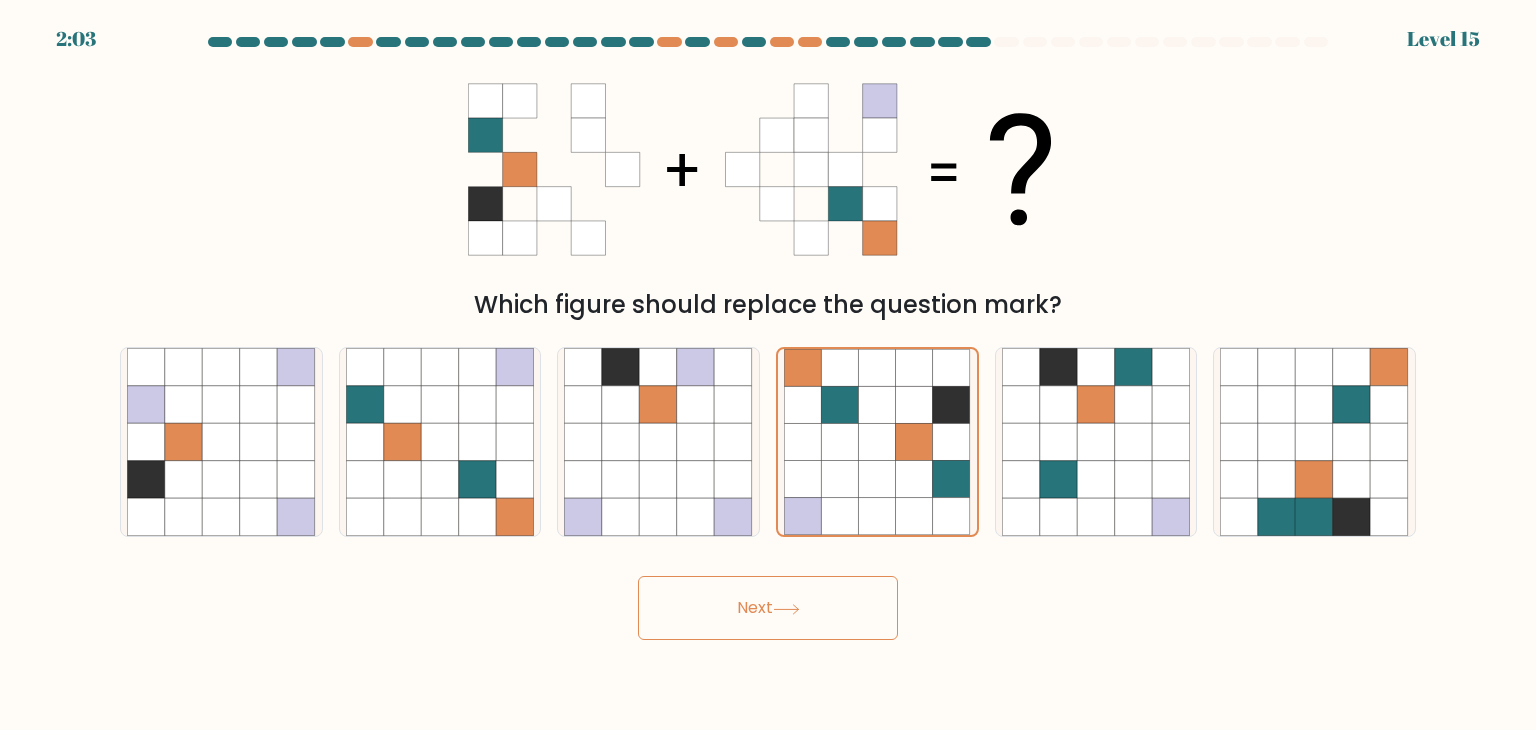 click on "Next" at bounding box center (768, 608) 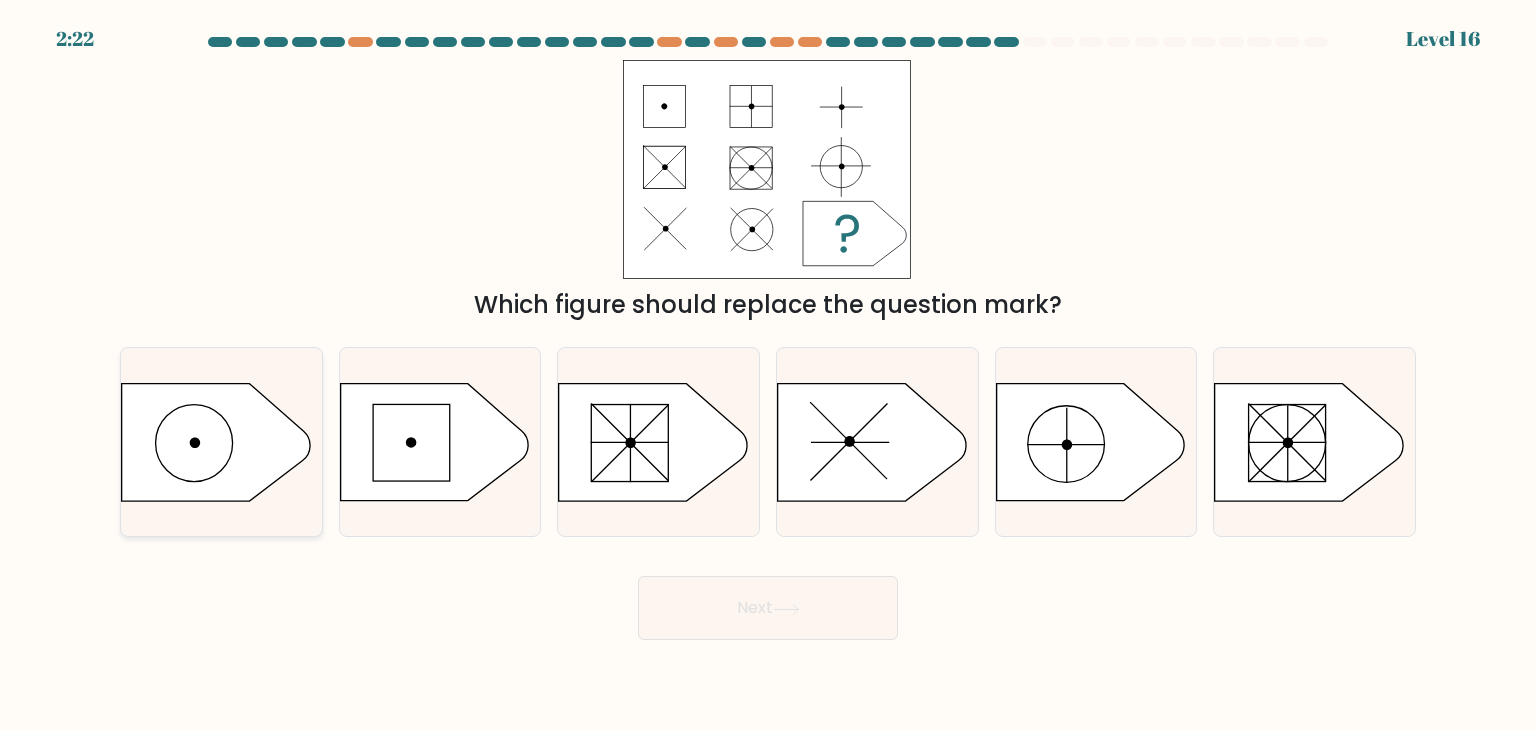 click 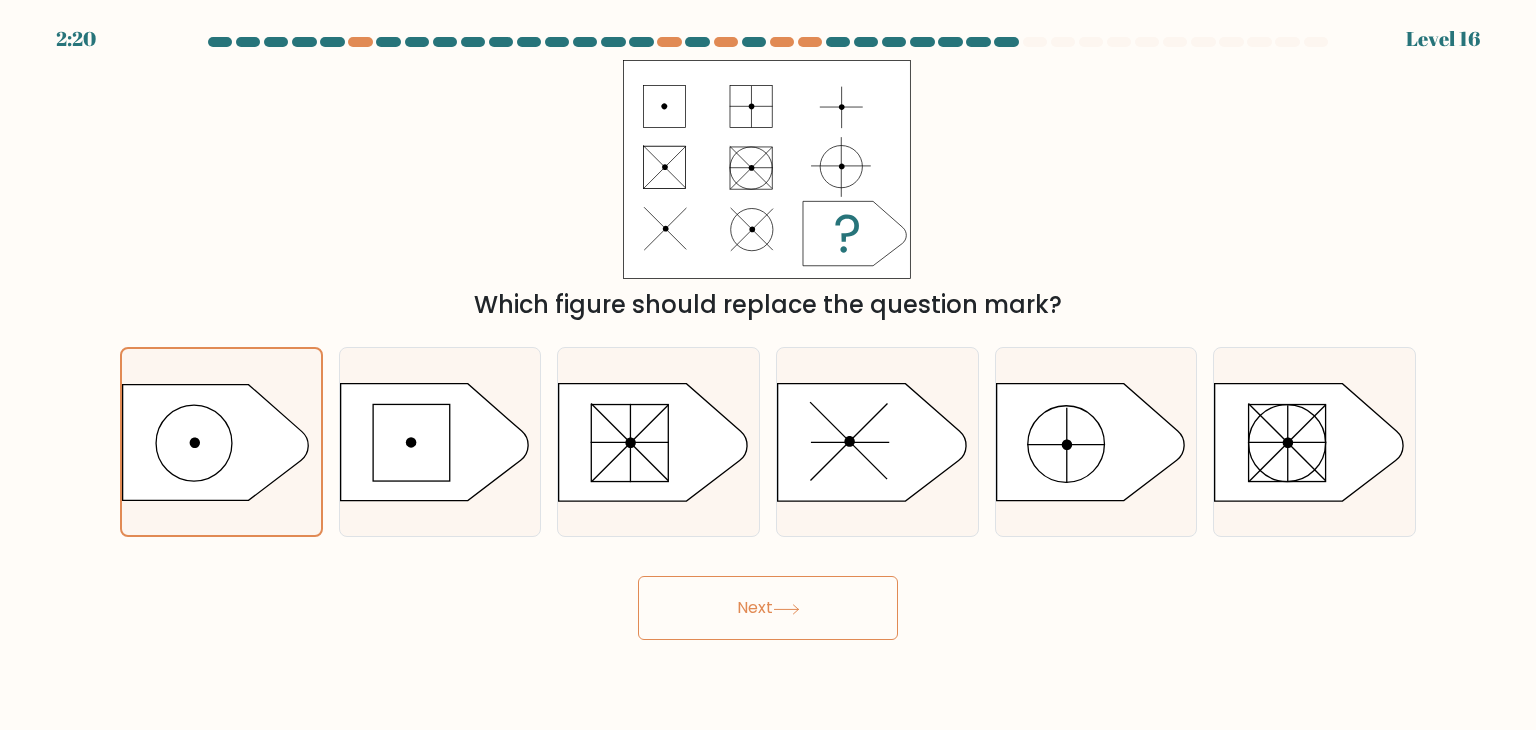 click on "Next" at bounding box center [768, 608] 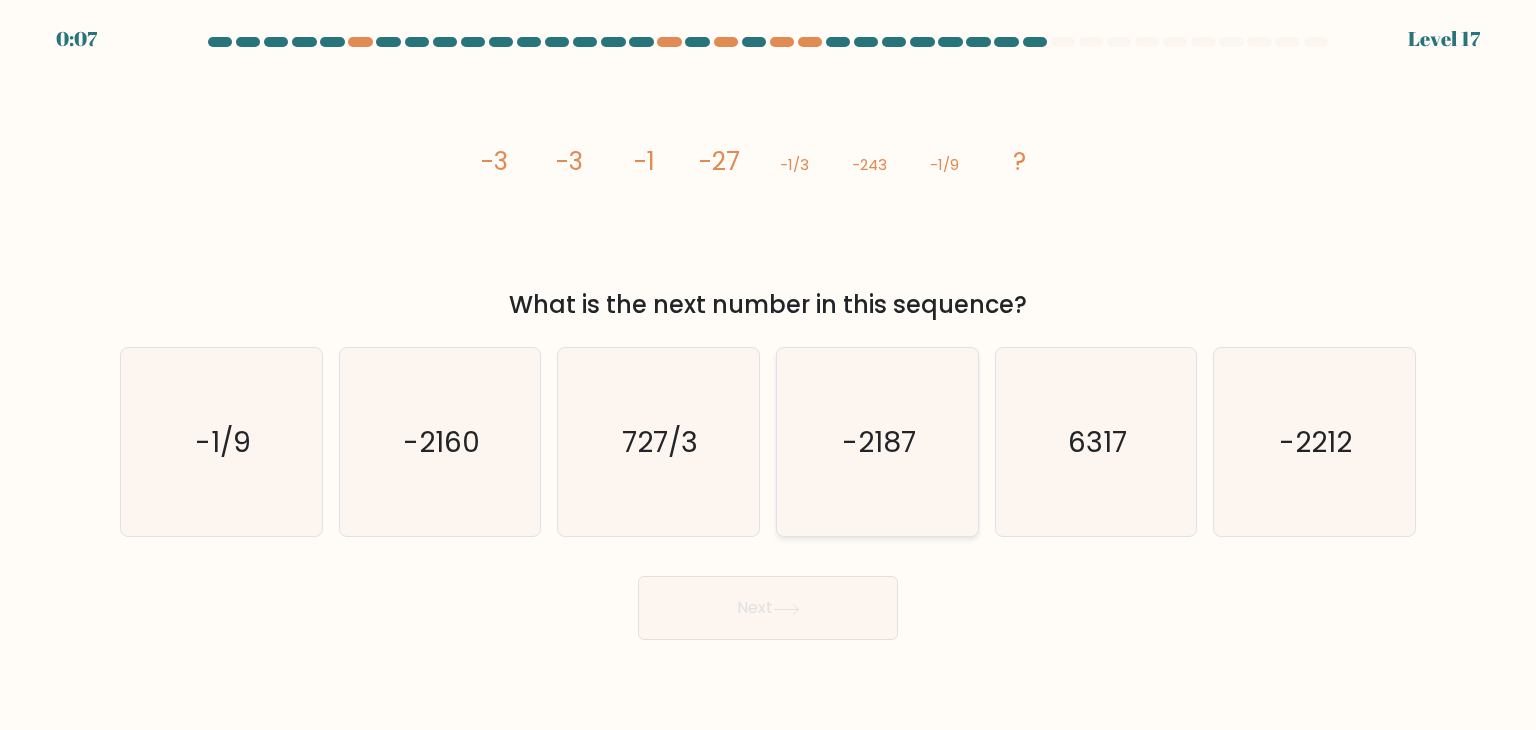 click on "-2187" 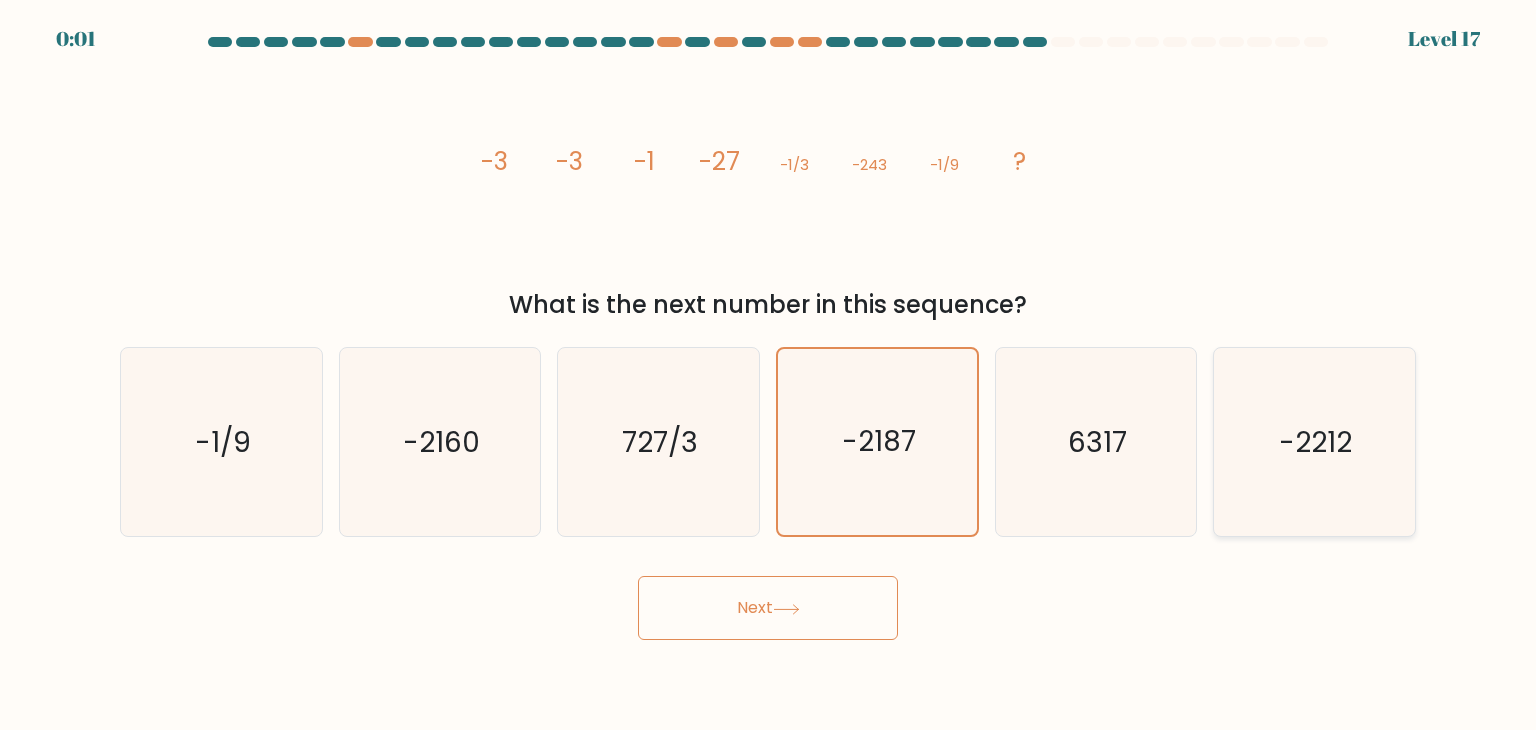 click on "-2212" 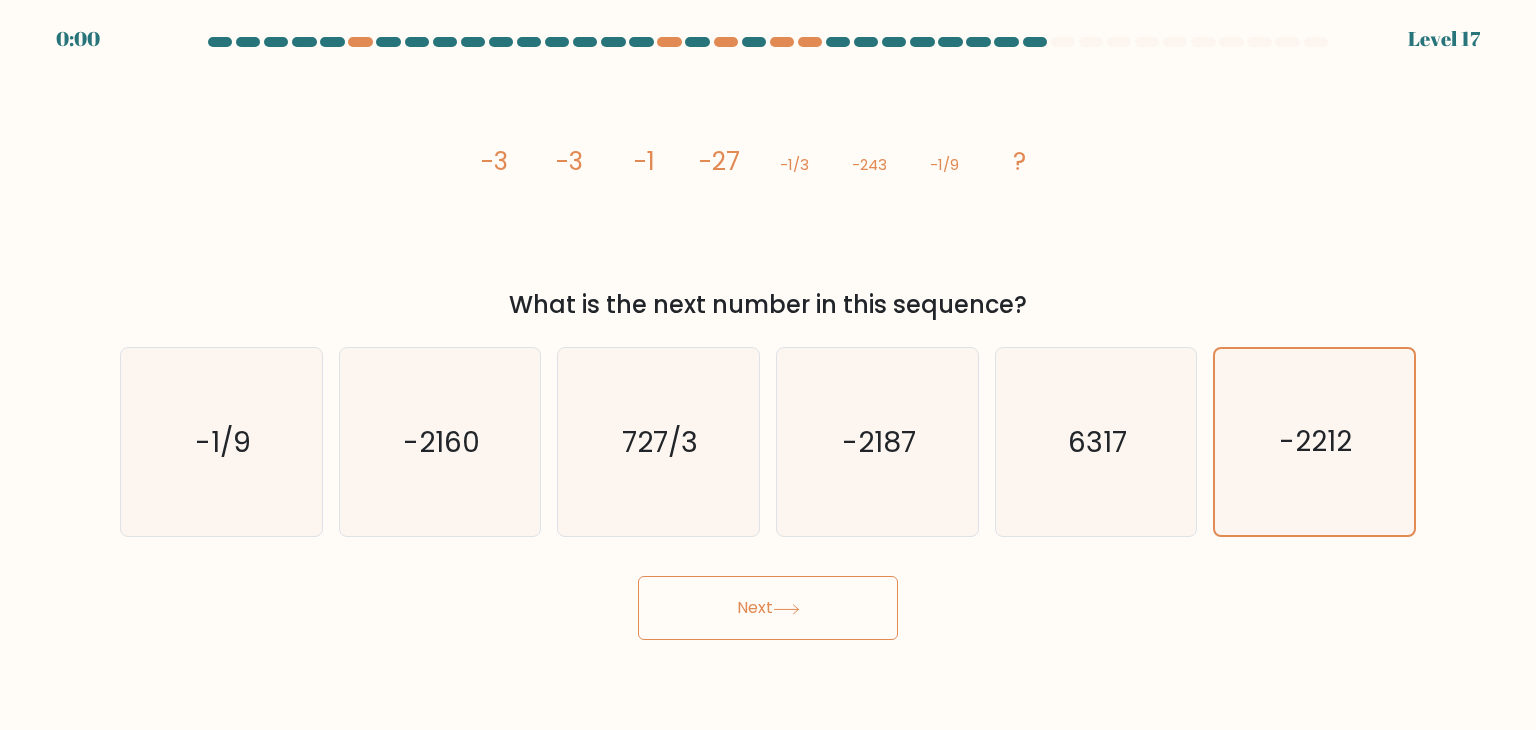 click on "Next" at bounding box center [768, 608] 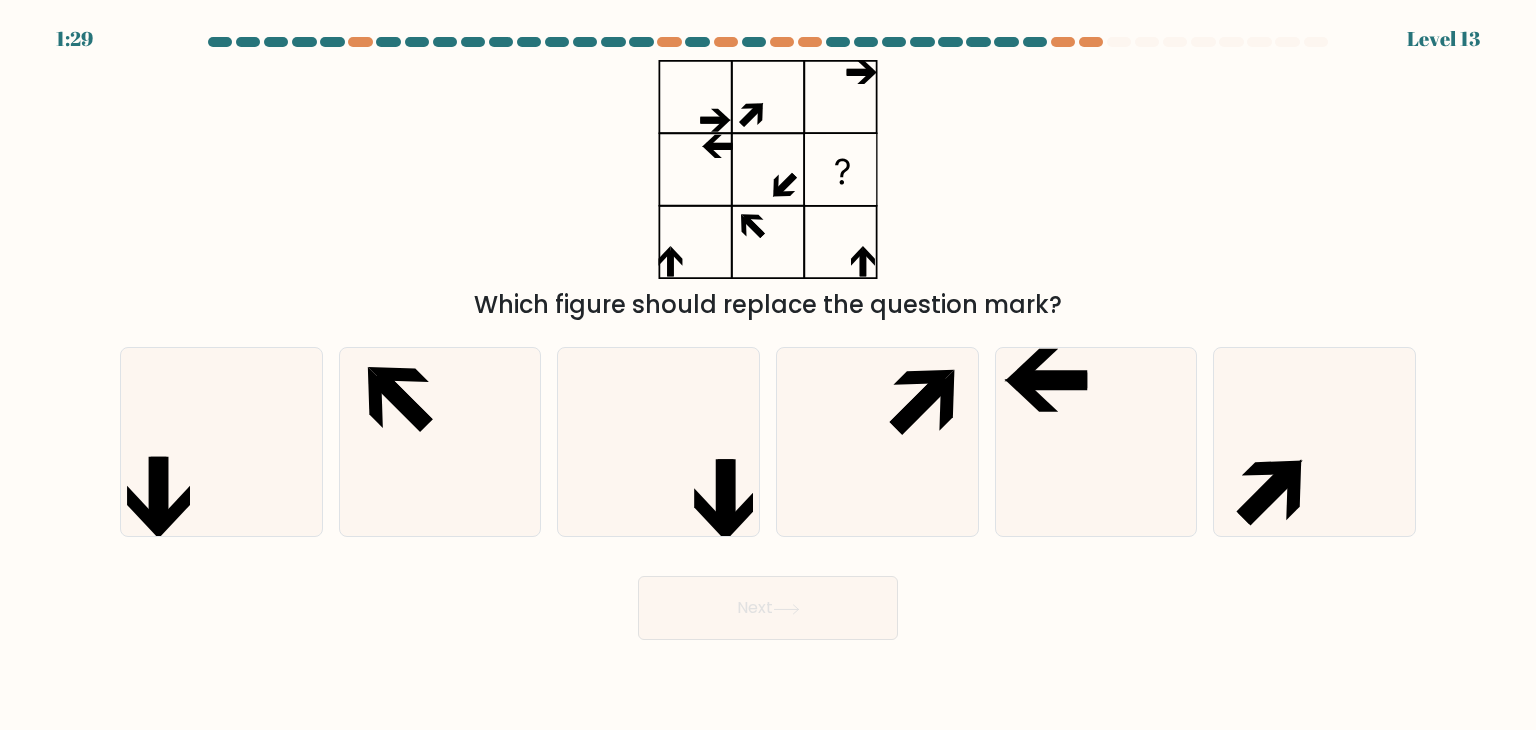 scroll, scrollTop: 0, scrollLeft: 0, axis: both 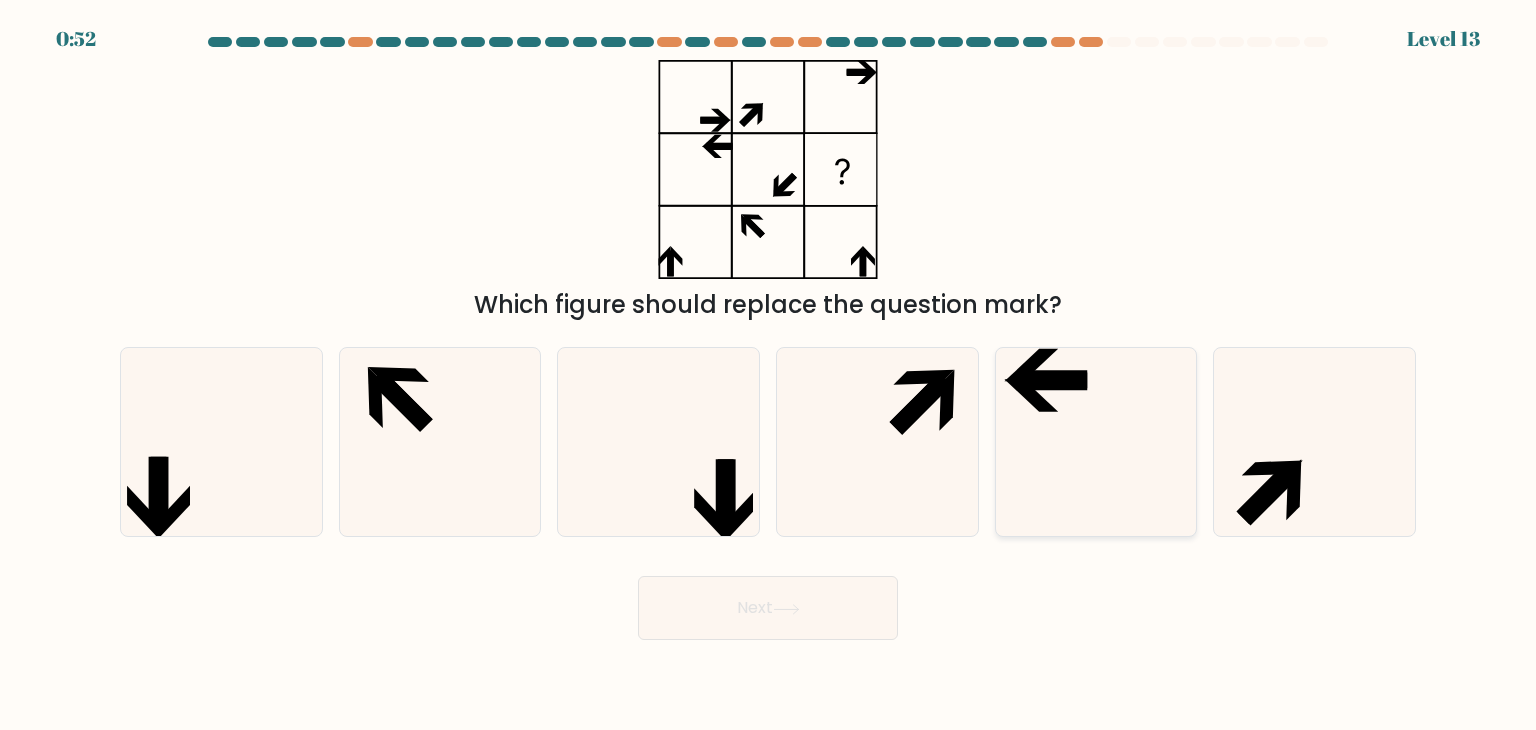 click 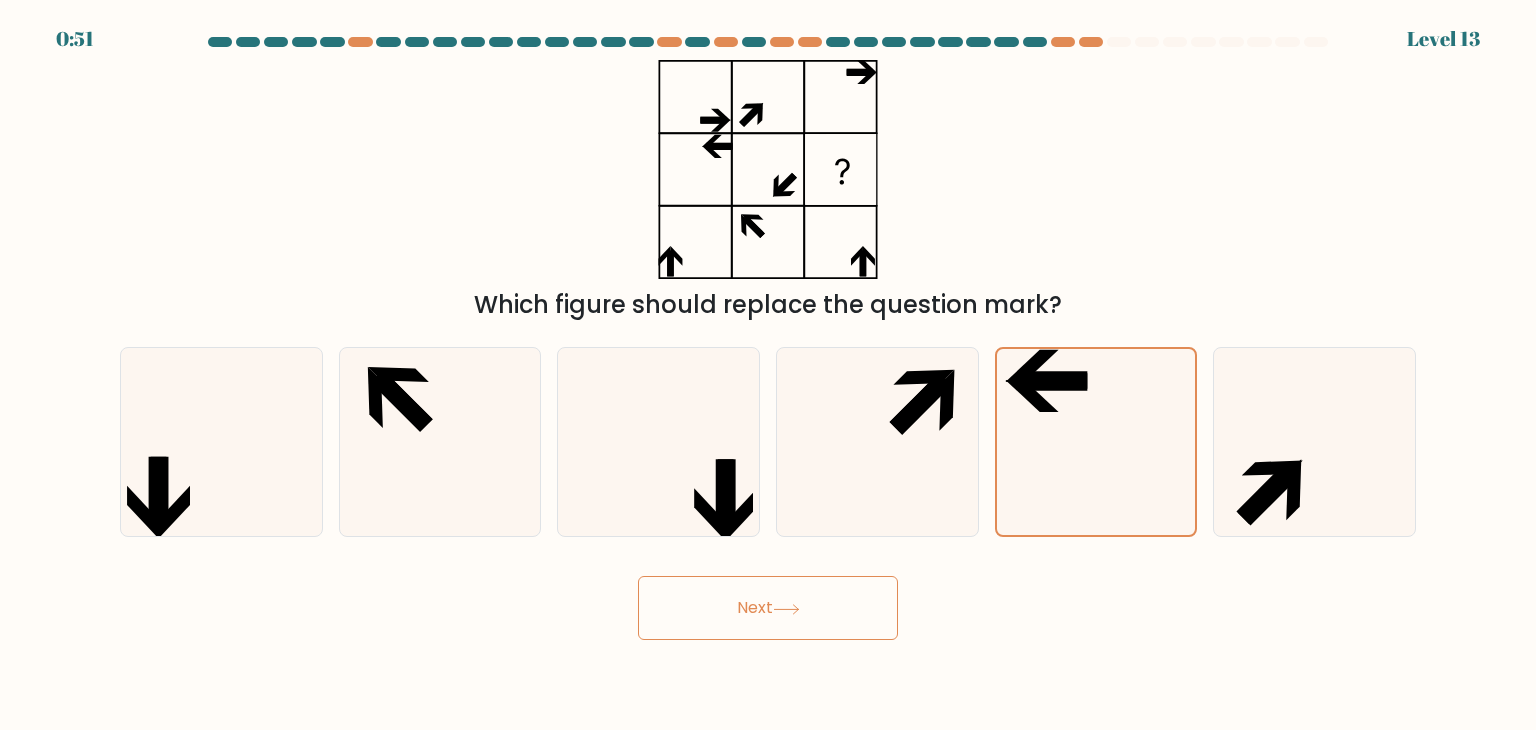 click 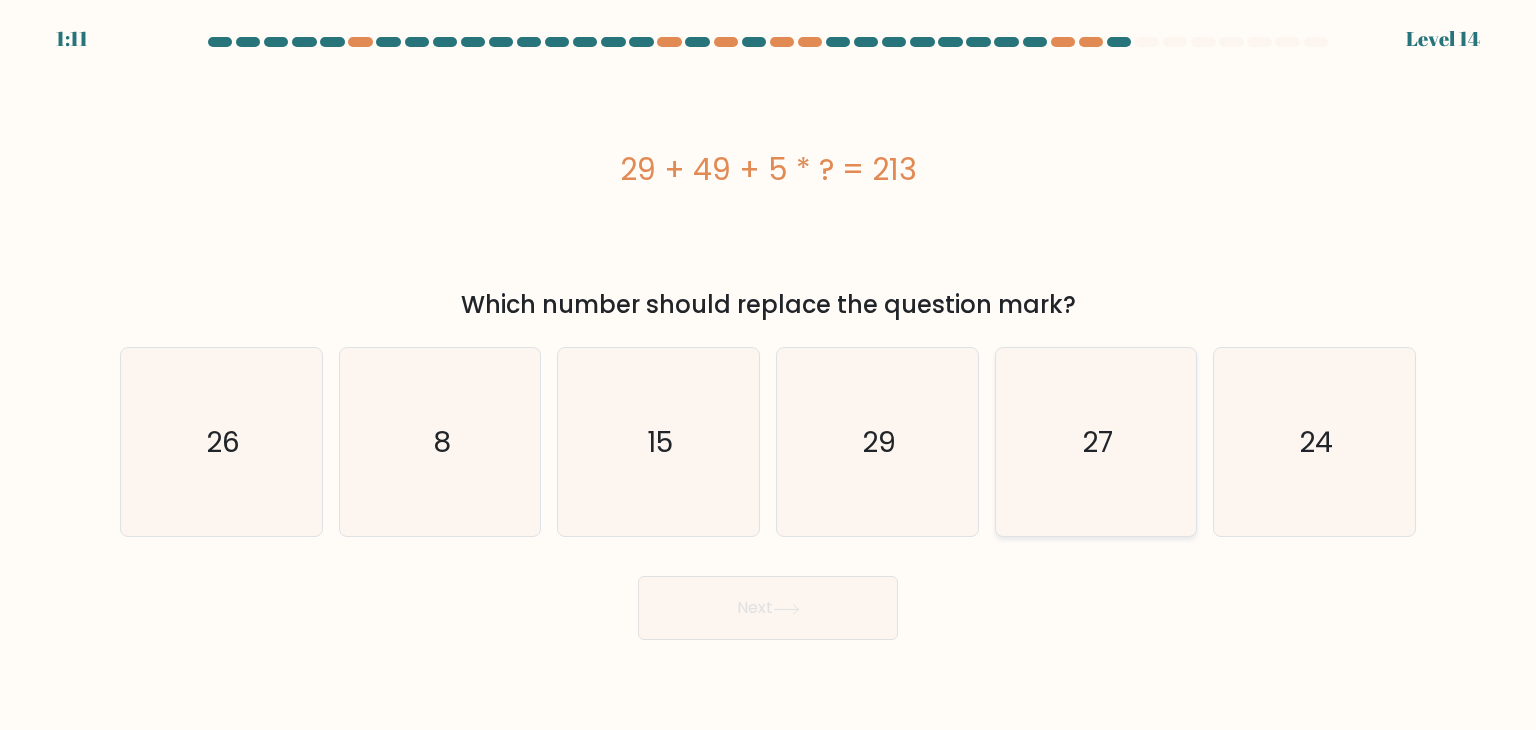 click on "27" 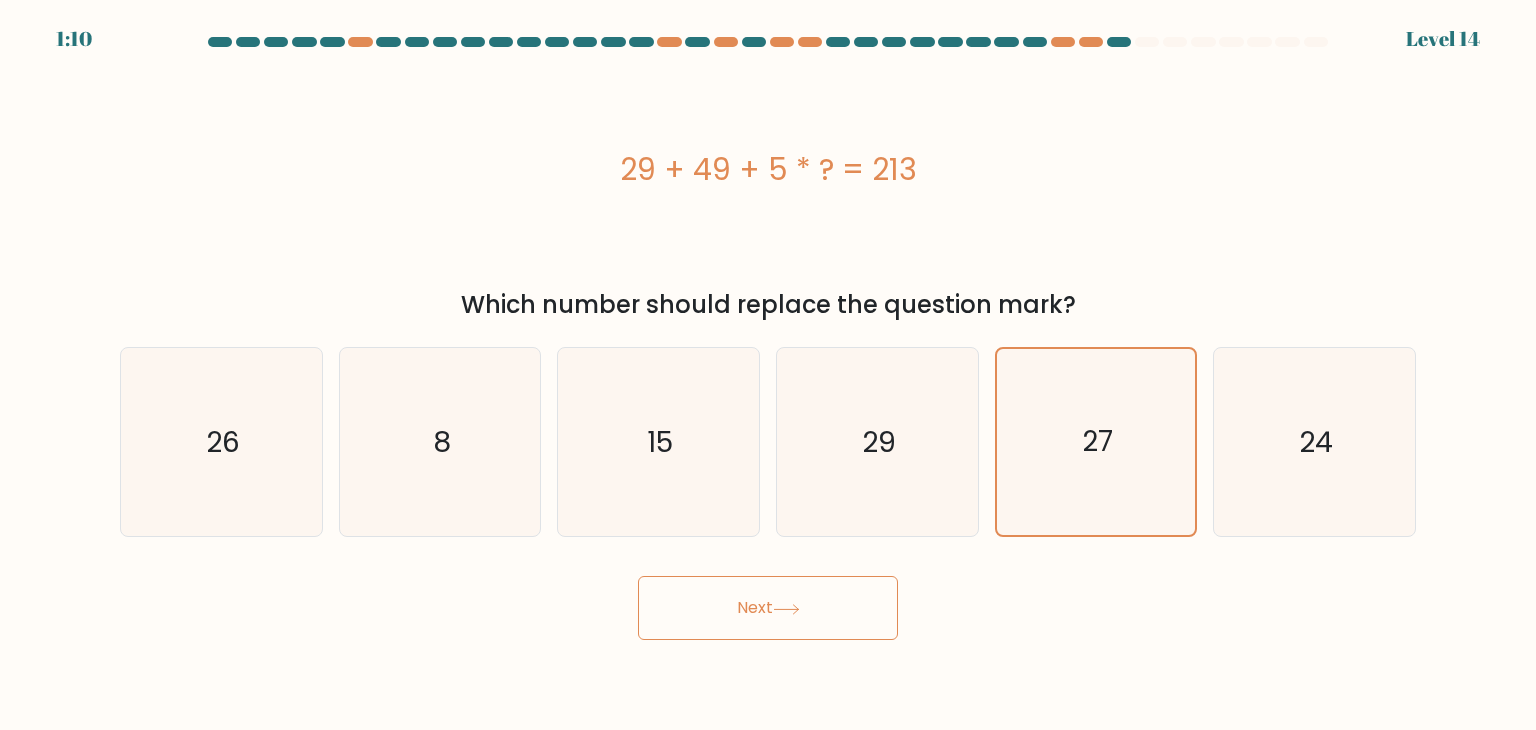 click on "Next" at bounding box center [768, 608] 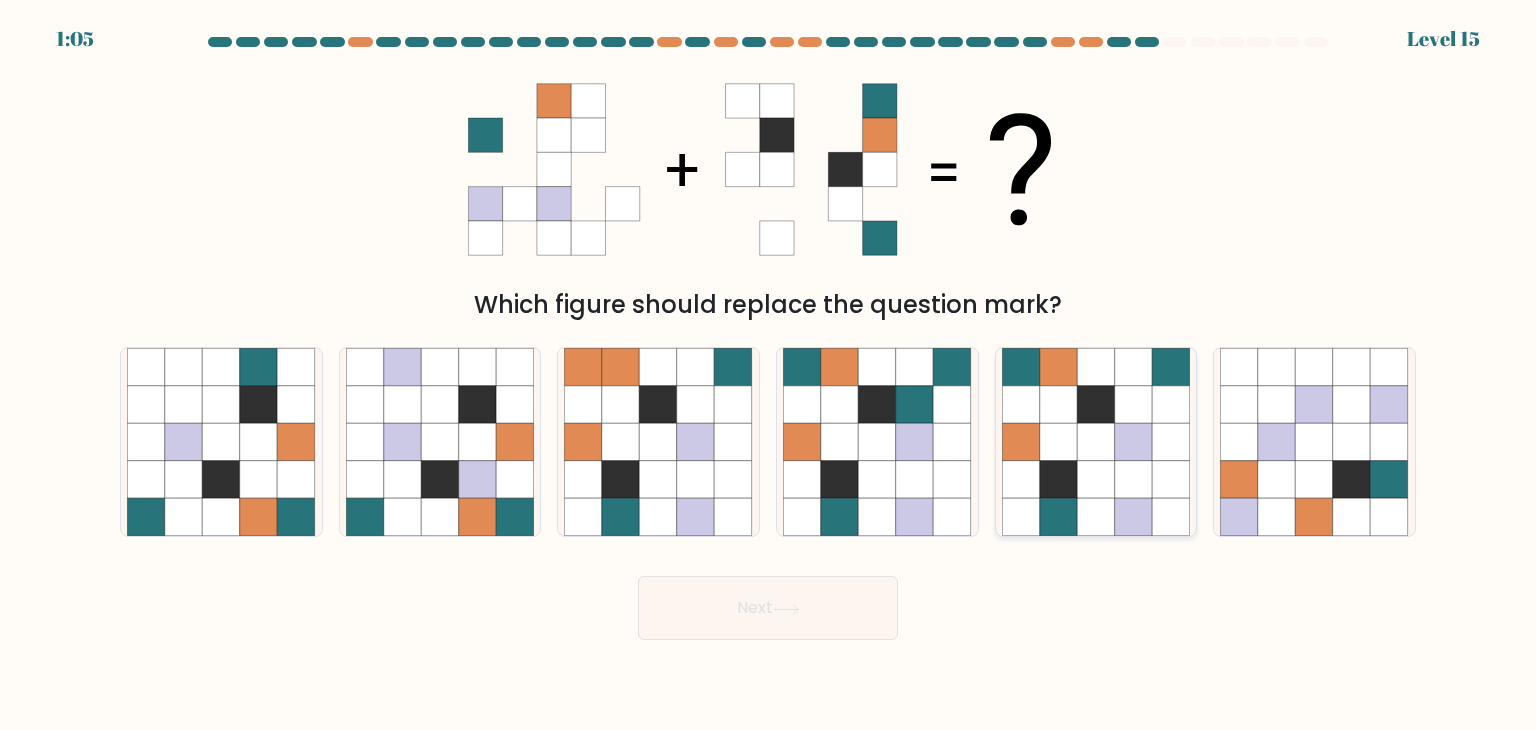 click 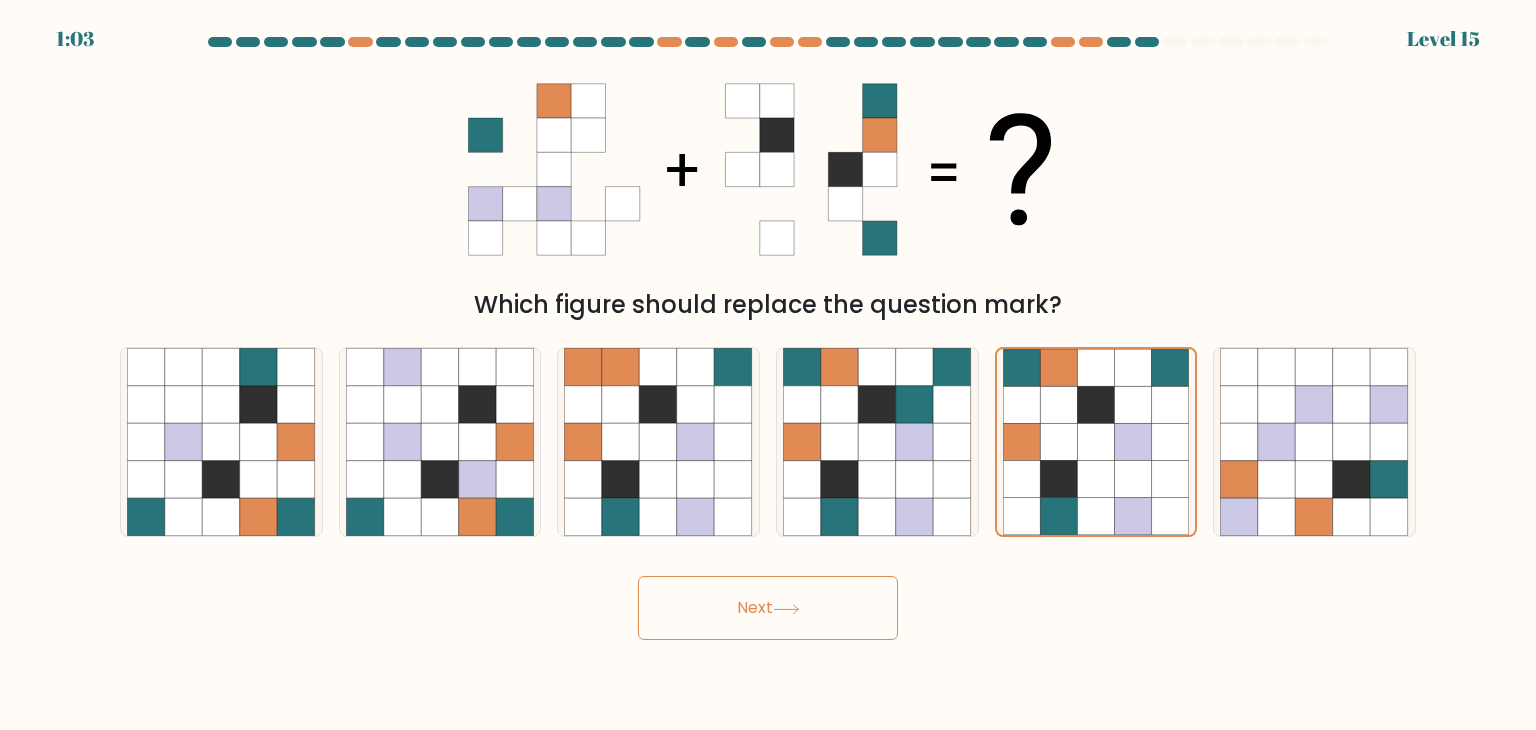 click on "1:03
Level 15" at bounding box center (768, 365) 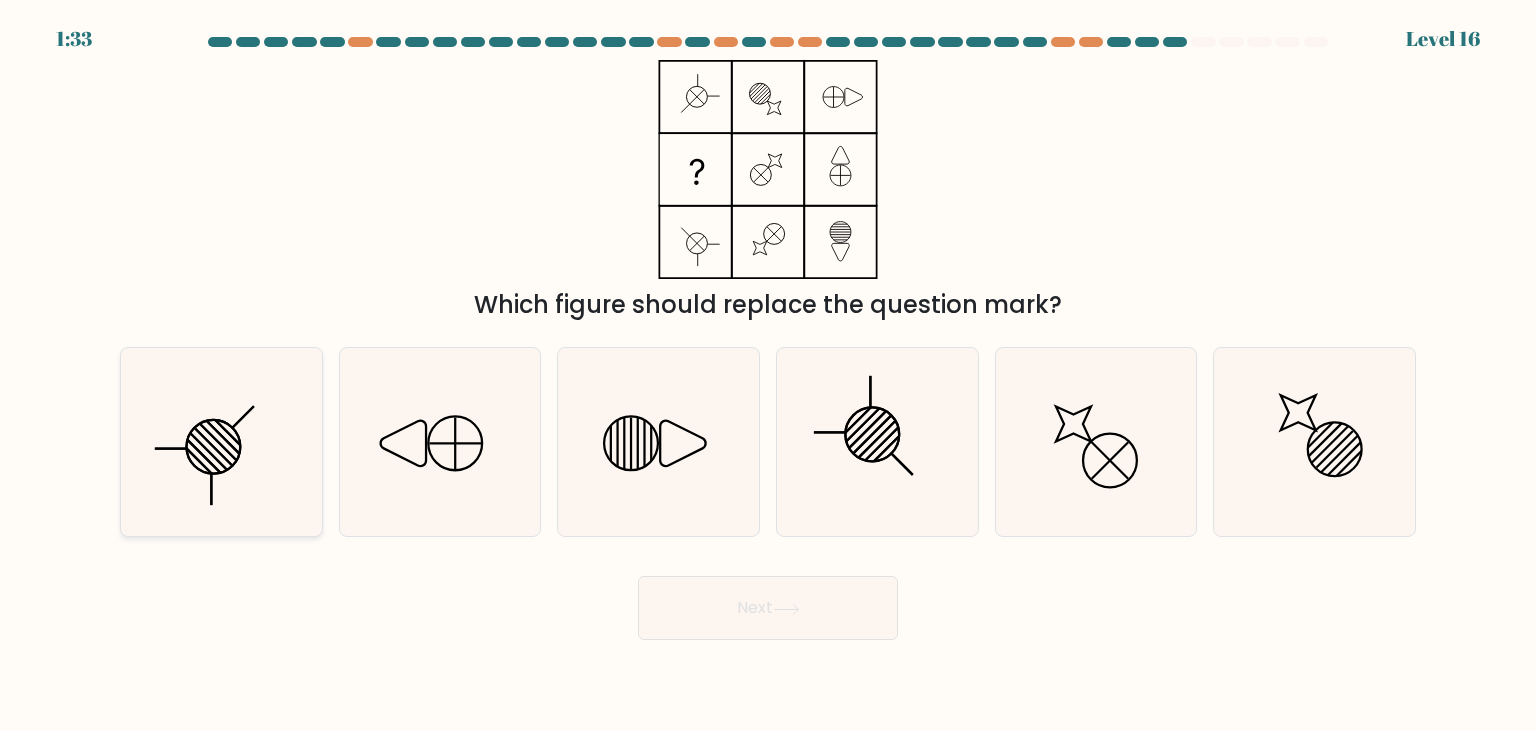 click 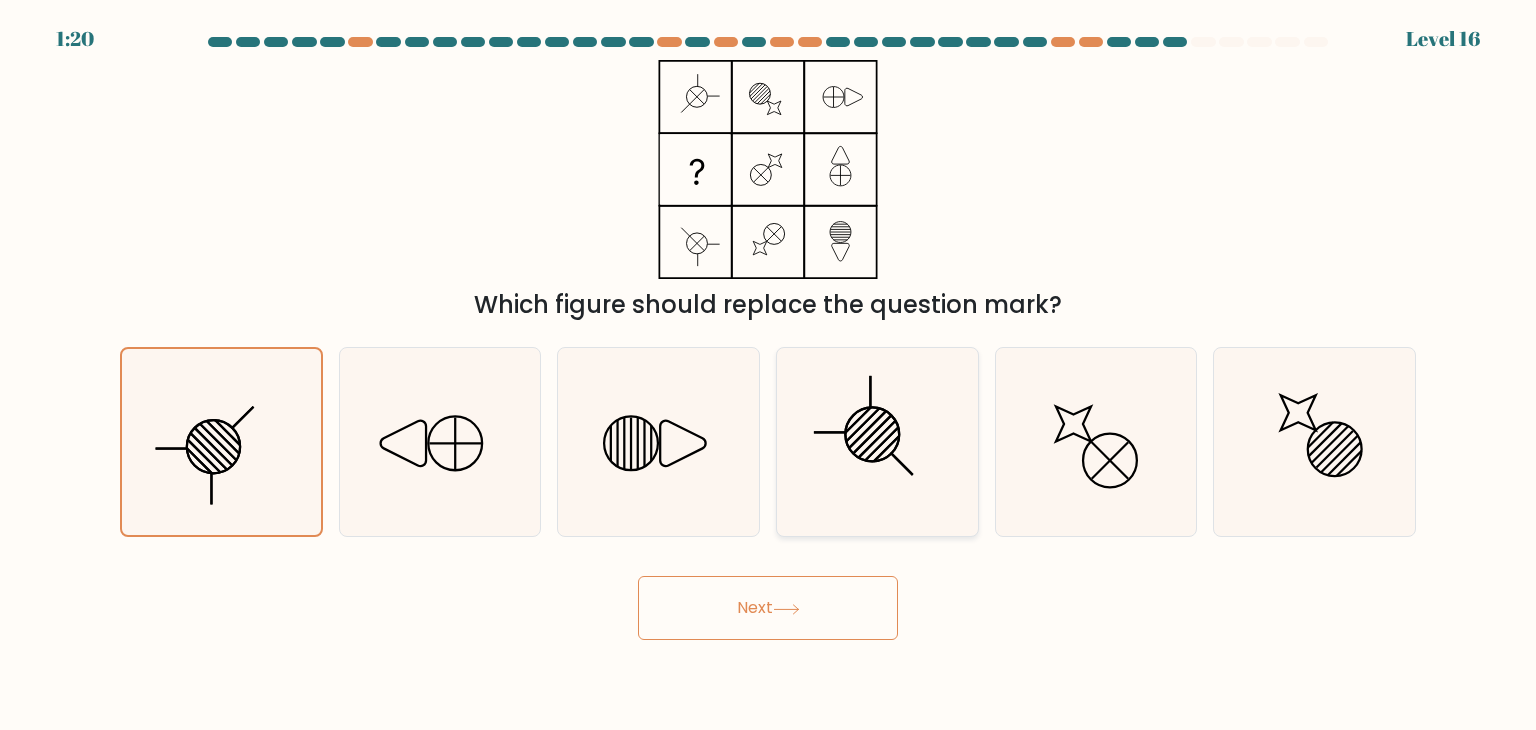 click 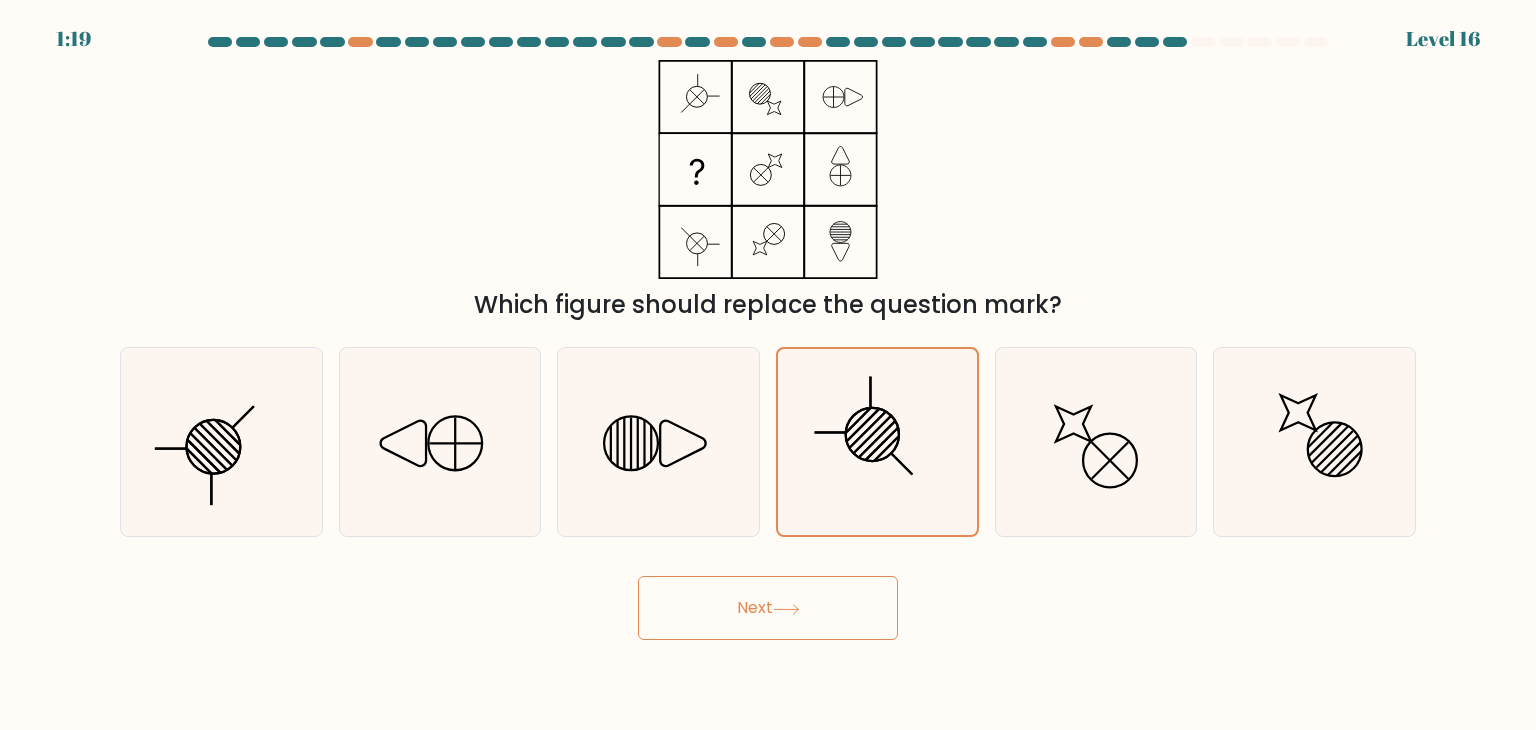 click on "Next" at bounding box center (768, 608) 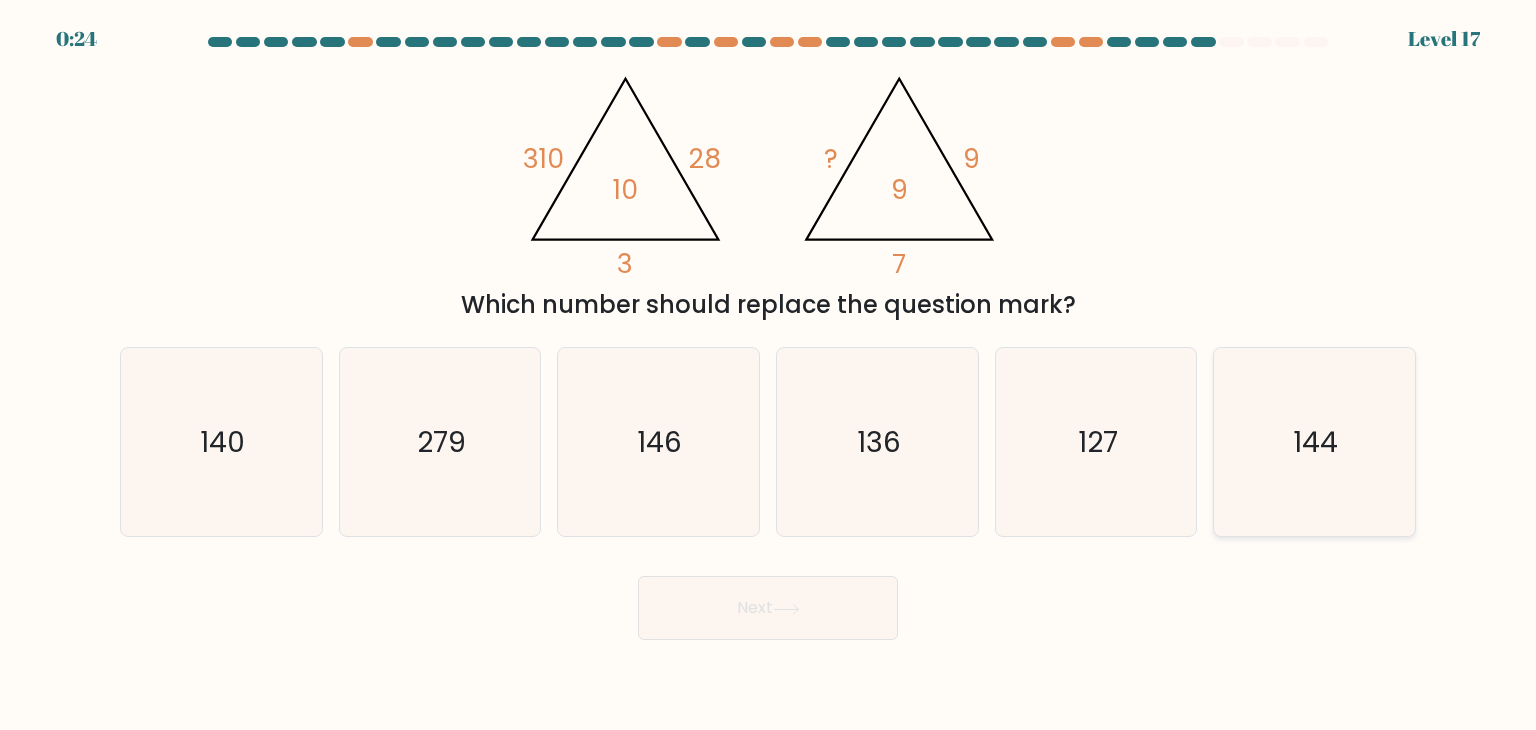 click on "144" 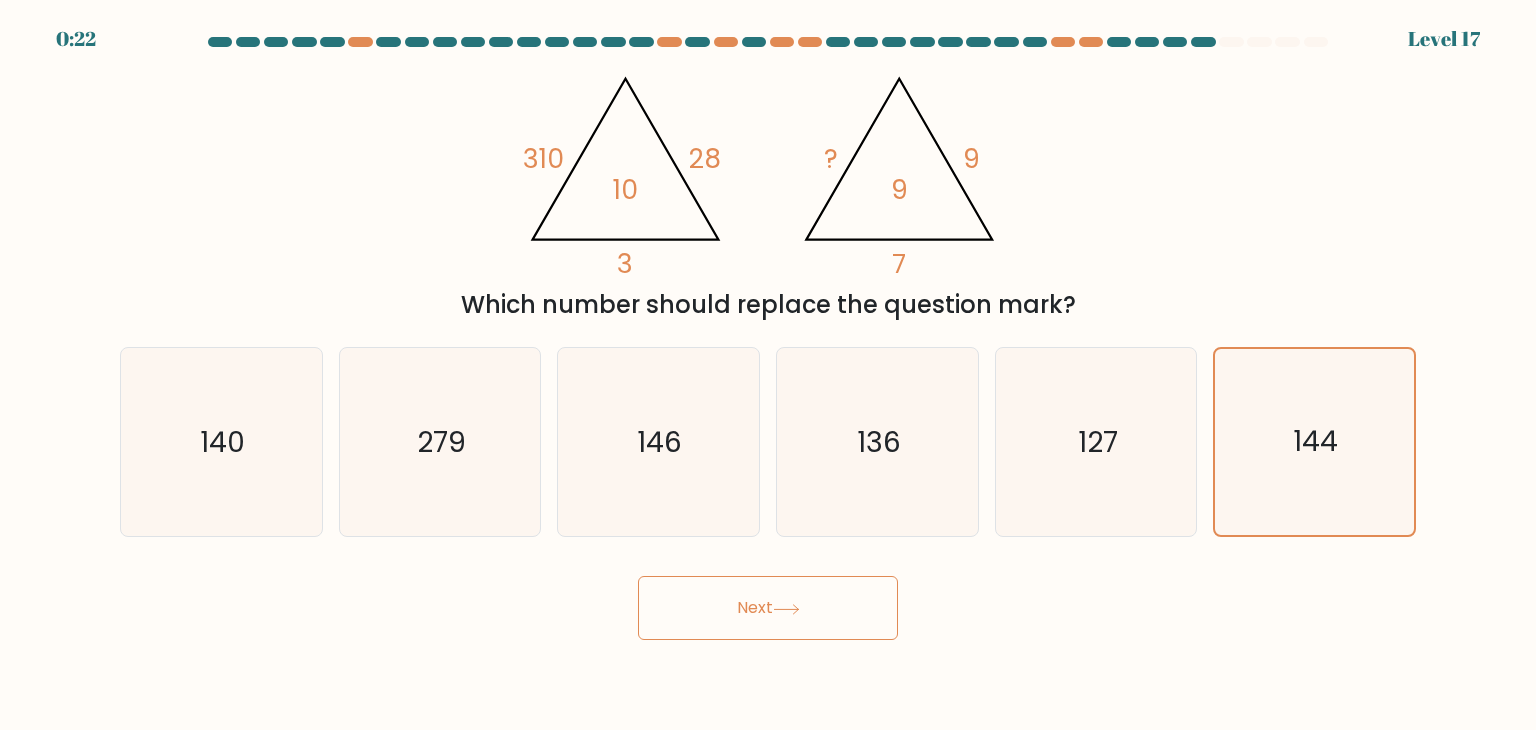 click on "Next" at bounding box center (768, 608) 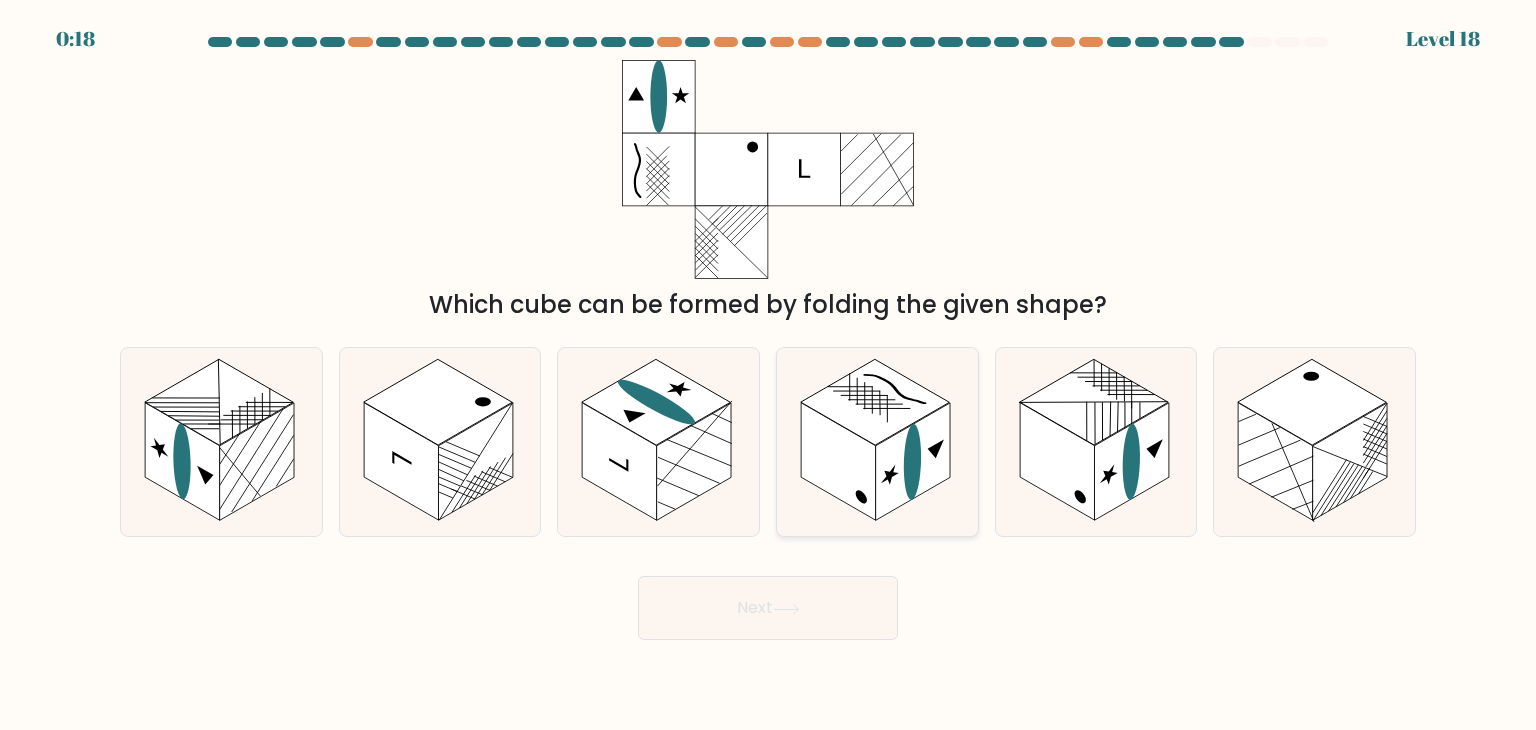 click 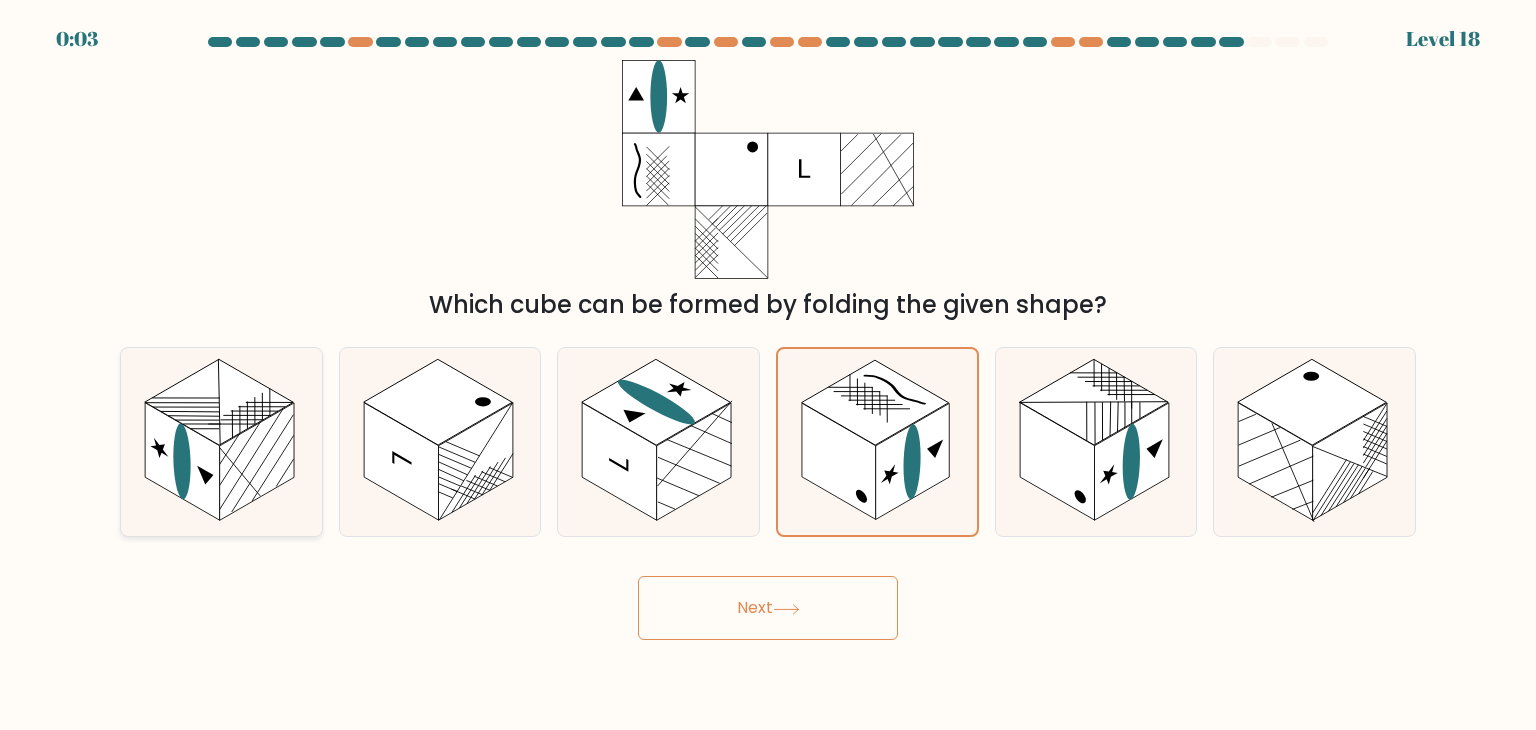 click 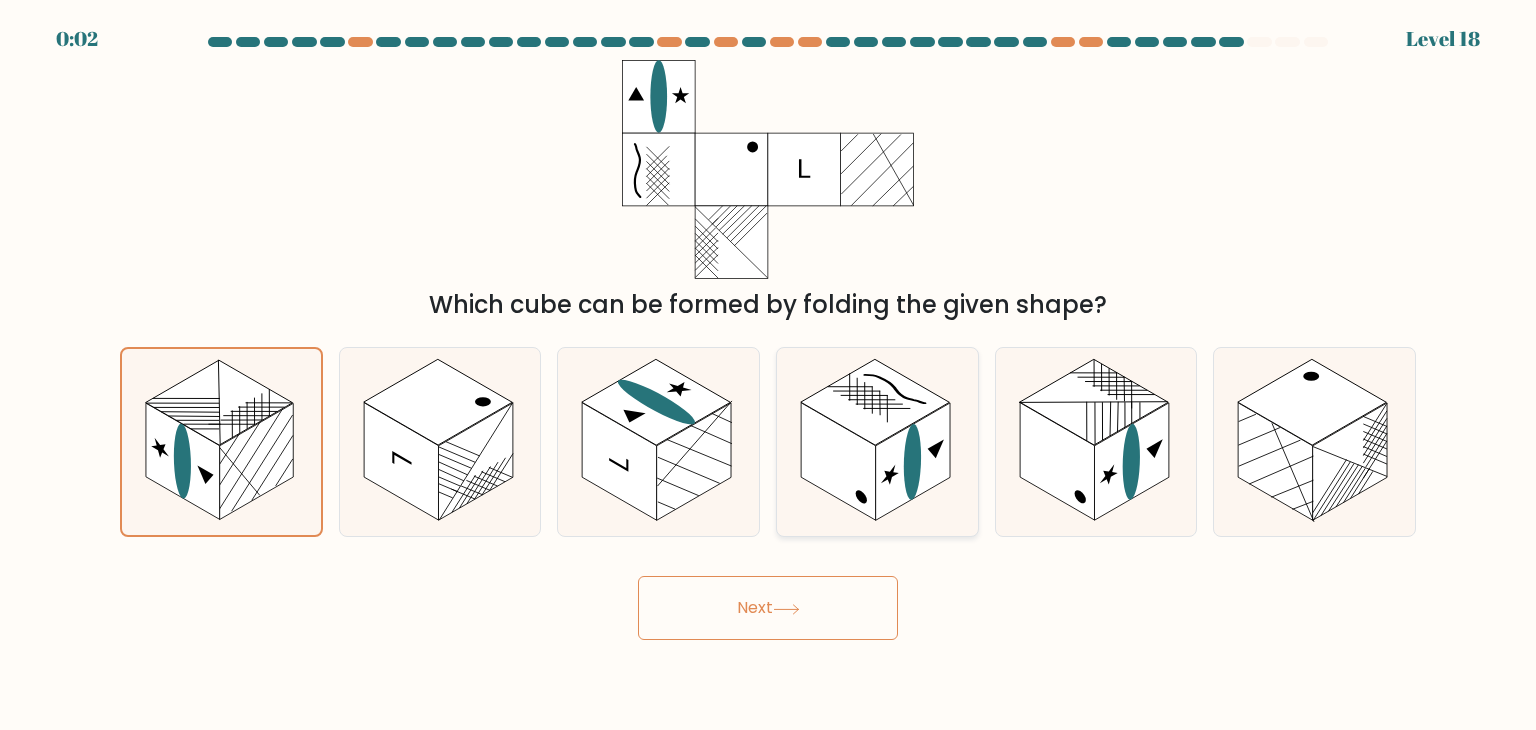 click 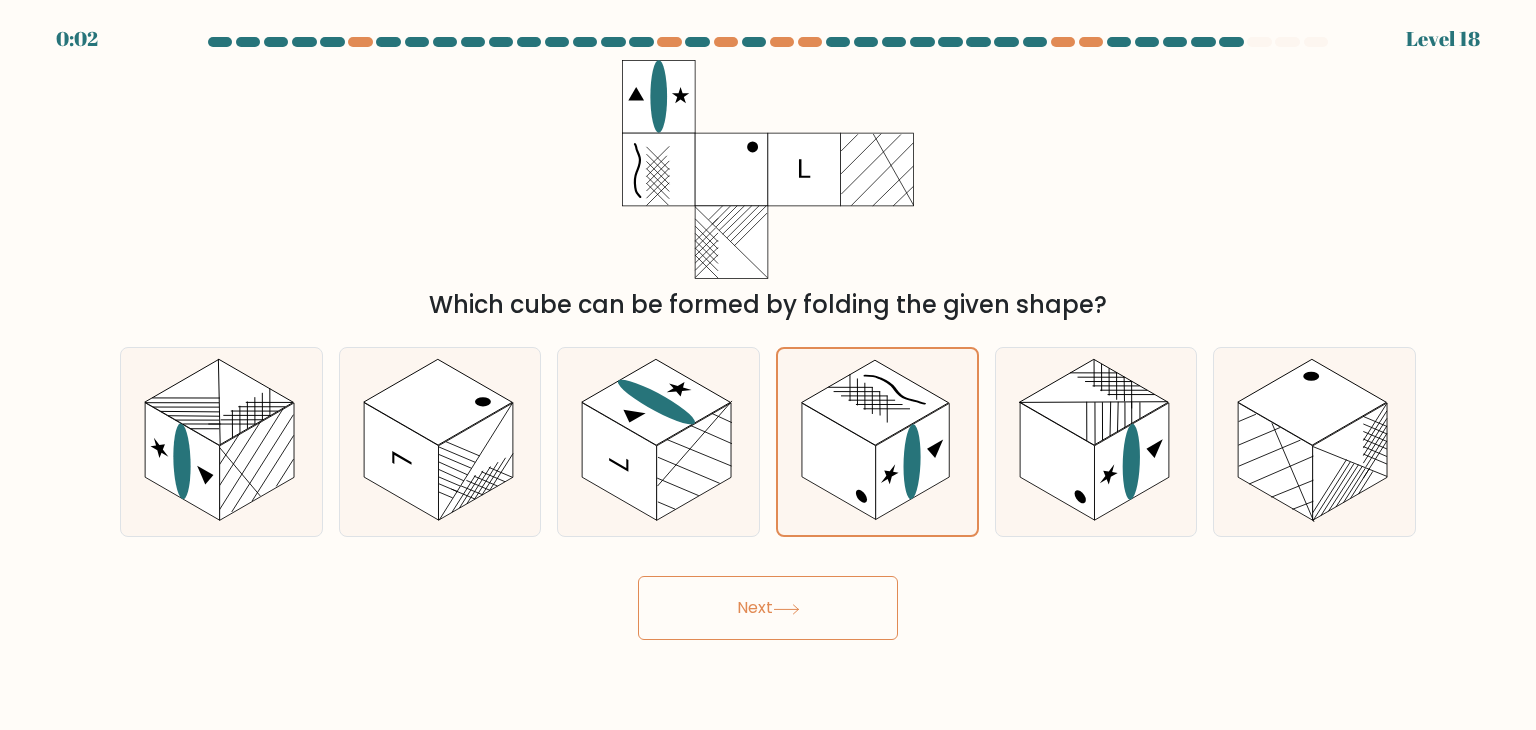 click on "Next" at bounding box center (768, 608) 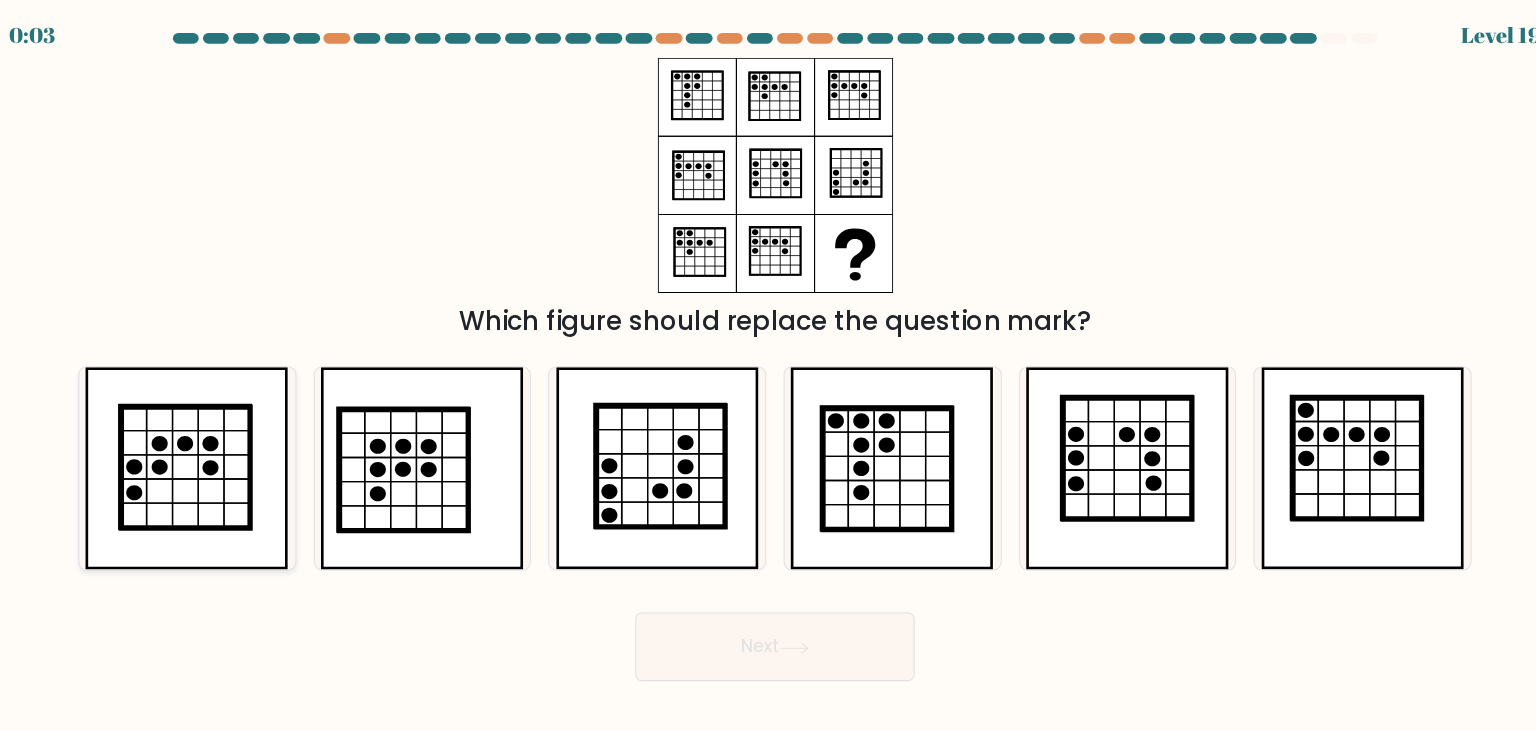 click 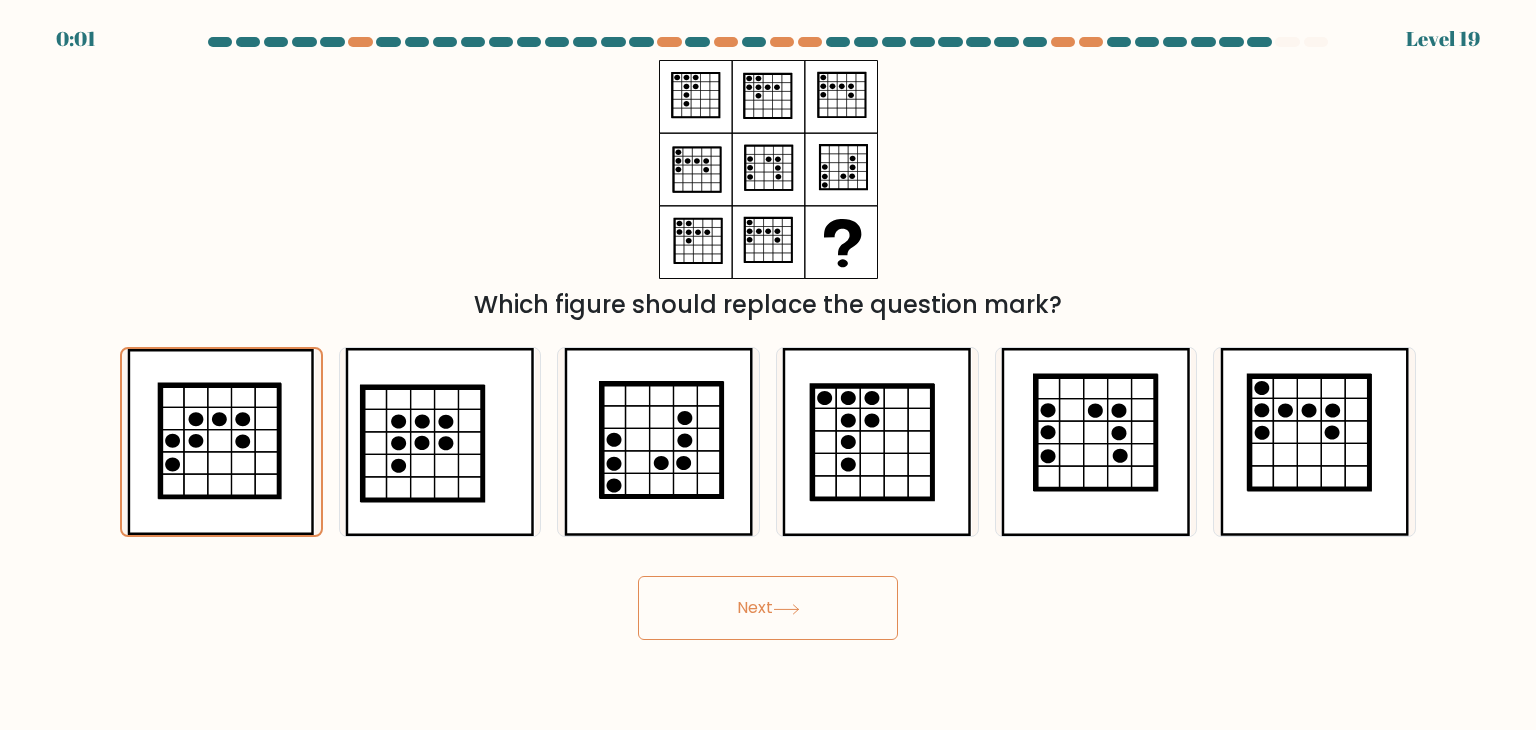 click on "Next" at bounding box center (768, 608) 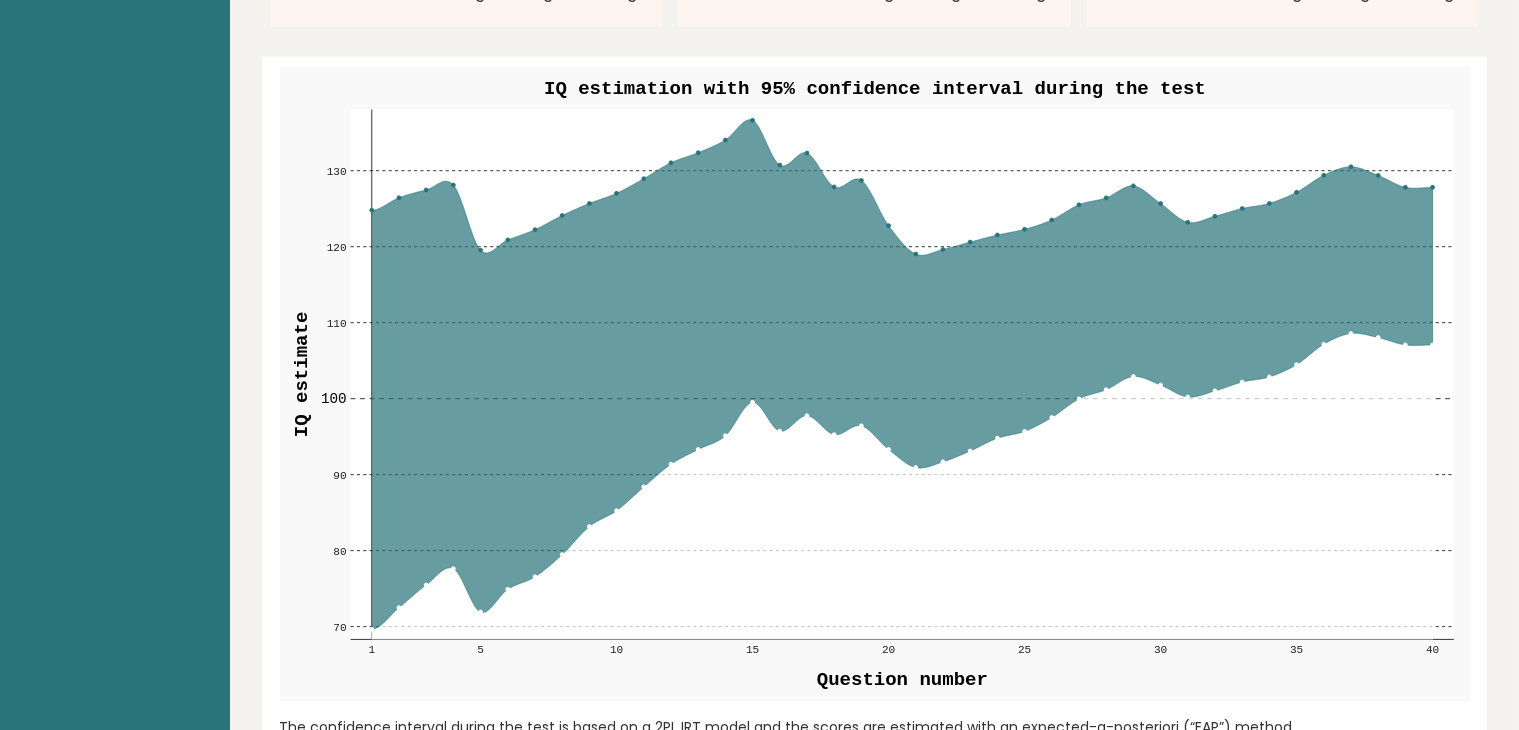scroll, scrollTop: 2259, scrollLeft: 0, axis: vertical 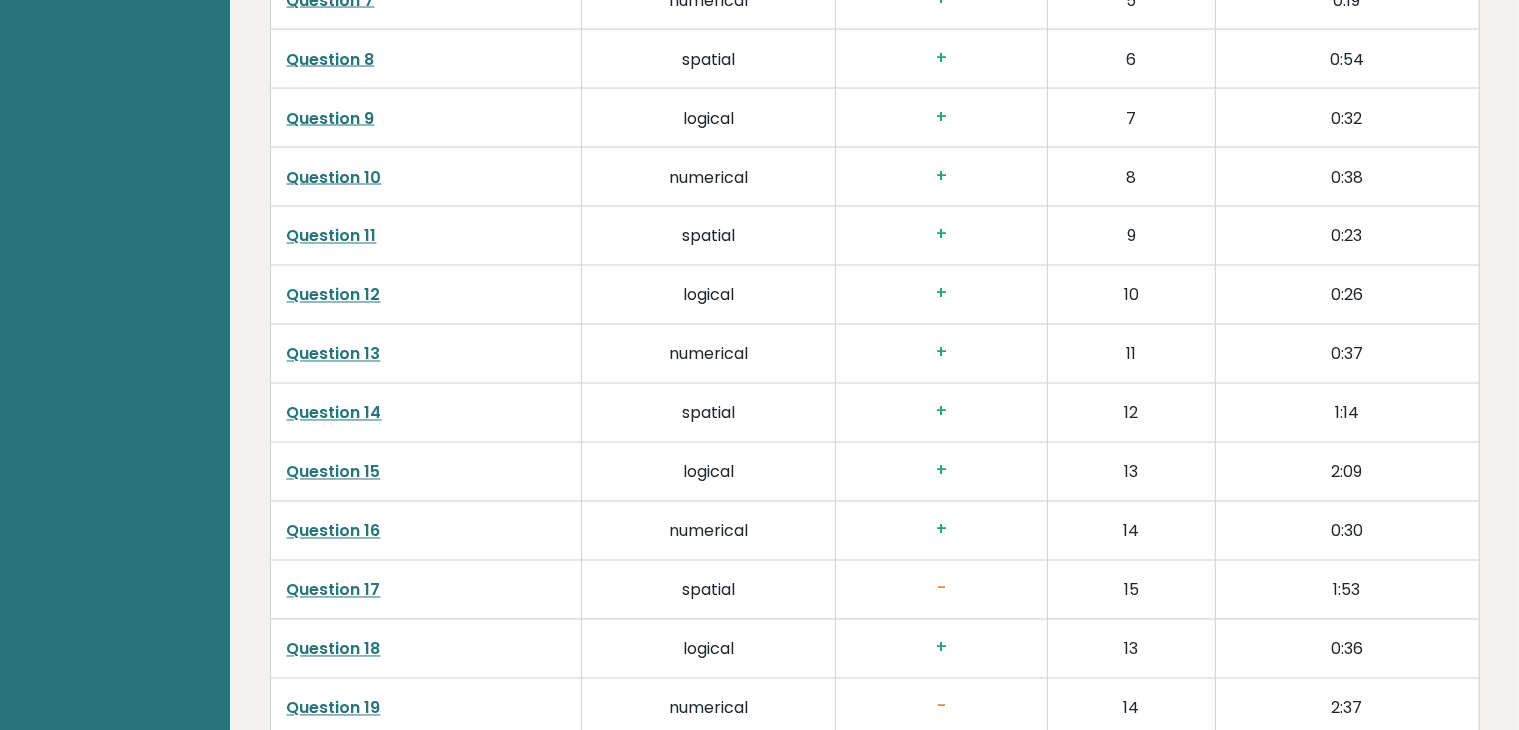 drag, startPoint x: 1215, startPoint y: 177, endPoint x: 773, endPoint y: 265, distance: 450.67505 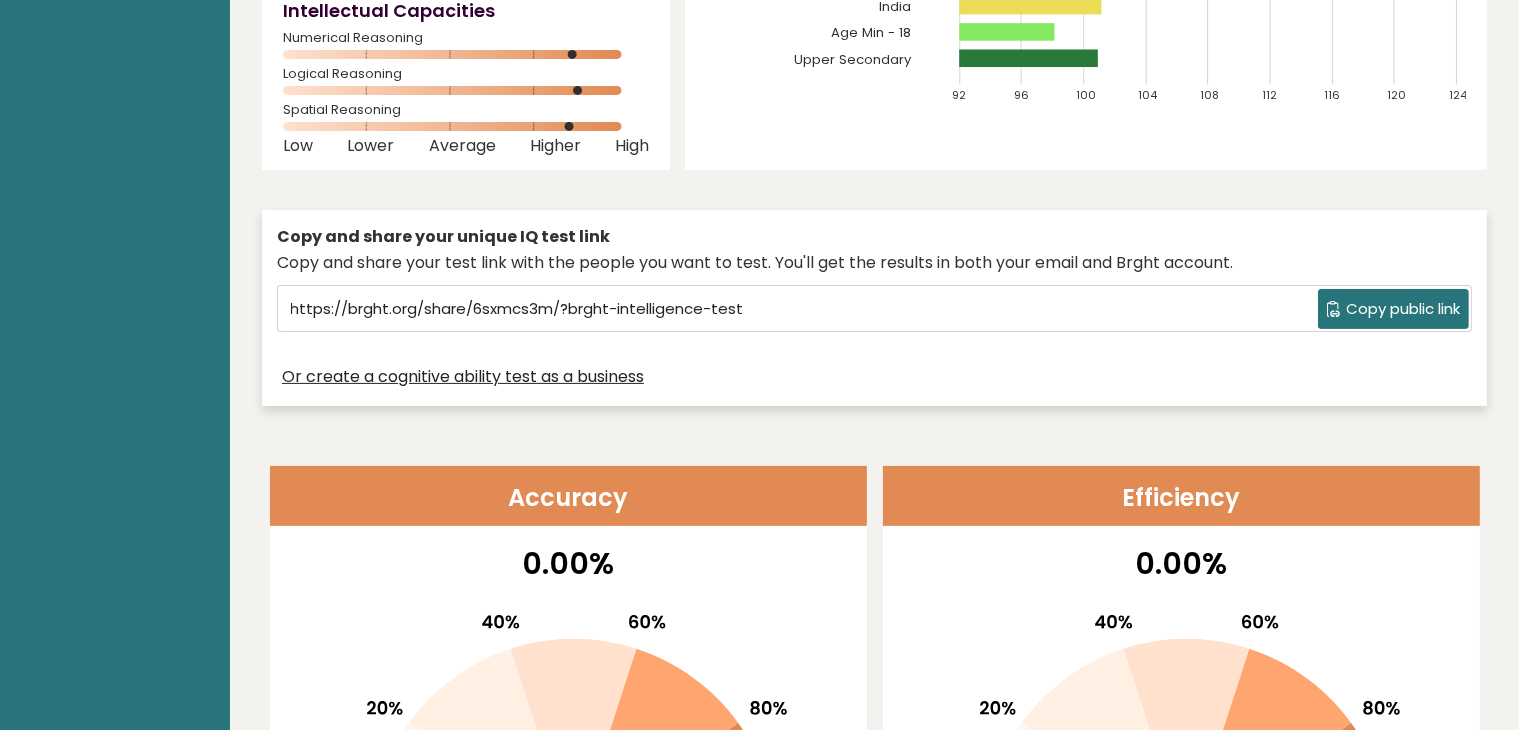 scroll, scrollTop: 0, scrollLeft: 0, axis: both 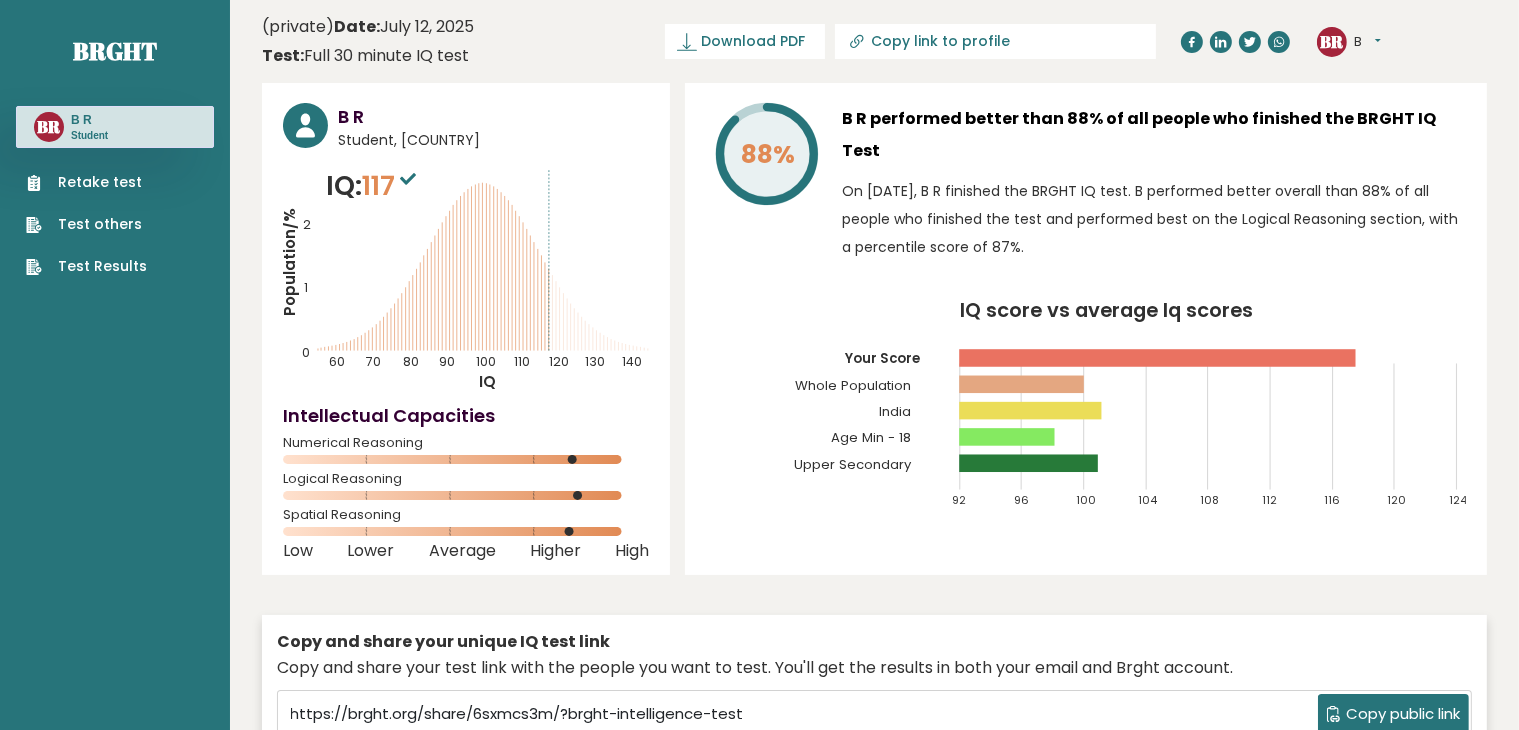 click on "B" at bounding box center (1367, 42) 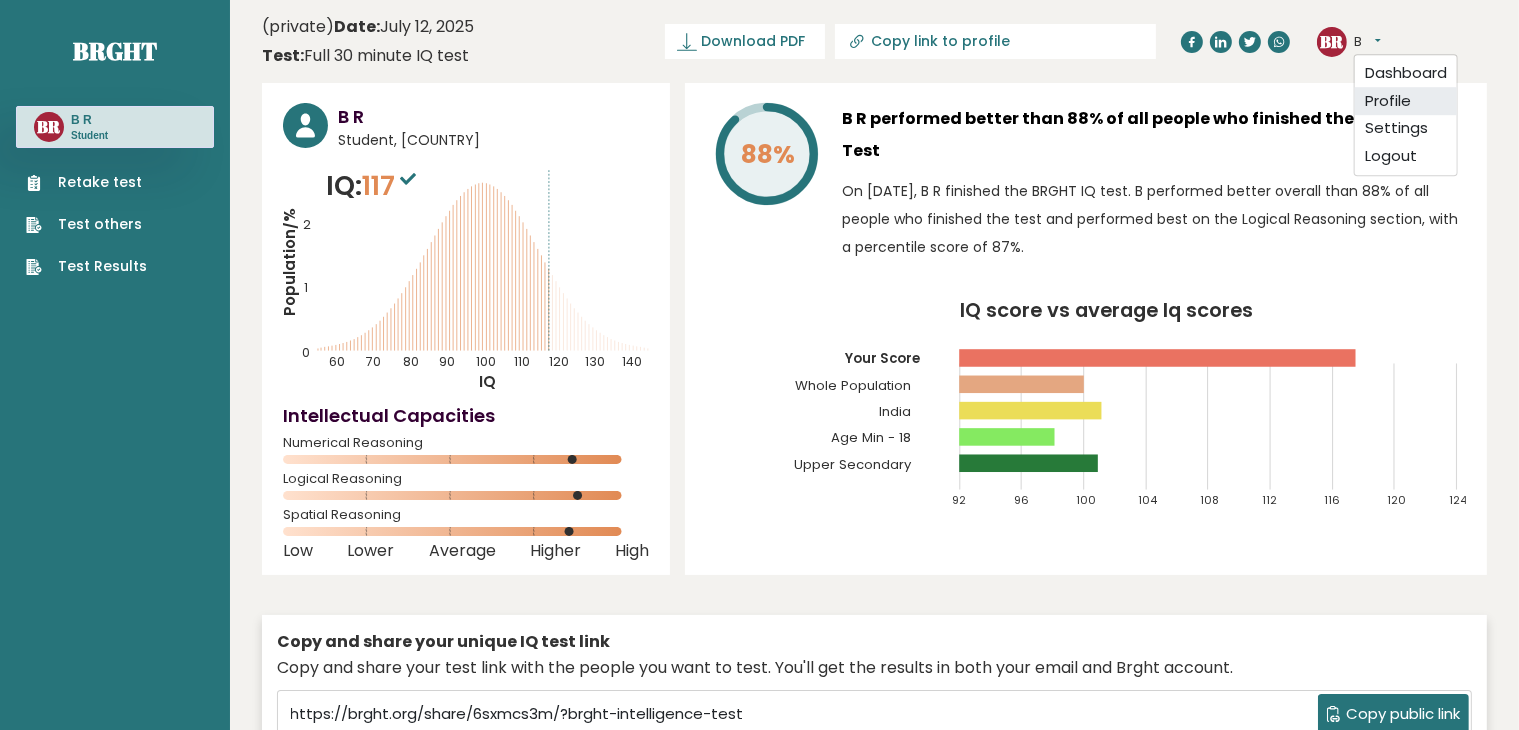 click on "Profile" at bounding box center (1406, 101) 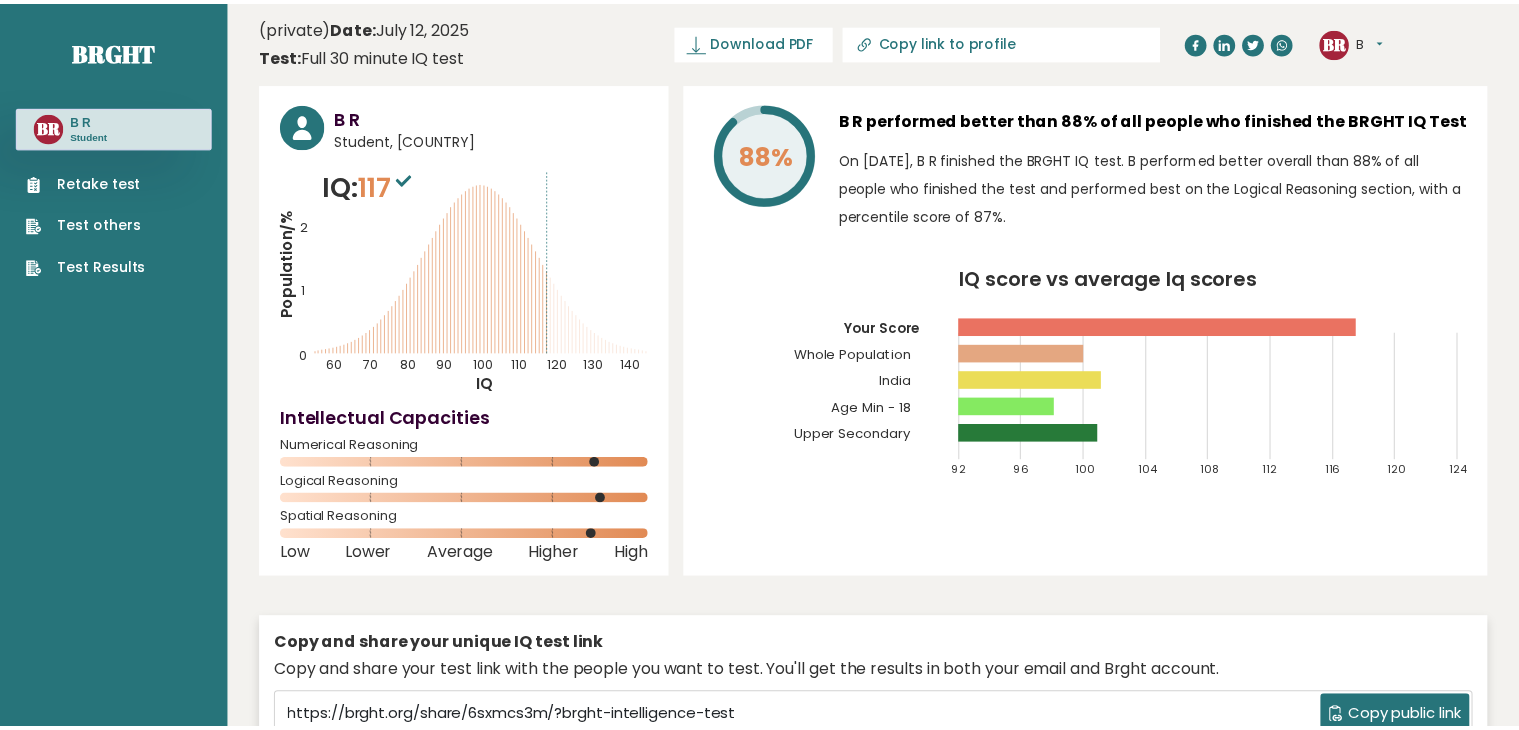 scroll, scrollTop: 0, scrollLeft: 0, axis: both 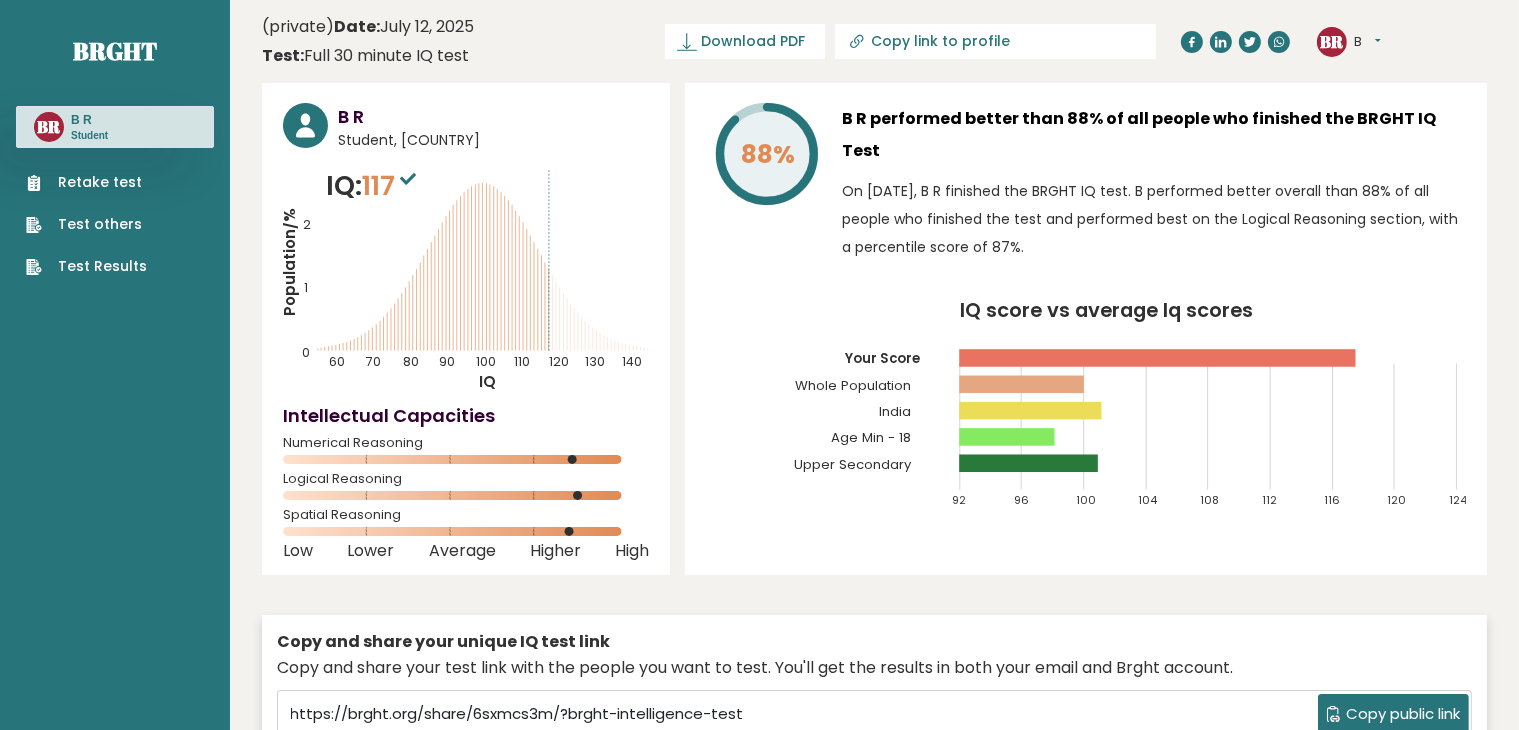 click on "B" at bounding box center (1367, 42) 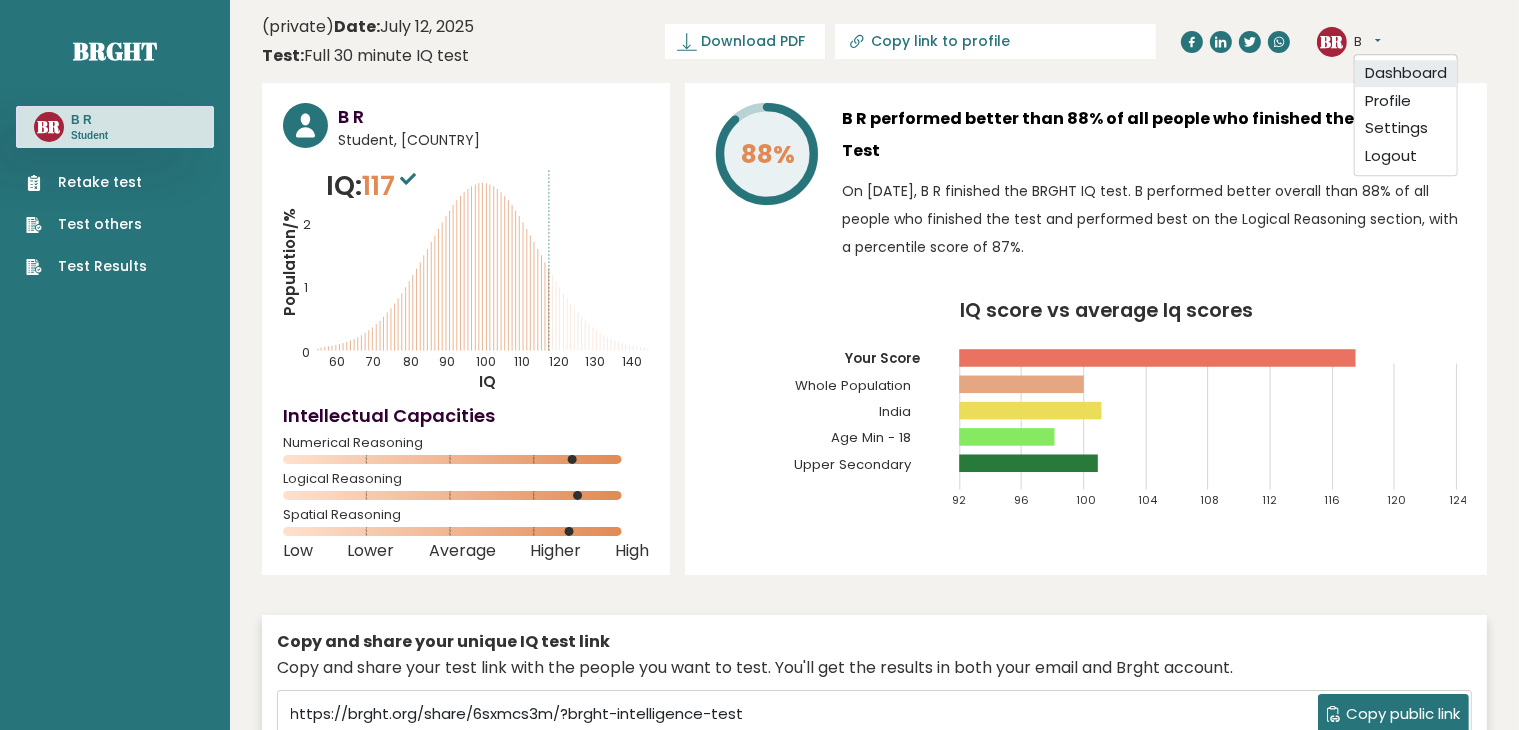 click on "Dashboard" at bounding box center [1406, 73] 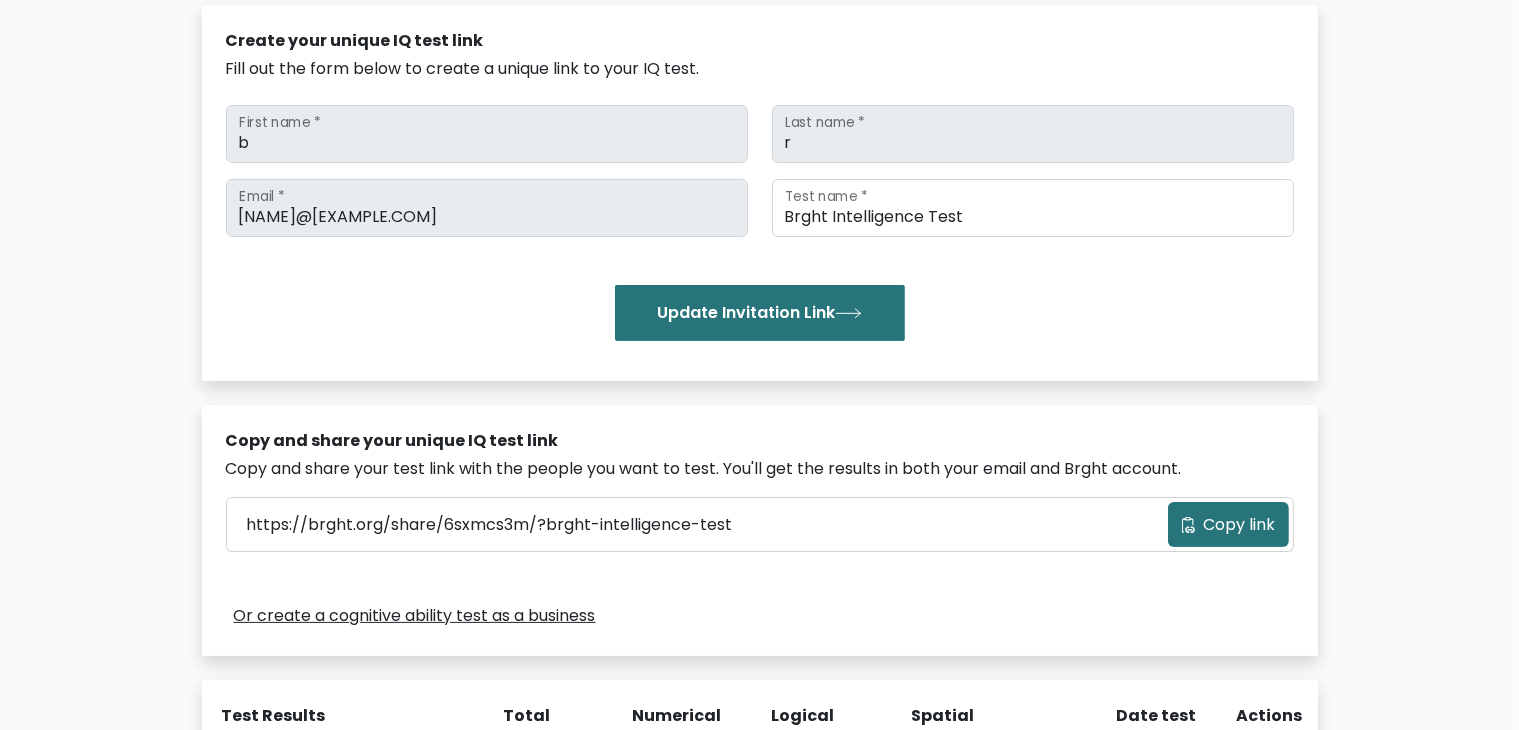 scroll, scrollTop: 0, scrollLeft: 0, axis: both 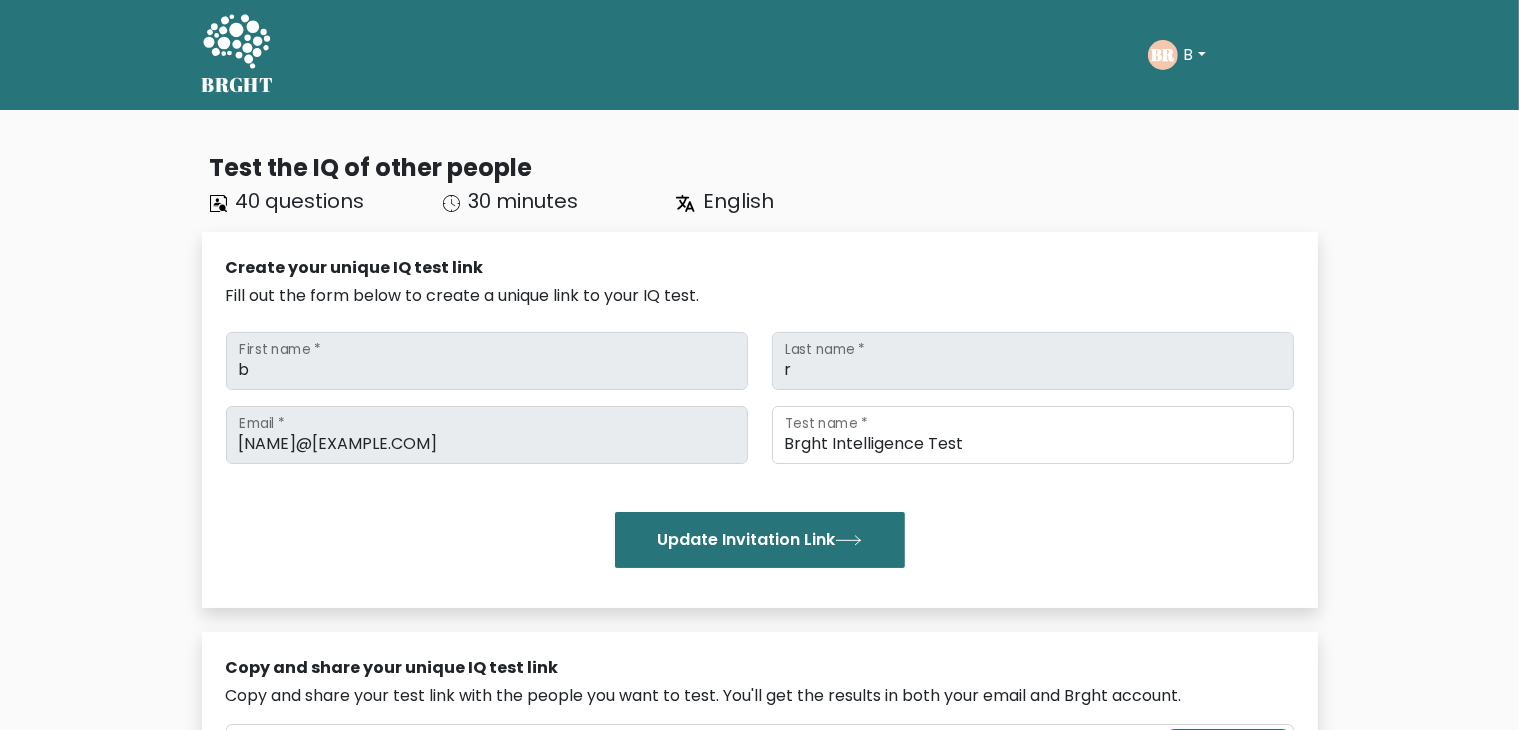 click 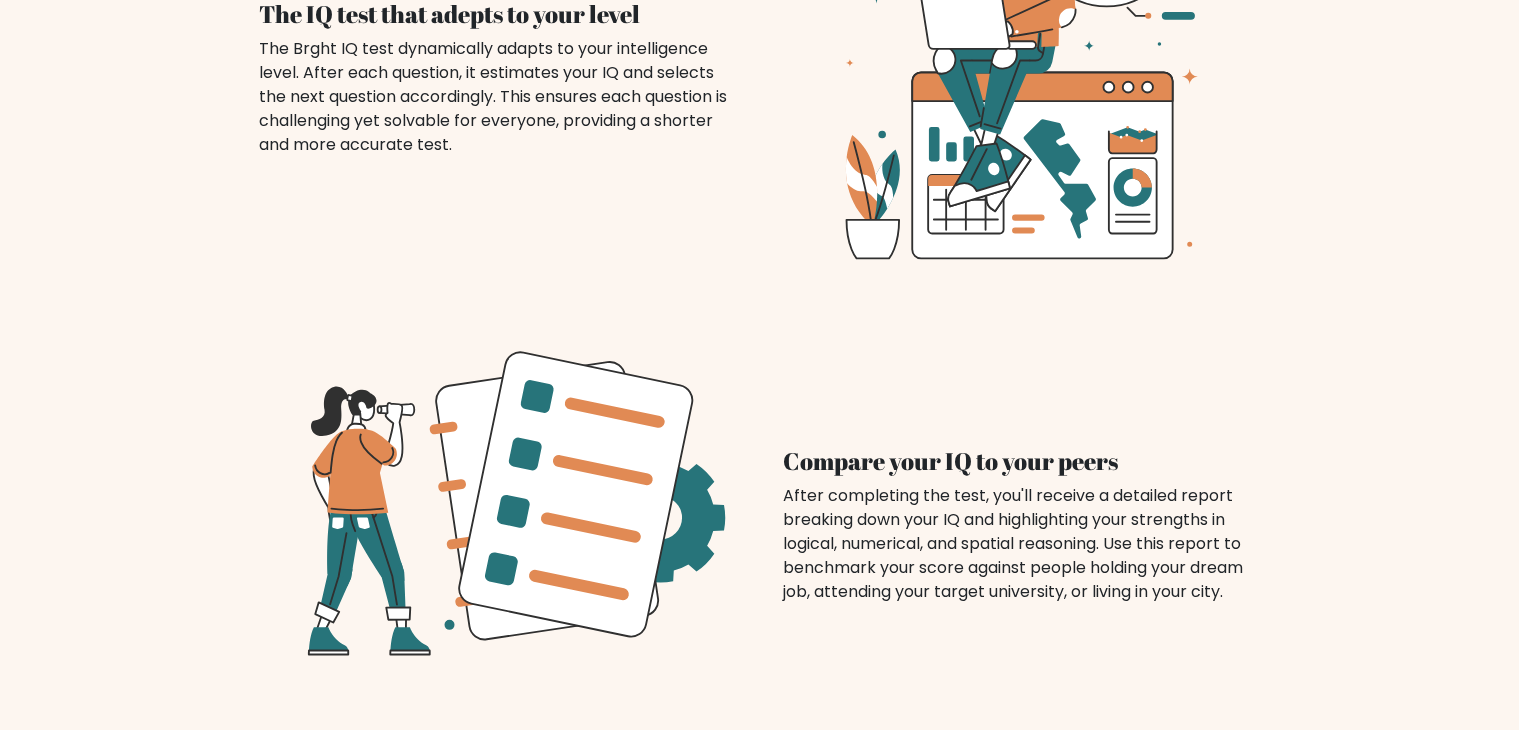 scroll, scrollTop: 1911, scrollLeft: 0, axis: vertical 